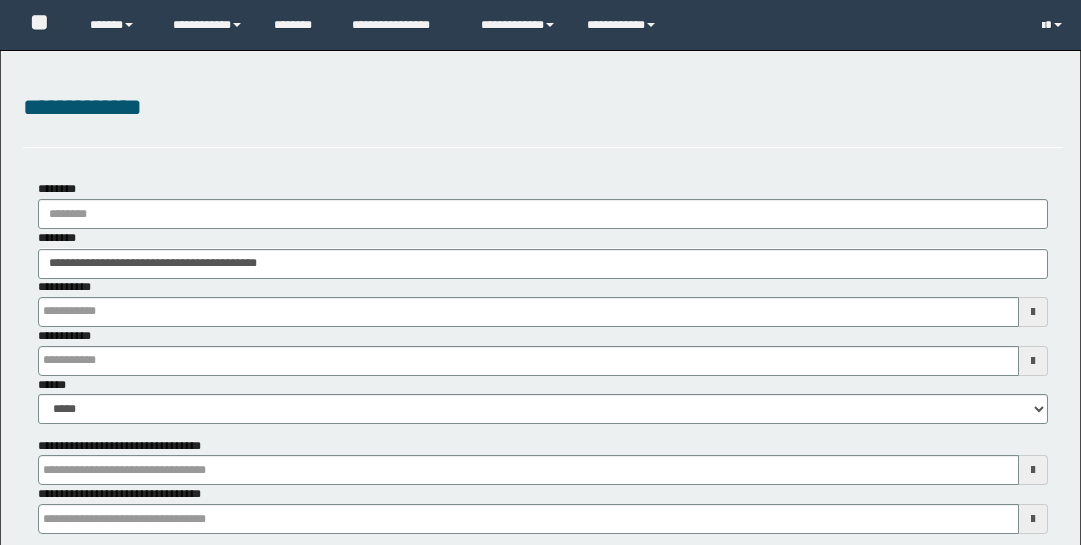 scroll, scrollTop: 194, scrollLeft: 0, axis: vertical 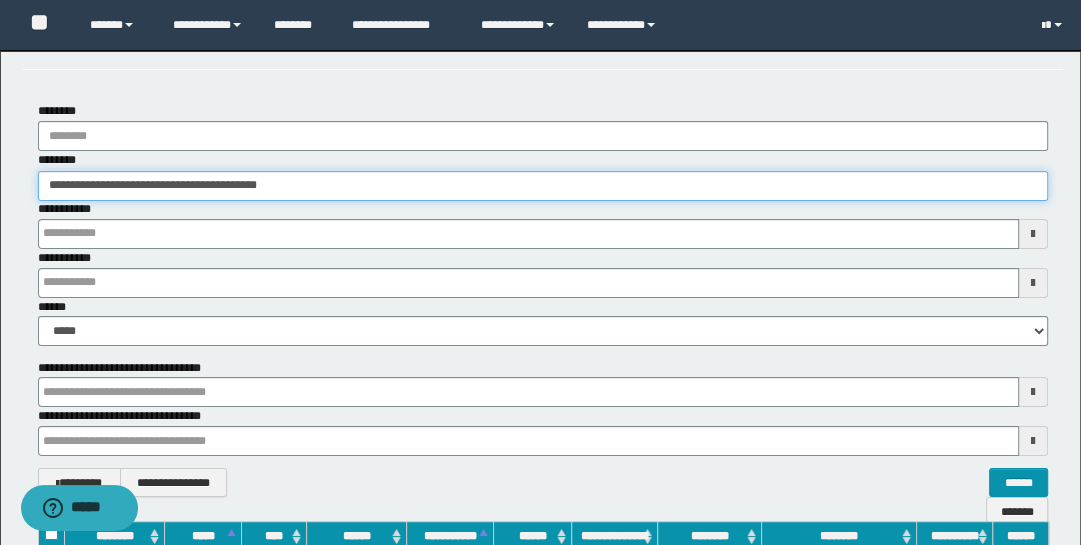 drag, startPoint x: 317, startPoint y: 57, endPoint x: -32, endPoint y: -6, distance: 354.64066 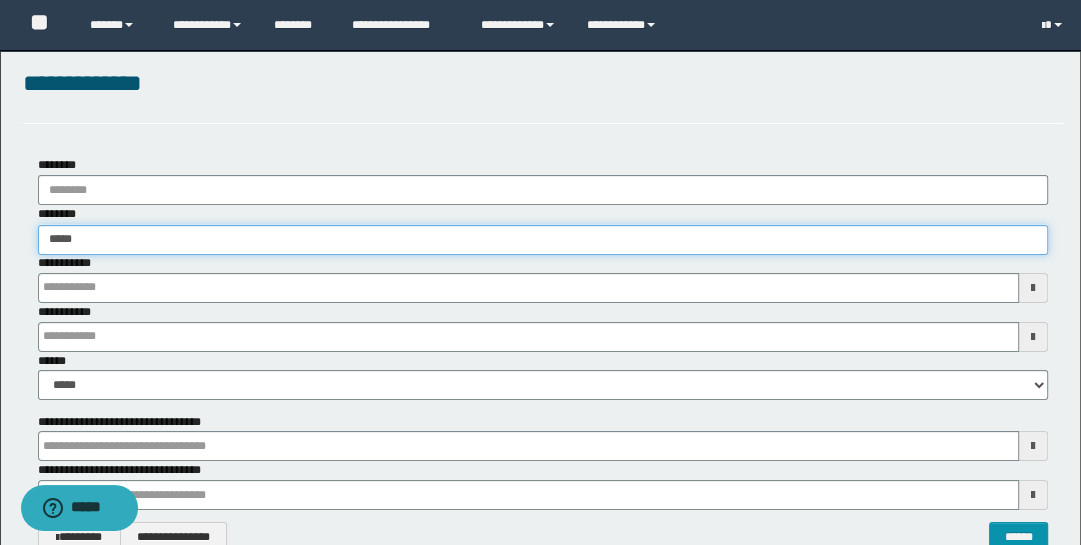 type on "******" 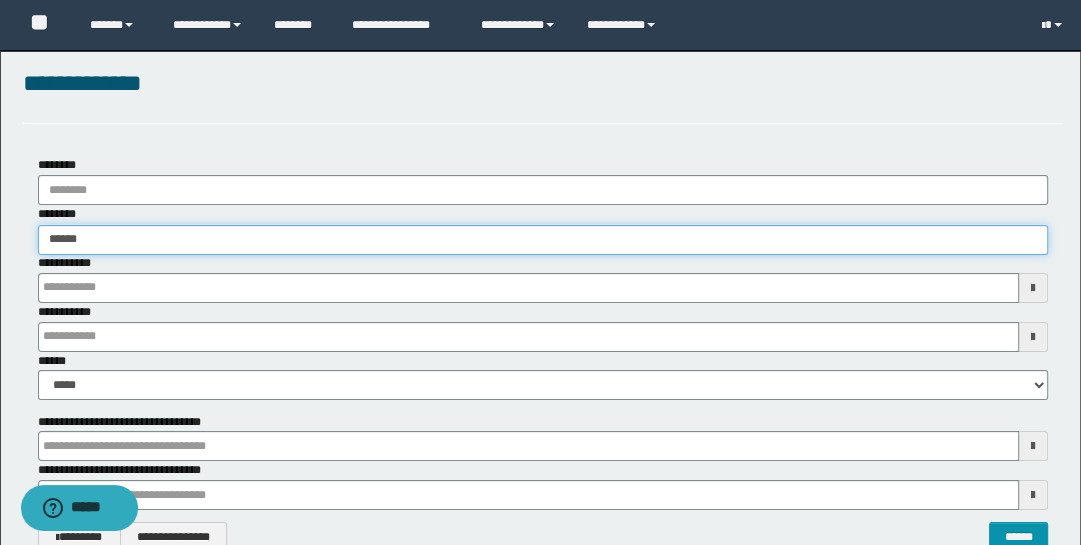 type on "******" 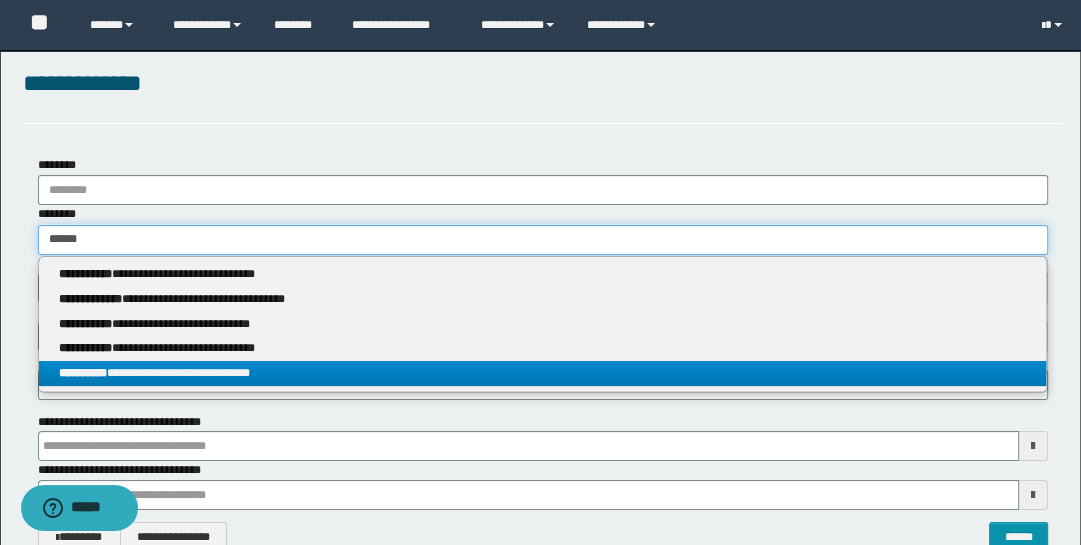 type on "******" 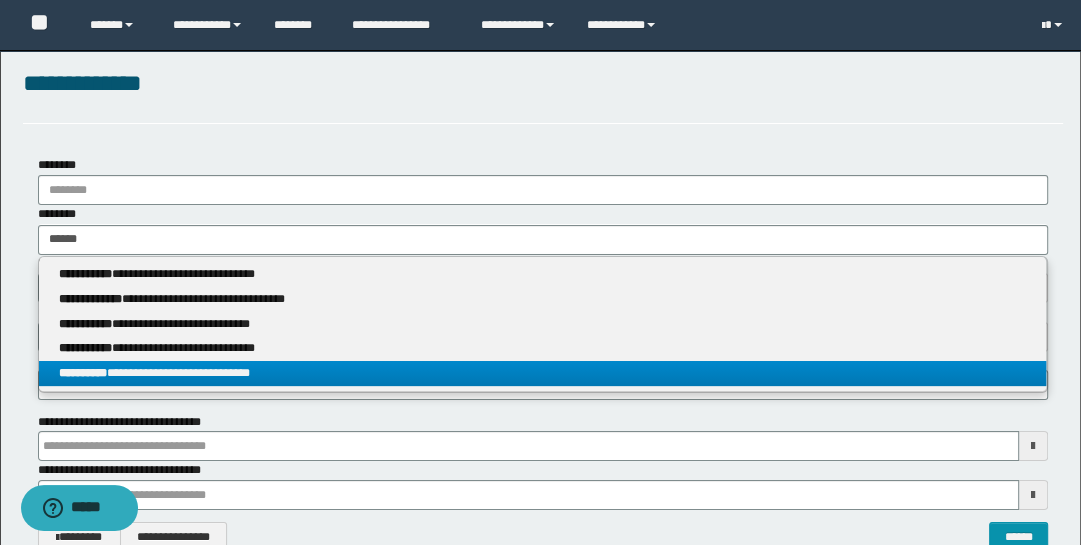 click on "**********" at bounding box center (543, 373) 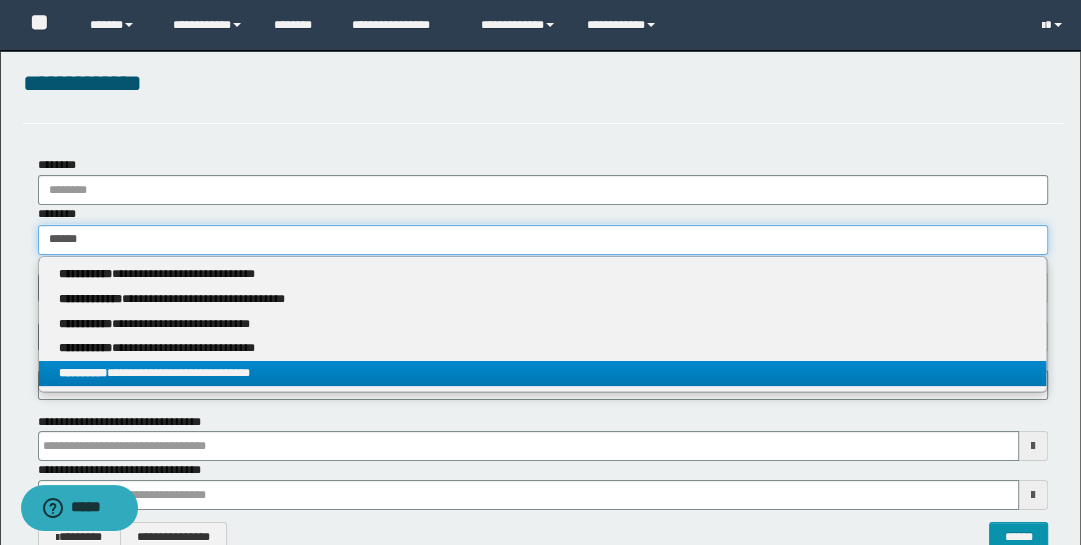 type 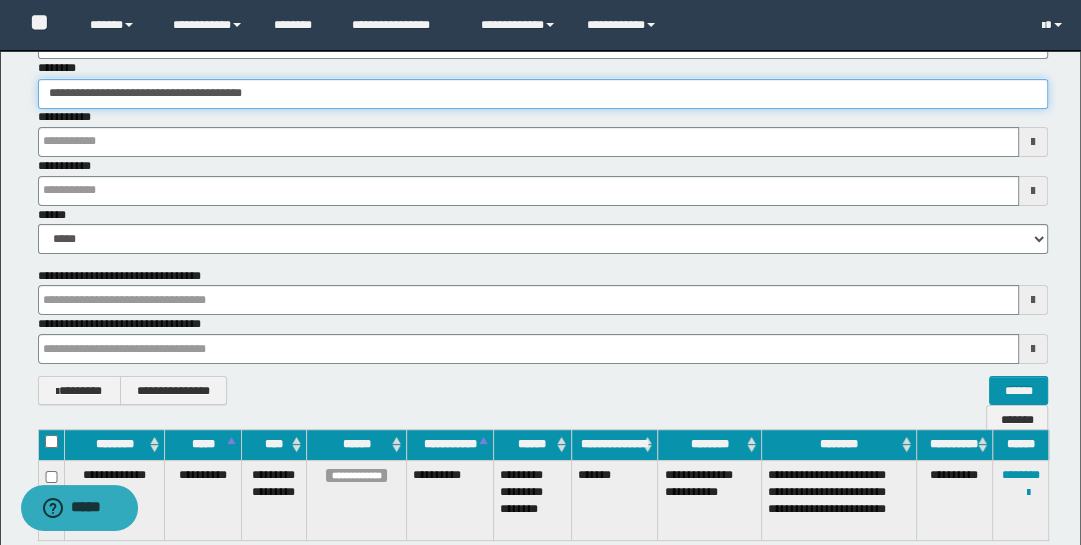 scroll, scrollTop: 285, scrollLeft: 0, axis: vertical 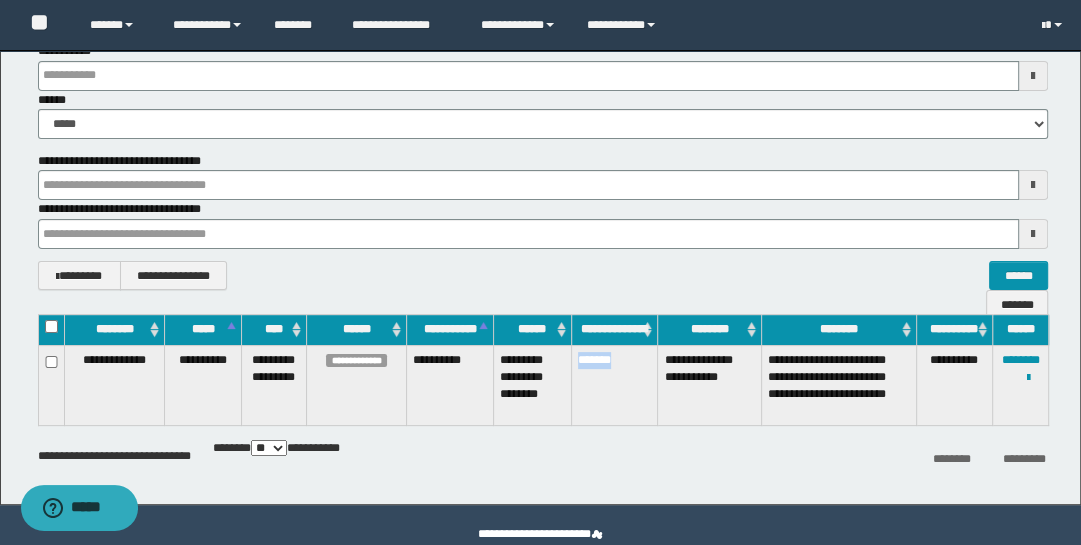 drag, startPoint x: 570, startPoint y: 358, endPoint x: 634, endPoint y: 380, distance: 67.6757 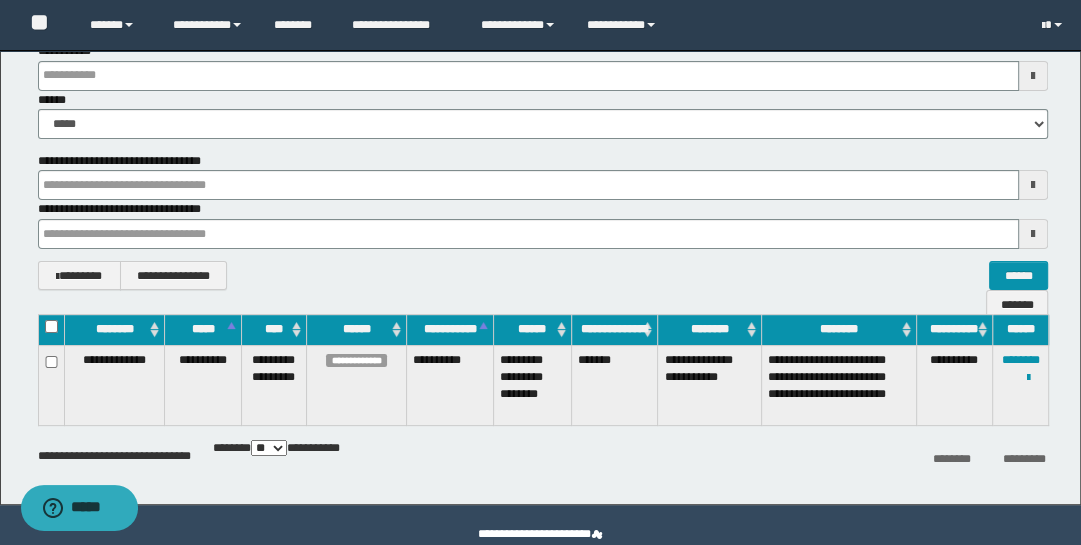 scroll, scrollTop: 78, scrollLeft: 0, axis: vertical 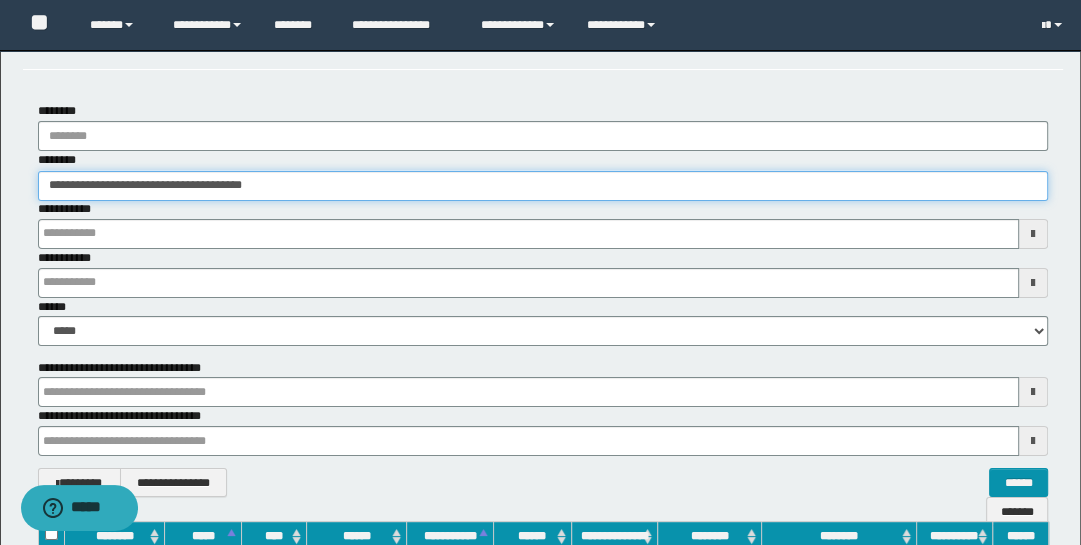 drag, startPoint x: 303, startPoint y: 191, endPoint x: -30, endPoint y: 131, distance: 338.36224 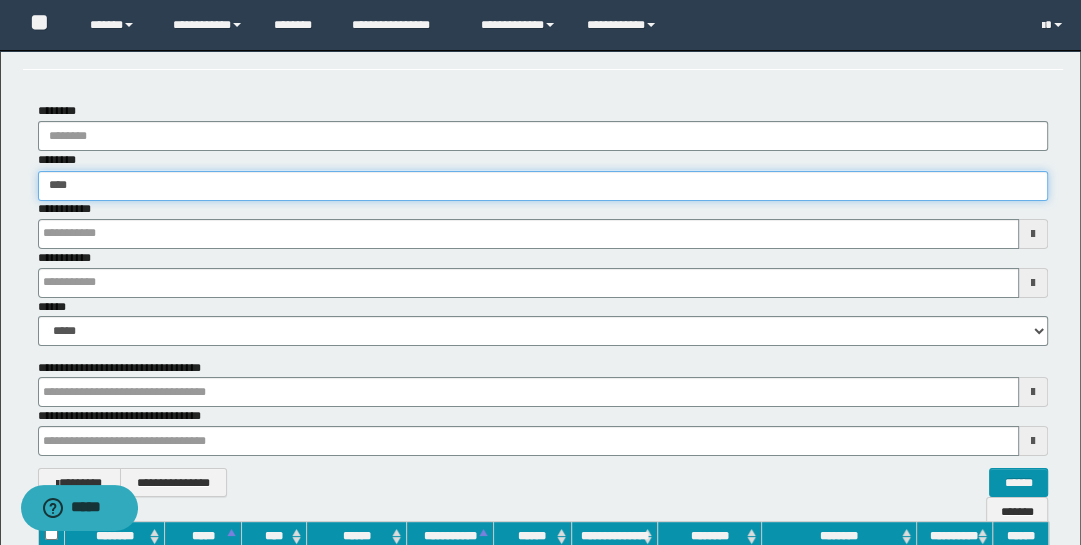 type on "*****" 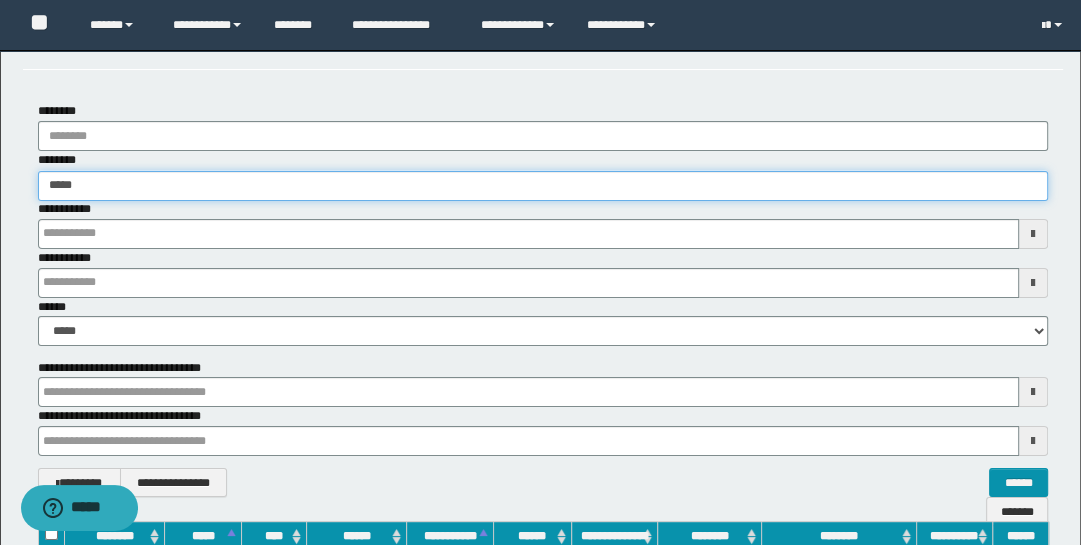 type on "*****" 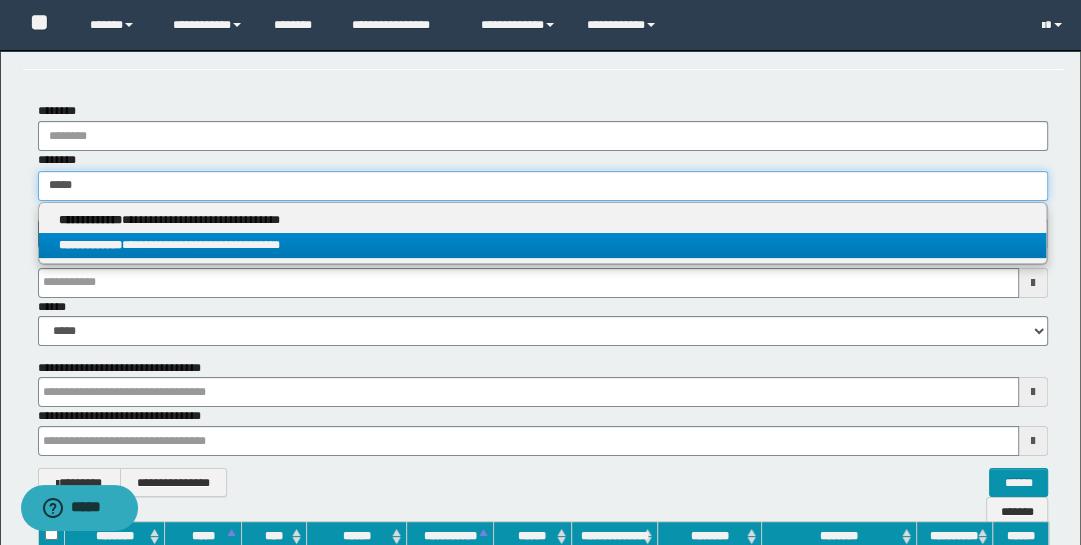 type on "*****" 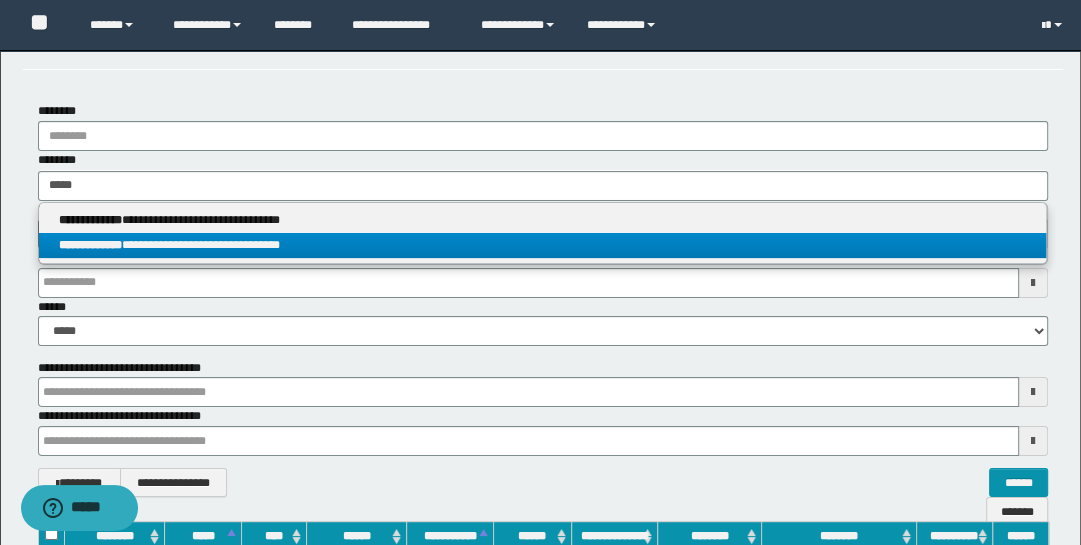 click on "**********" at bounding box center [90, 245] 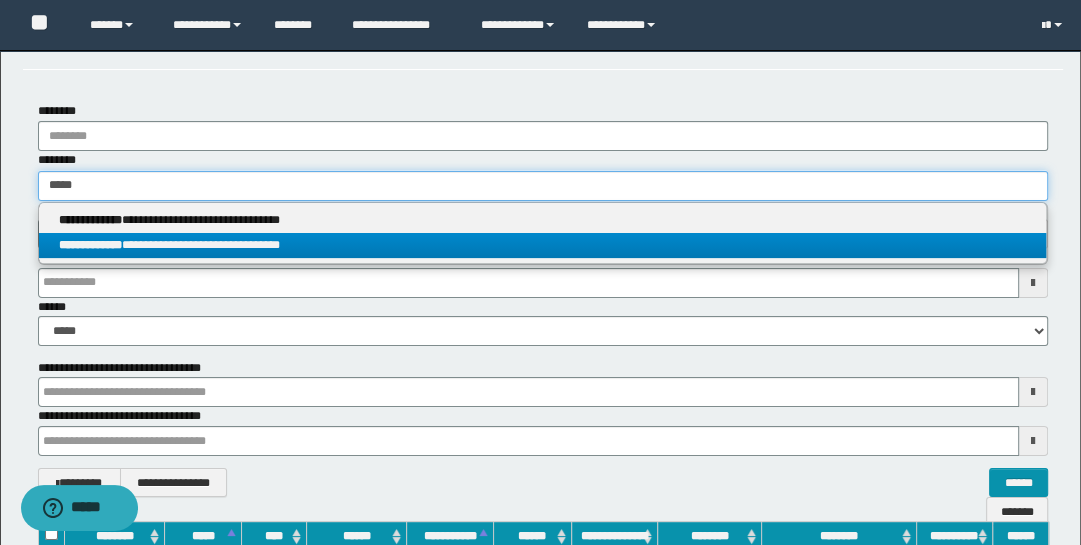 type 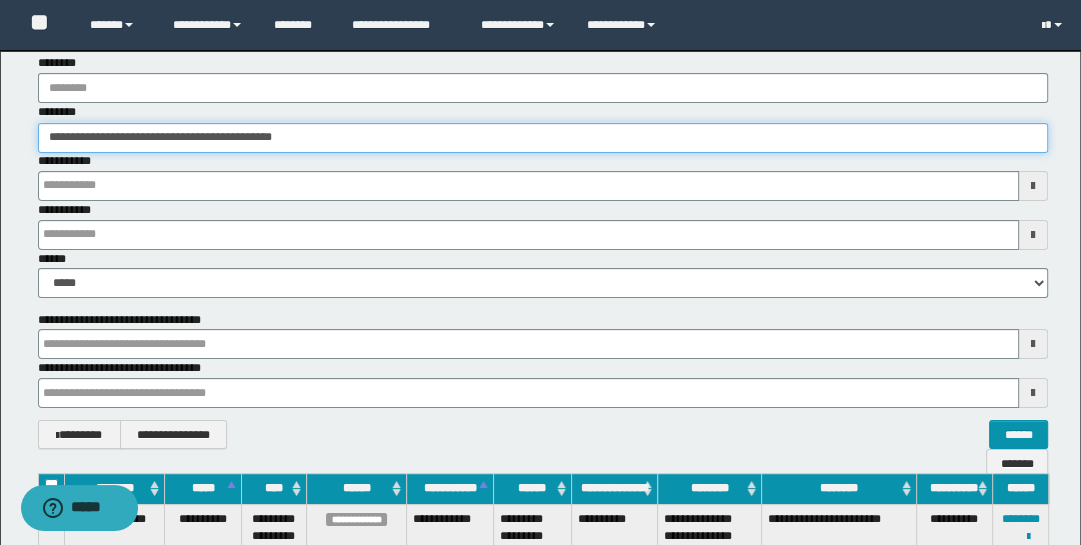 scroll, scrollTop: 227, scrollLeft: 0, axis: vertical 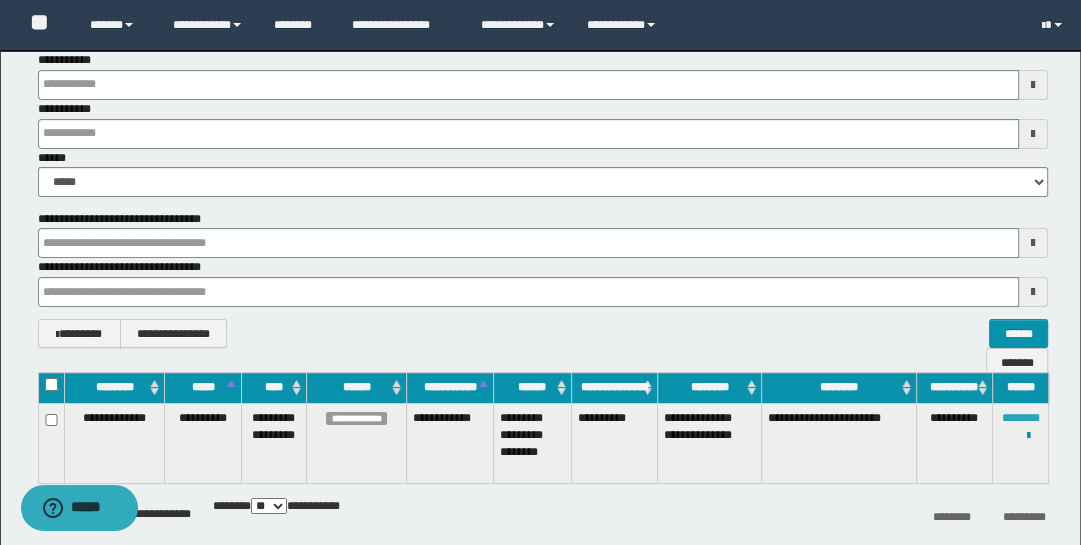 click on "********" at bounding box center (1021, 418) 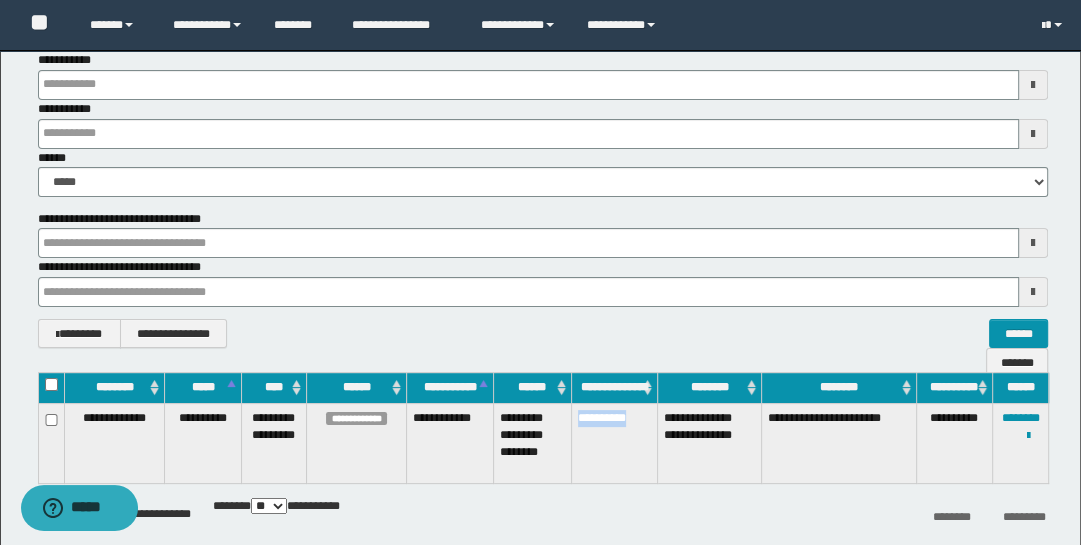 drag, startPoint x: 574, startPoint y: 411, endPoint x: 654, endPoint y: 431, distance: 82.46211 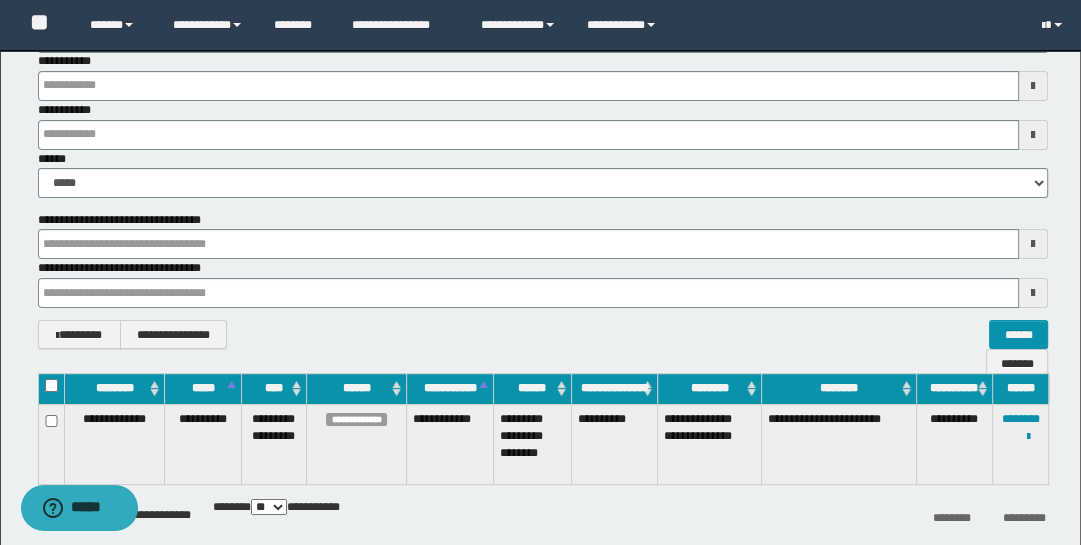 scroll, scrollTop: 0, scrollLeft: 0, axis: both 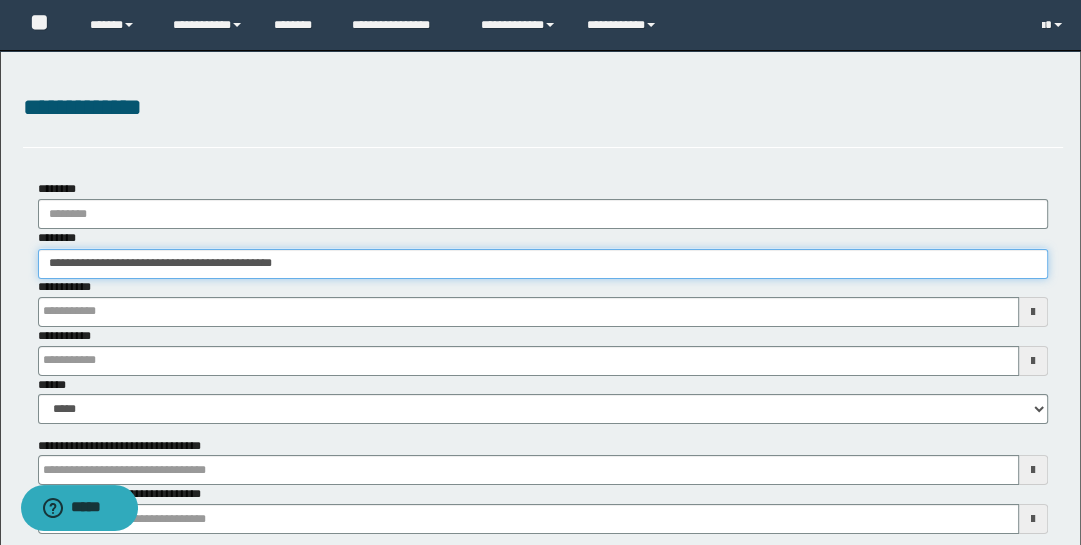 drag, startPoint x: 339, startPoint y: 275, endPoint x: -32, endPoint y: 147, distance: 392.46017 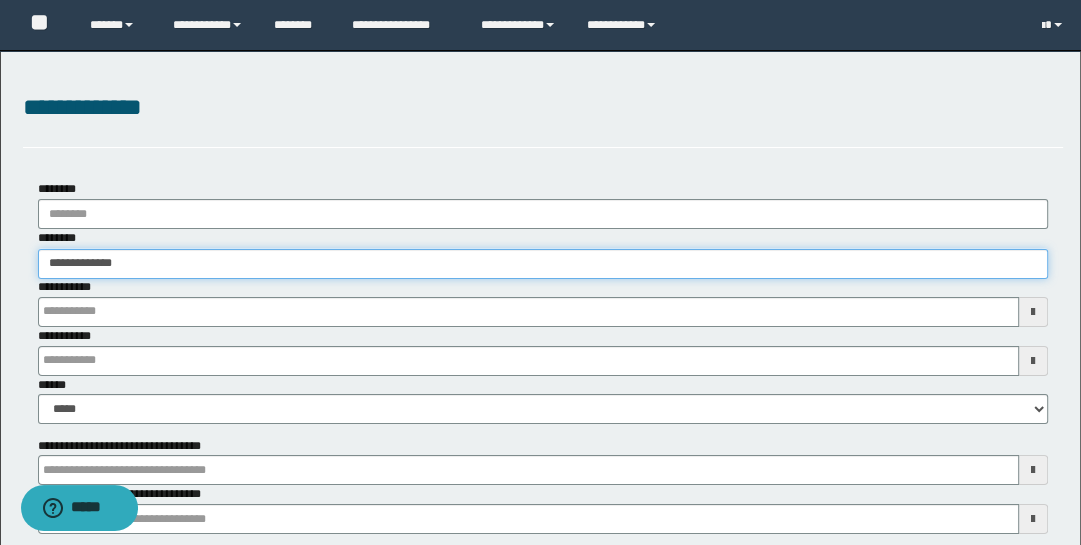 type on "**********" 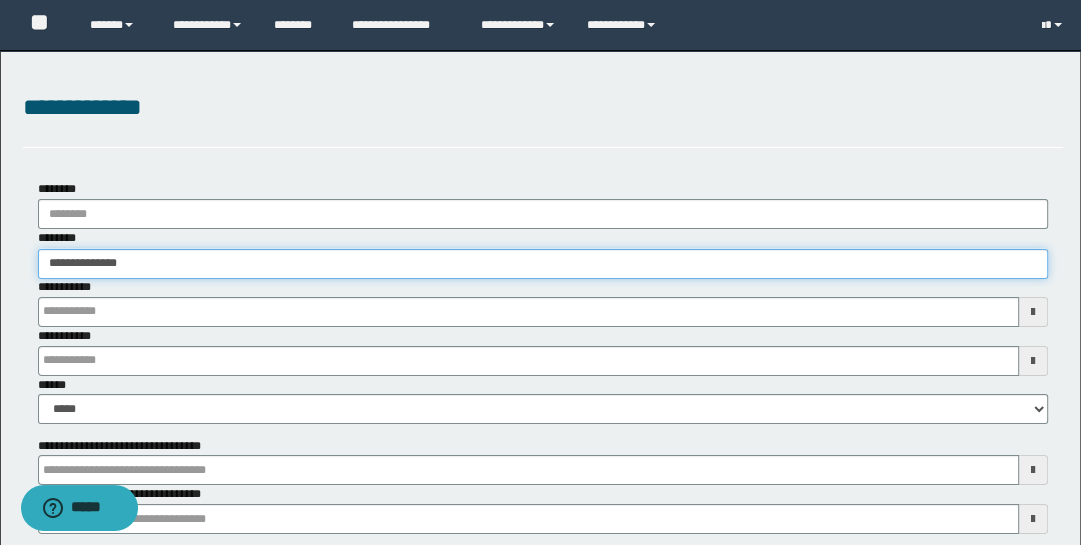 type on "**********" 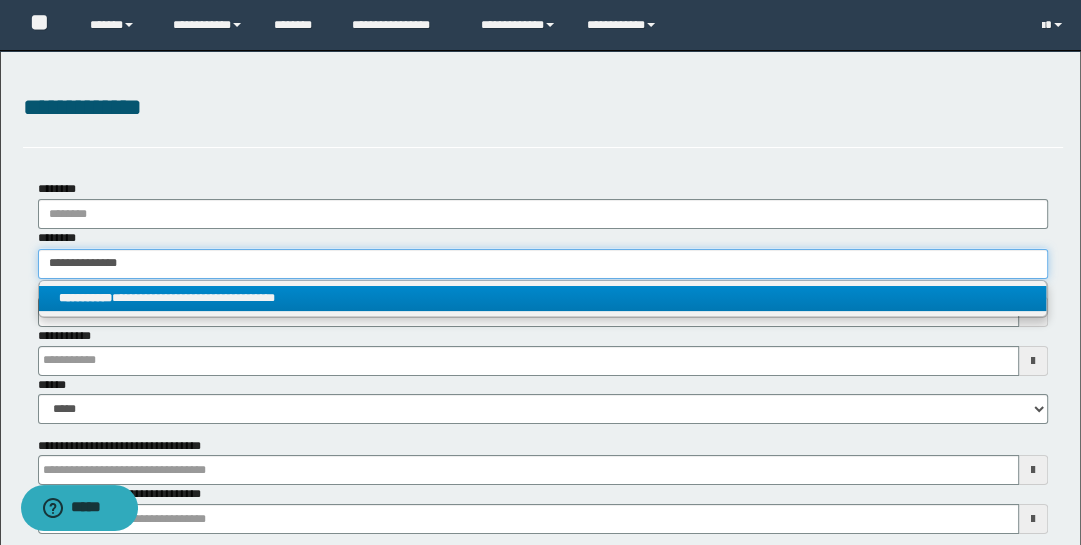 type on "**********" 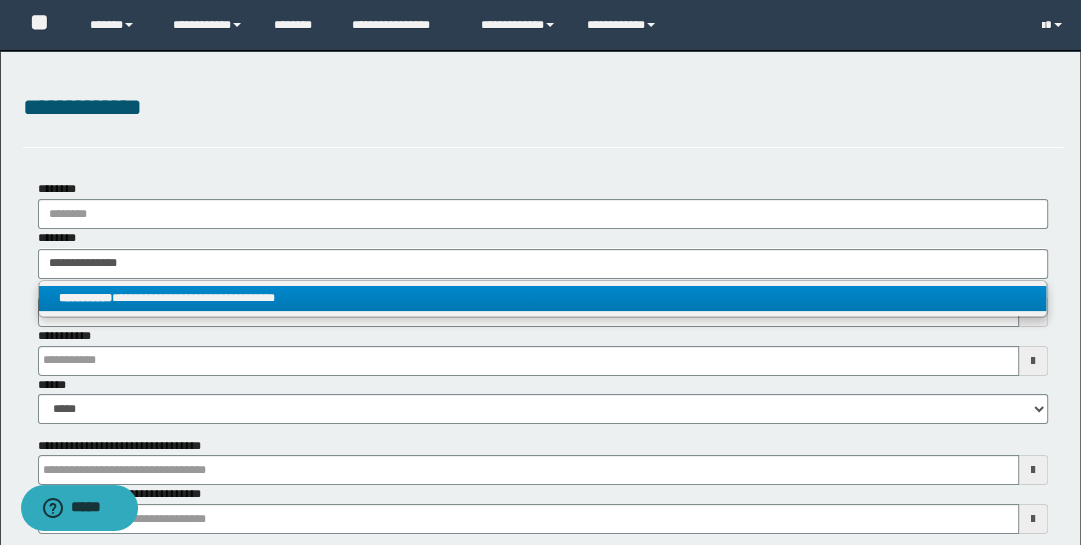 click on "**********" at bounding box center [543, 298] 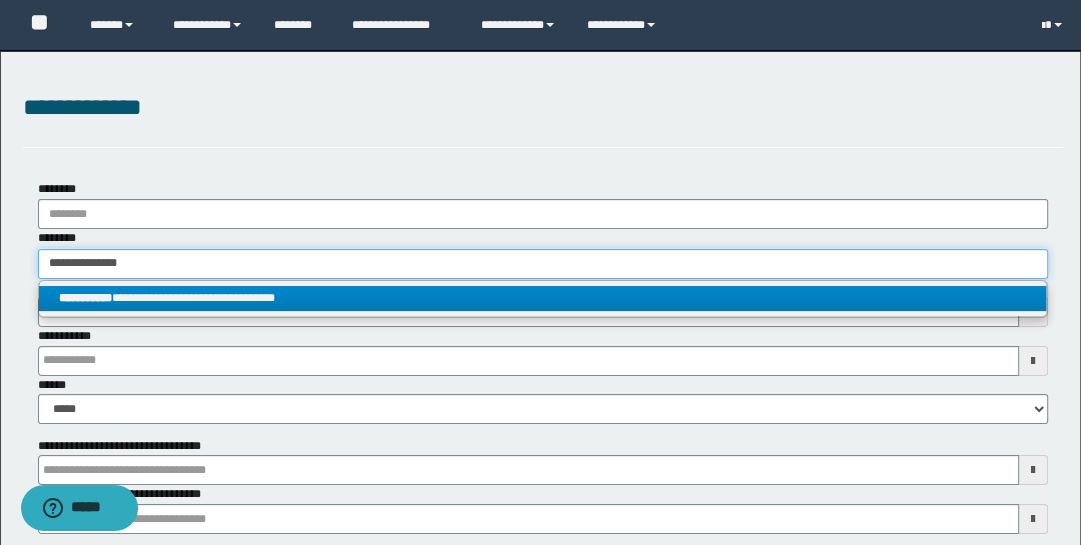 type 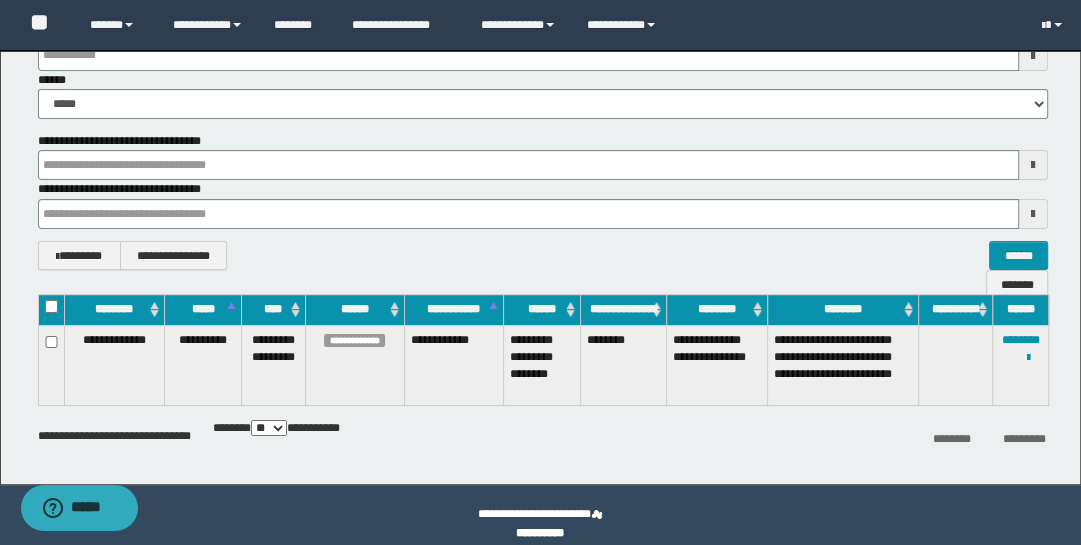 scroll, scrollTop: 322, scrollLeft: 0, axis: vertical 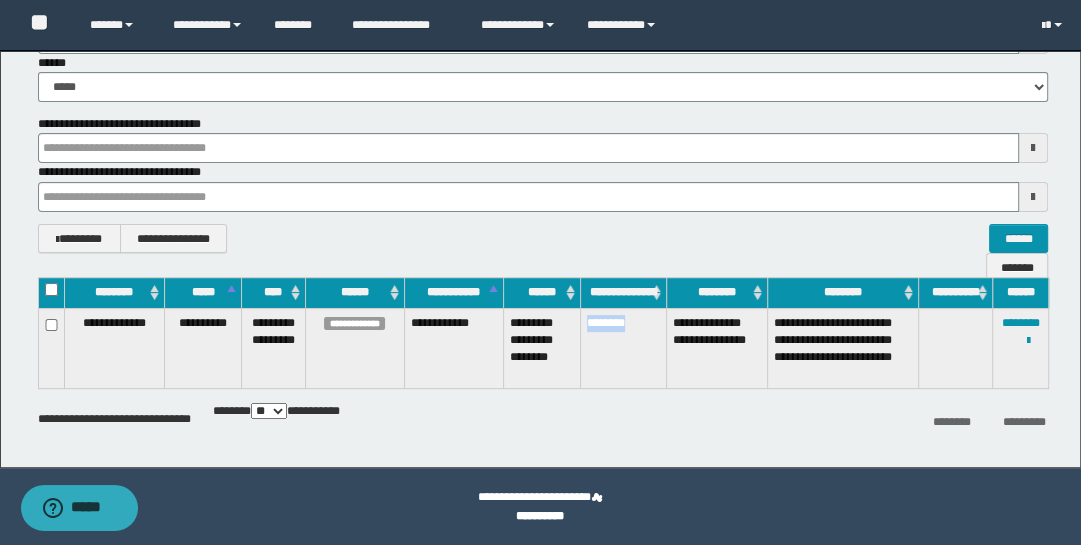 drag, startPoint x: 585, startPoint y: 319, endPoint x: 642, endPoint y: 342, distance: 61.46544 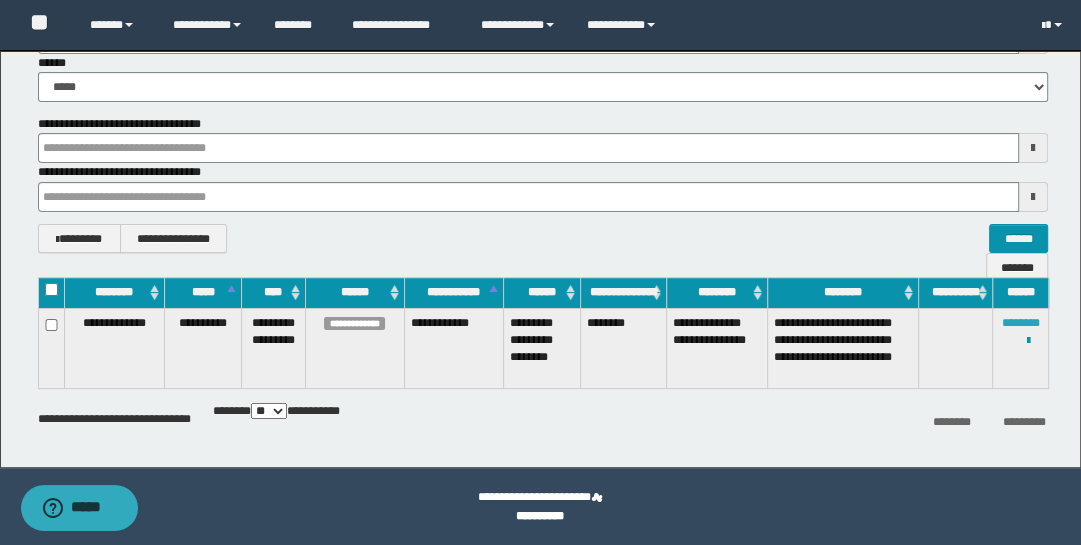 click on "********" at bounding box center [1021, 323] 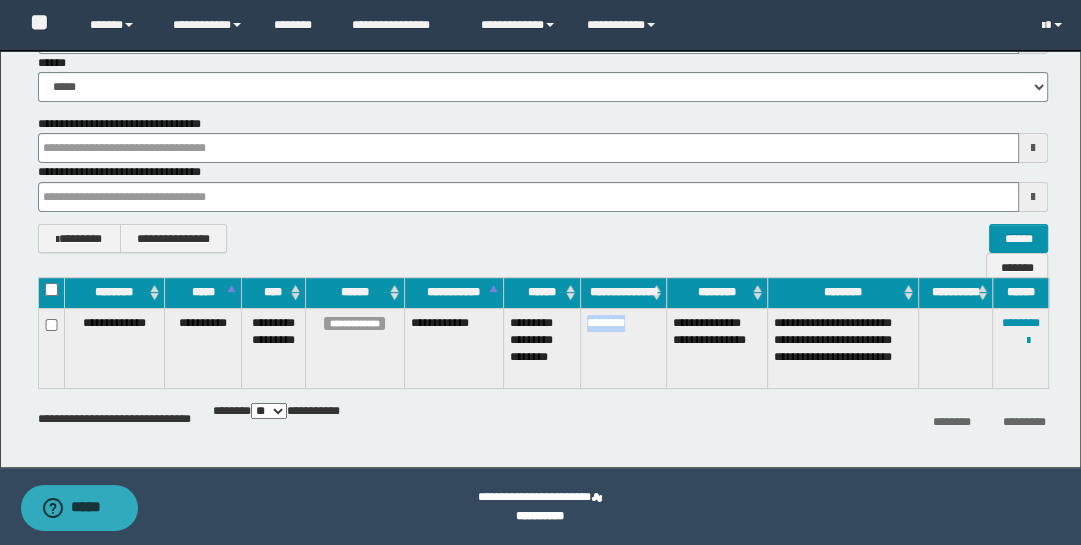 drag, startPoint x: 582, startPoint y: 317, endPoint x: 641, endPoint y: 337, distance: 62.297672 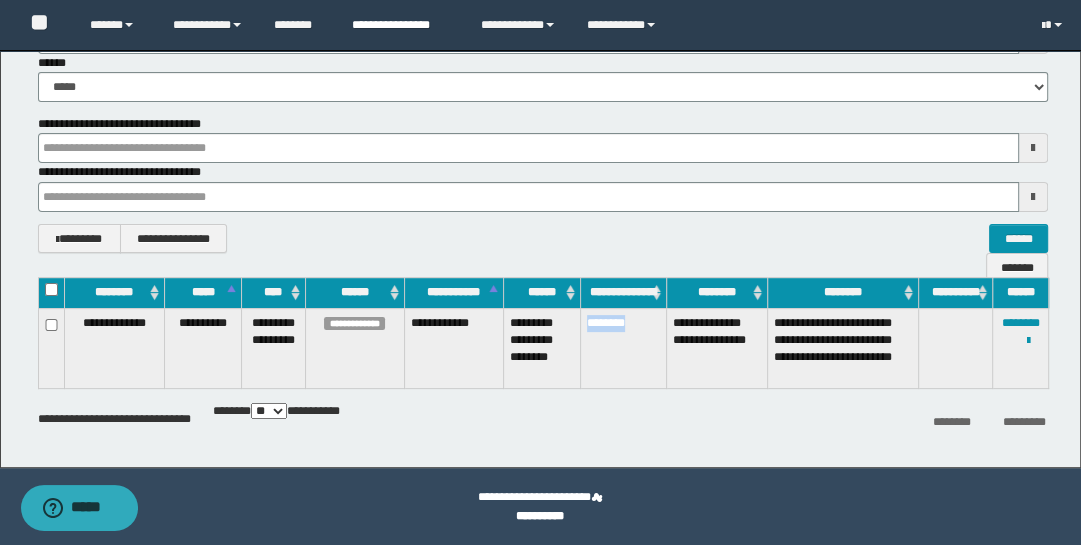 click on "**********" at bounding box center (401, 25) 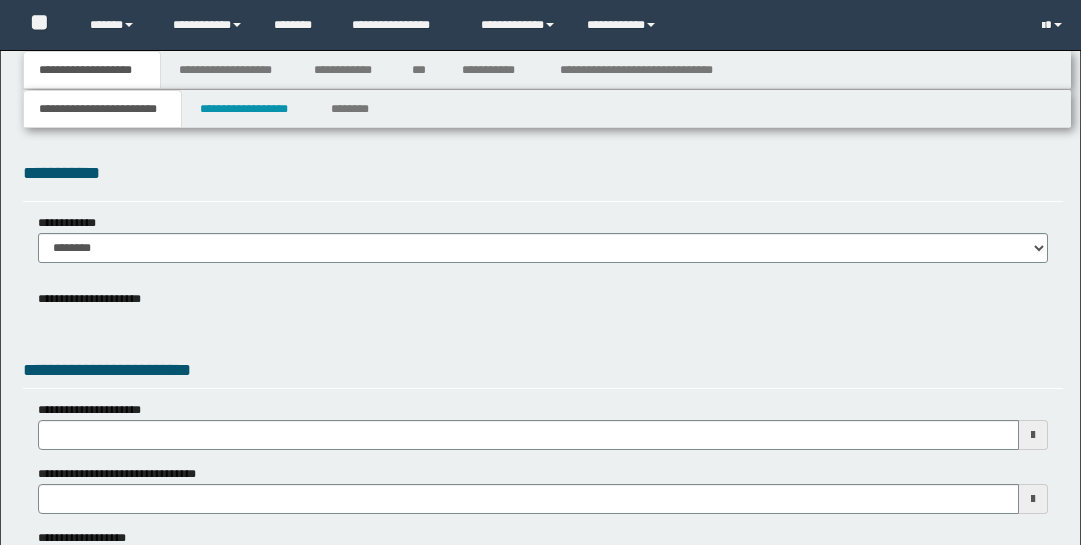 scroll, scrollTop: 0, scrollLeft: 0, axis: both 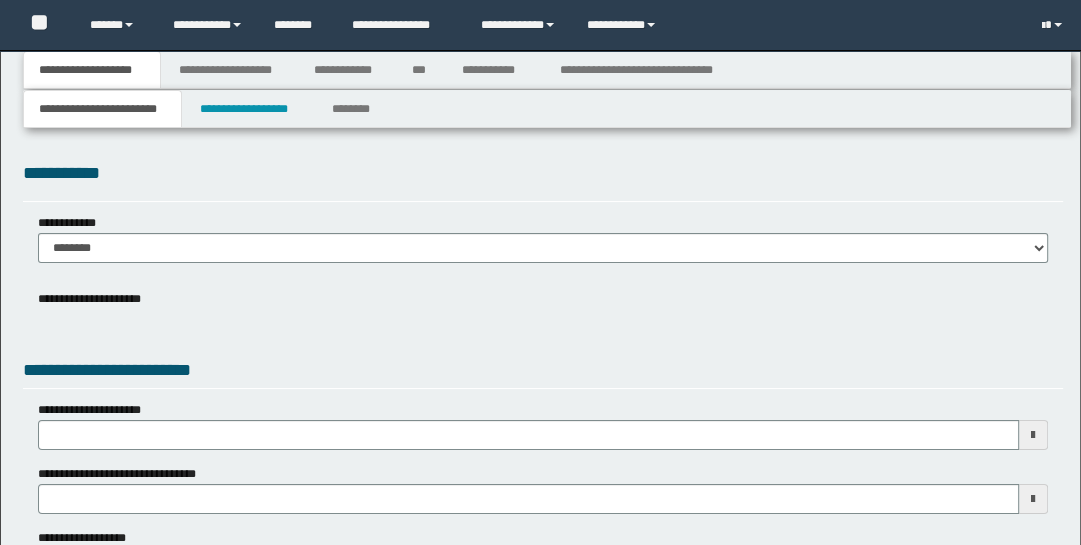 type on "**********" 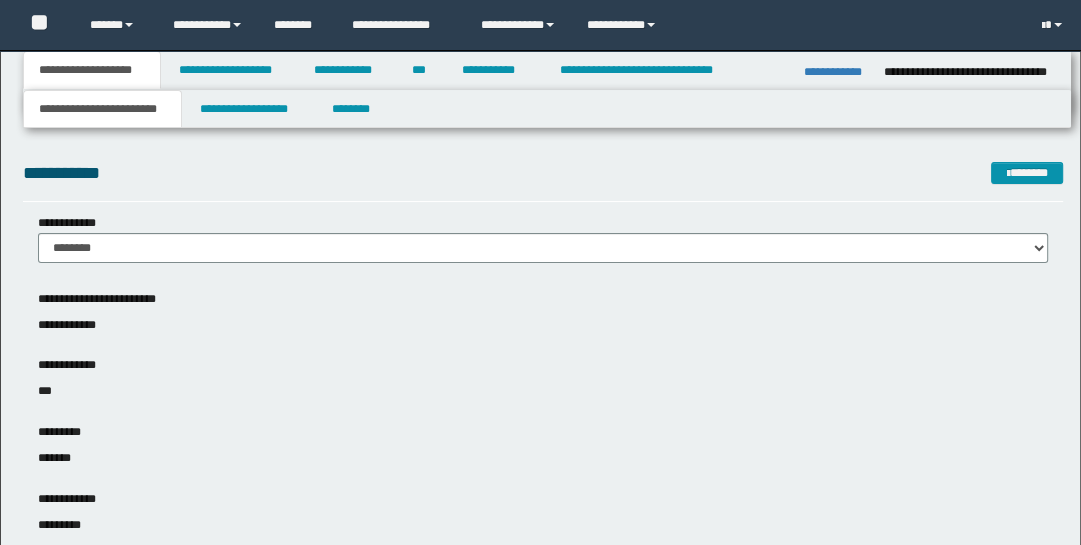 scroll, scrollTop: 0, scrollLeft: 0, axis: both 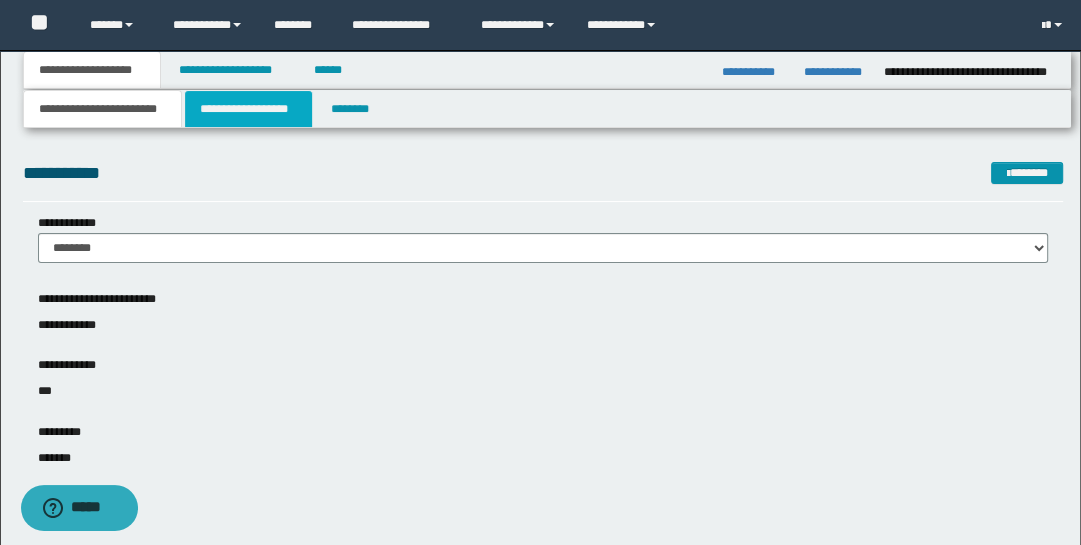 click on "**********" at bounding box center (249, 109) 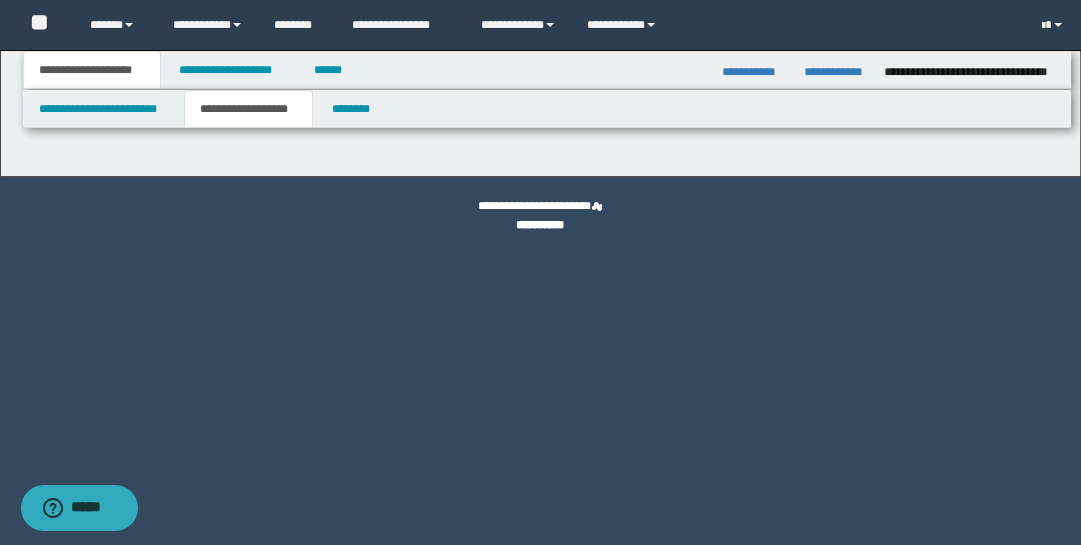 type on "**********" 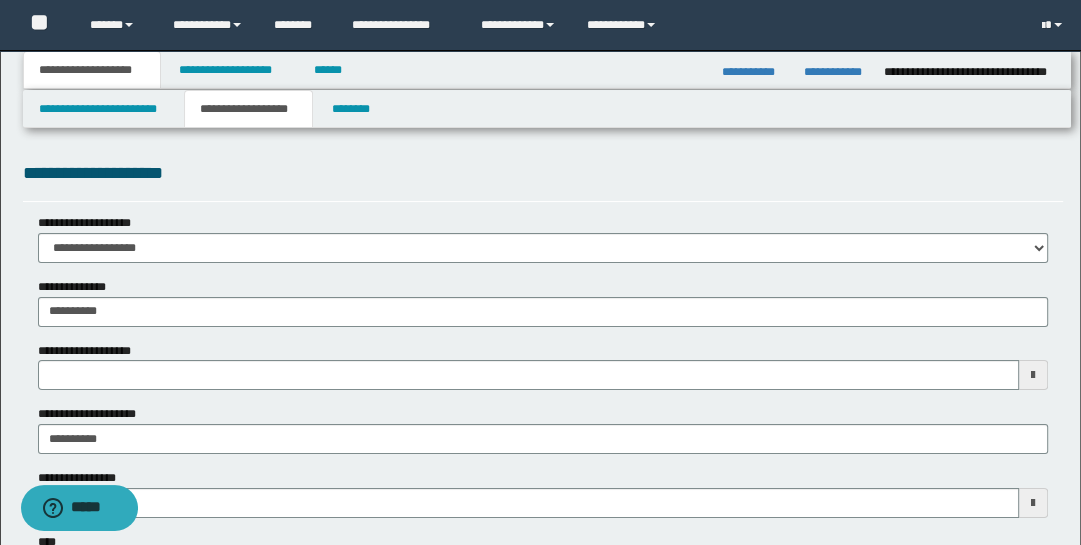 type 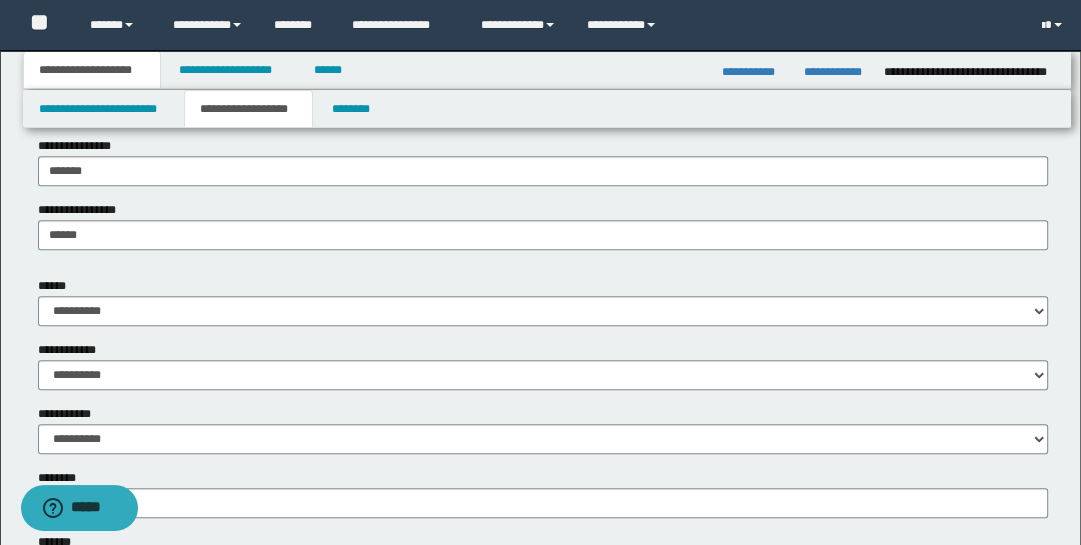scroll, scrollTop: 602, scrollLeft: 0, axis: vertical 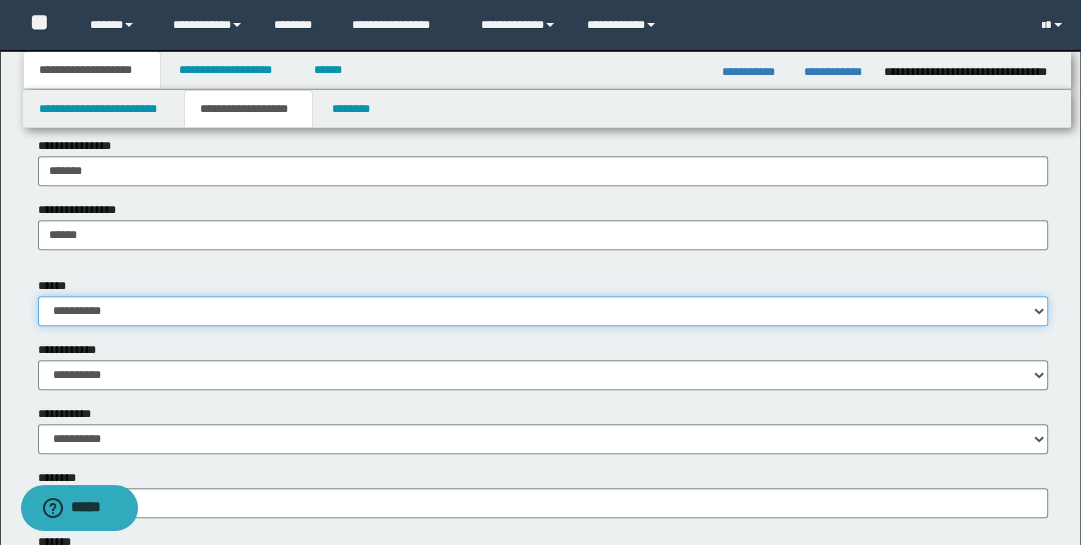 click on "**********" at bounding box center (543, 311) 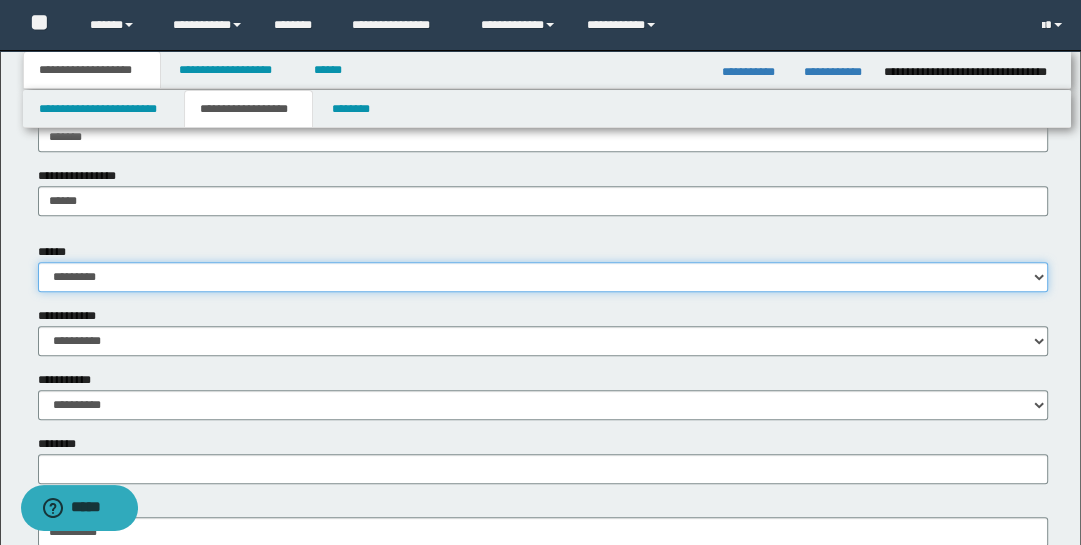 scroll, scrollTop: 648, scrollLeft: 0, axis: vertical 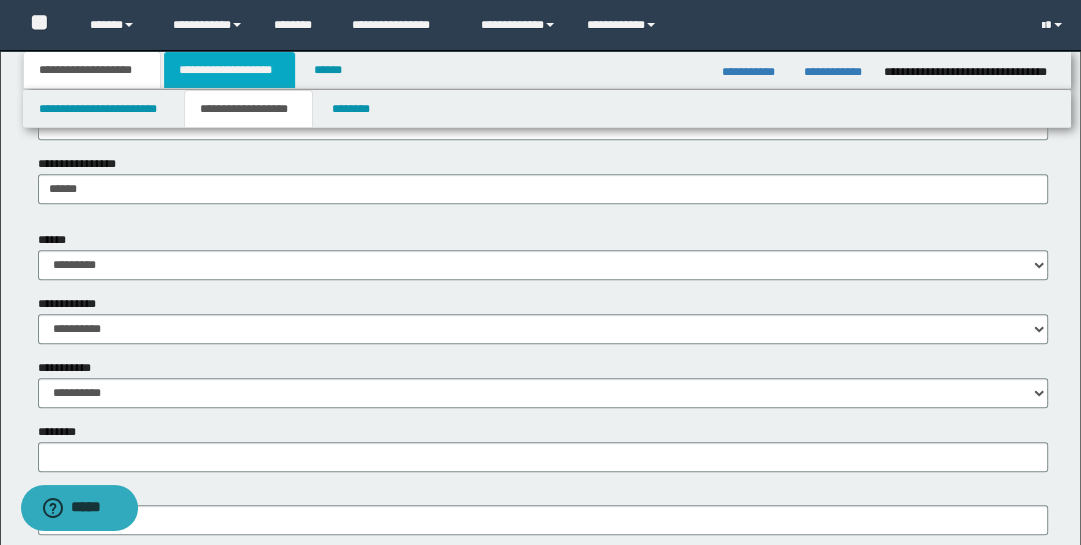 click on "**********" at bounding box center (229, 70) 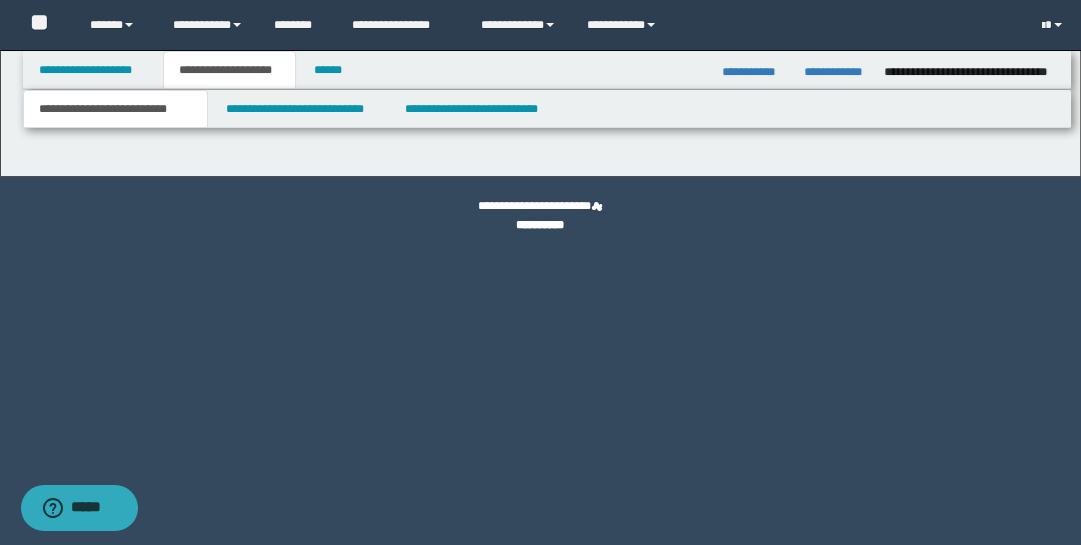 scroll, scrollTop: 0, scrollLeft: 0, axis: both 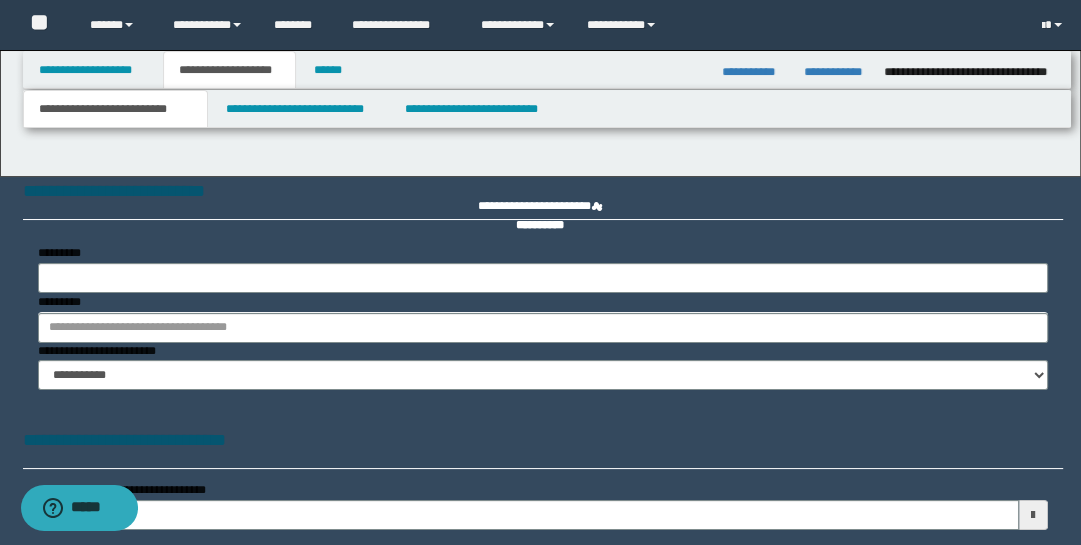 select on "*" 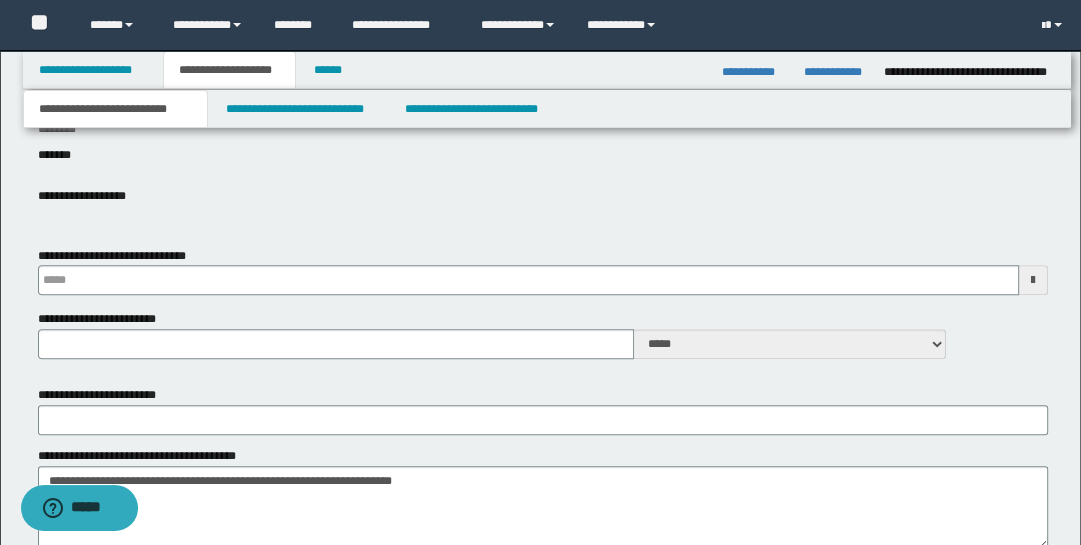 scroll, scrollTop: 756, scrollLeft: 0, axis: vertical 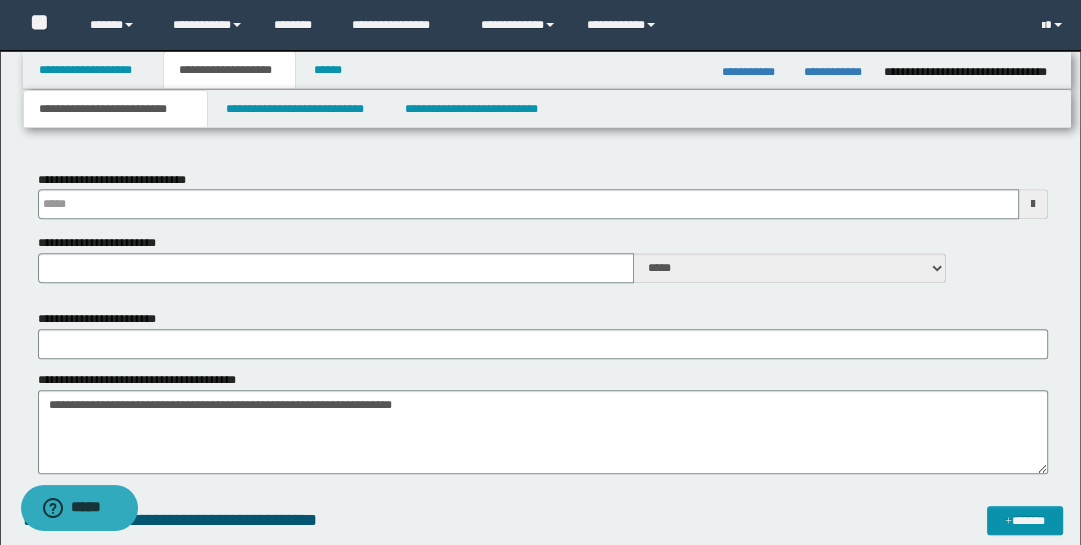 type 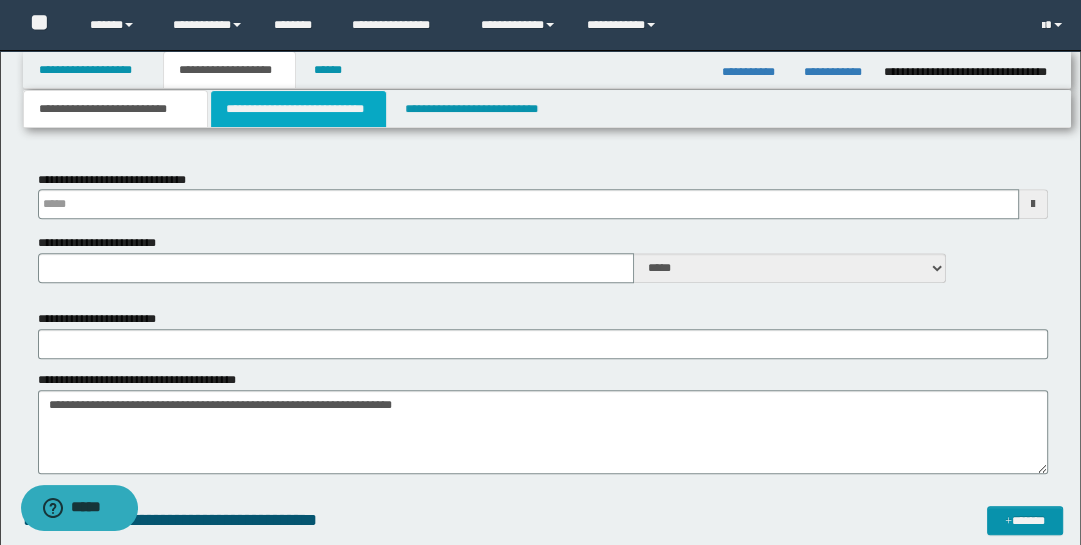 click on "**********" at bounding box center (299, 109) 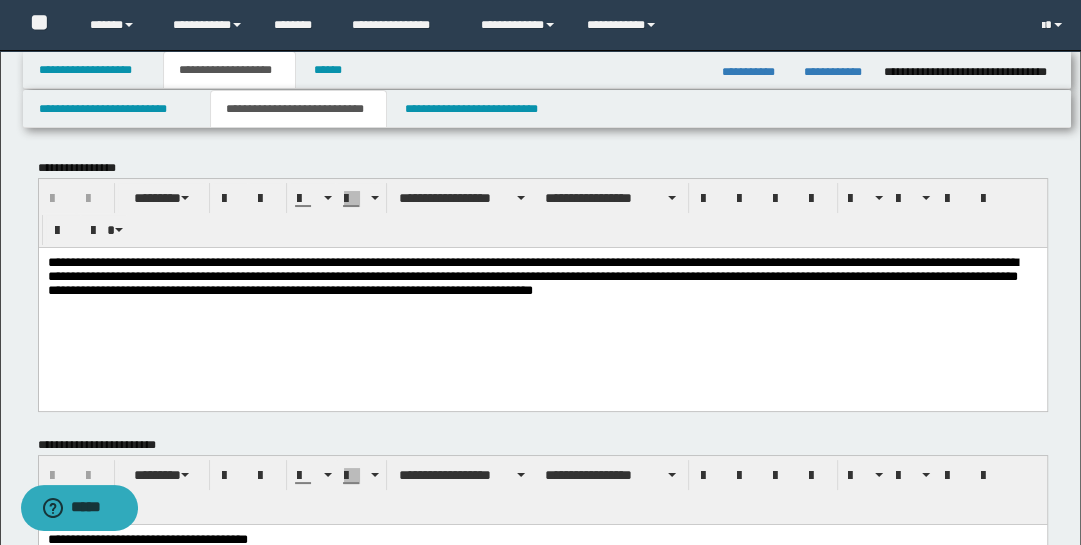 scroll, scrollTop: 0, scrollLeft: 0, axis: both 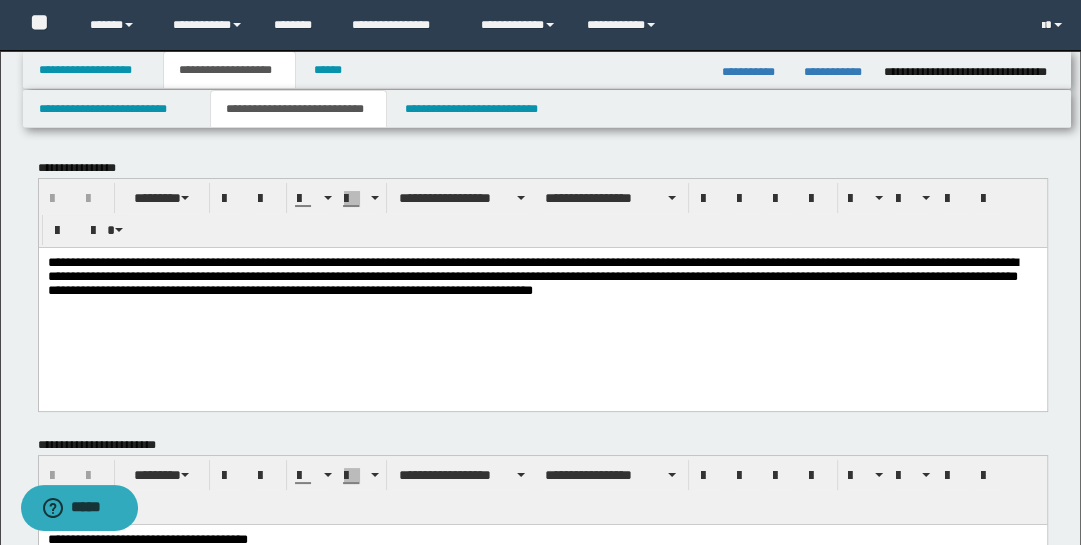 click on "**********" at bounding box center (542, 301) 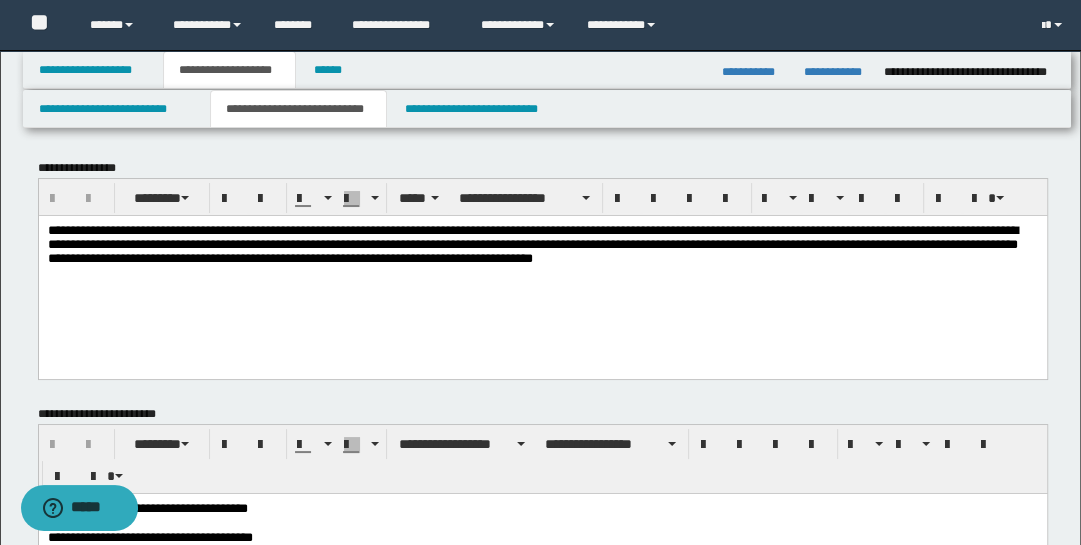 click on "**********" at bounding box center [532, 243] 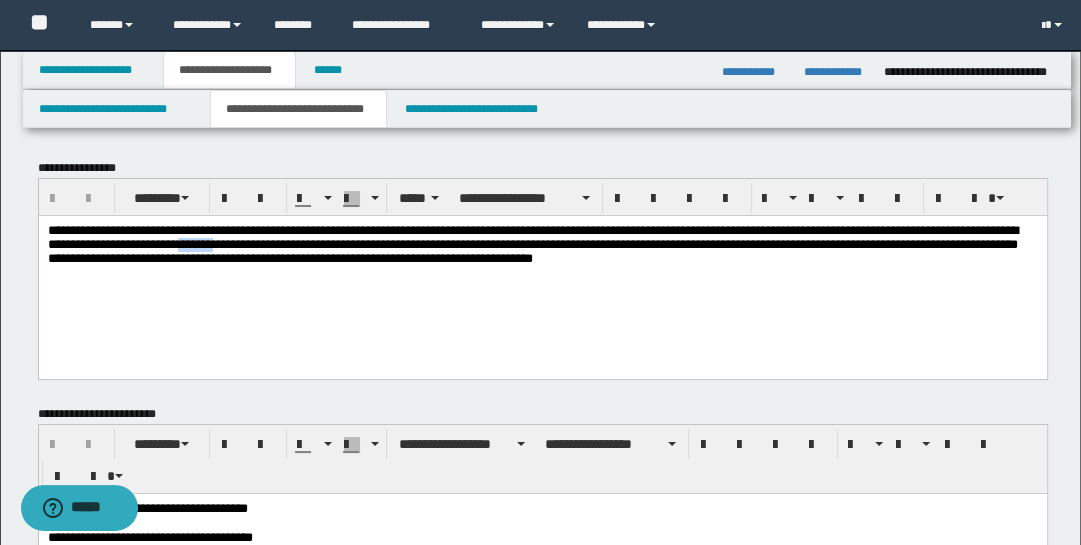 type 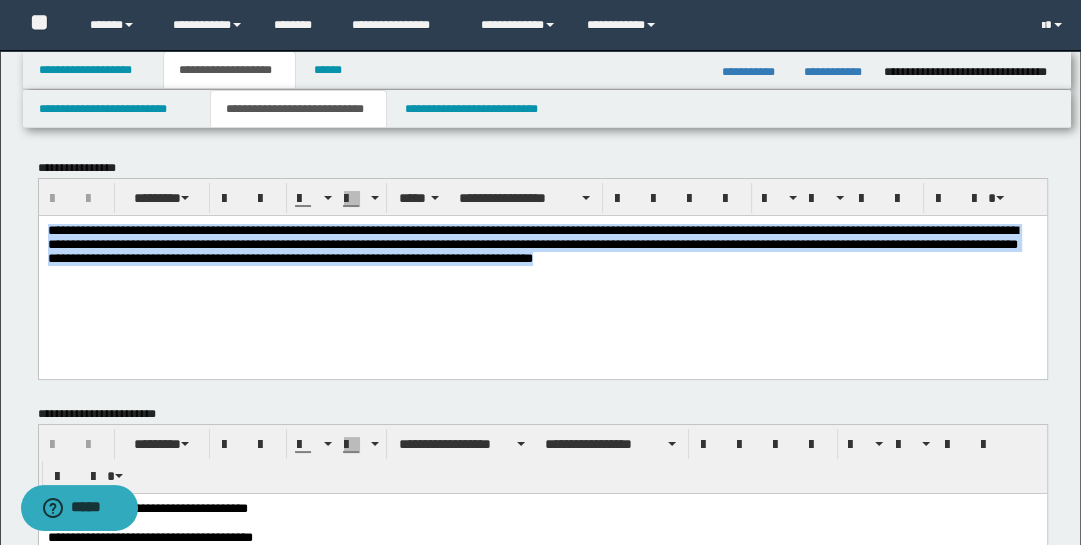 drag, startPoint x: 45, startPoint y: 228, endPoint x: 1039, endPoint y: 373, distance: 1004.52026 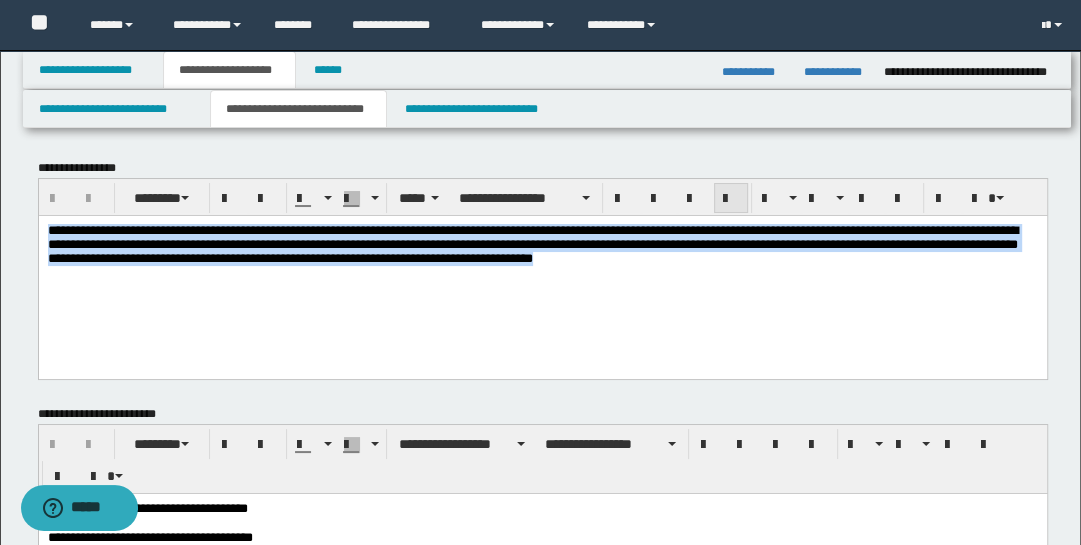 click at bounding box center (731, 199) 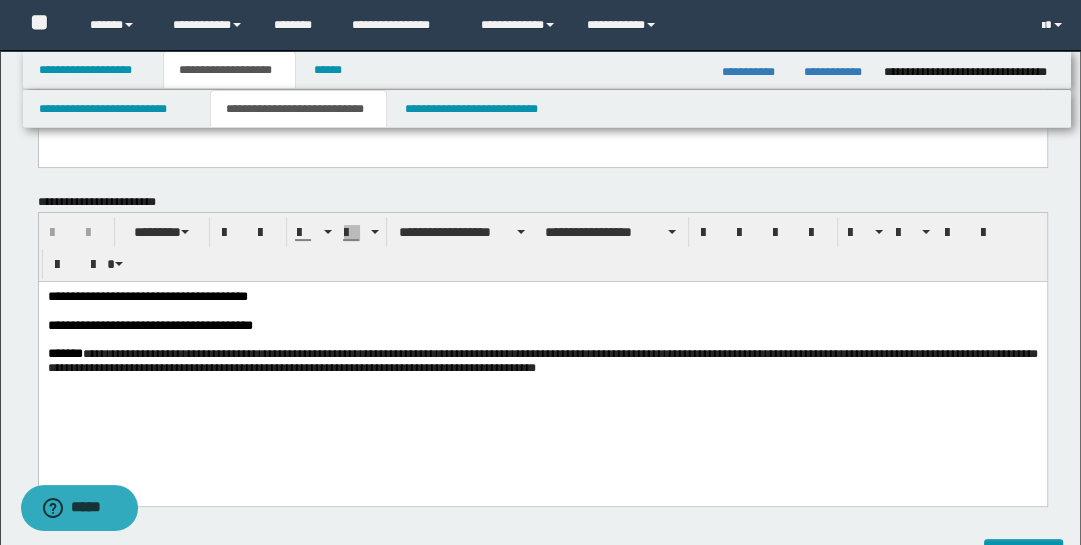 scroll, scrollTop: 0, scrollLeft: 0, axis: both 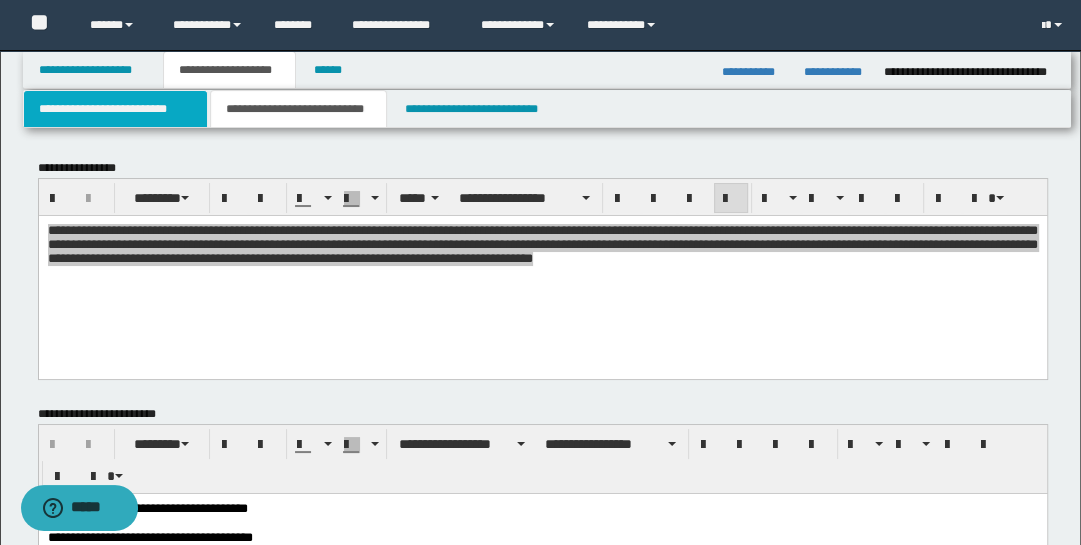 click on "**********" at bounding box center [115, 109] 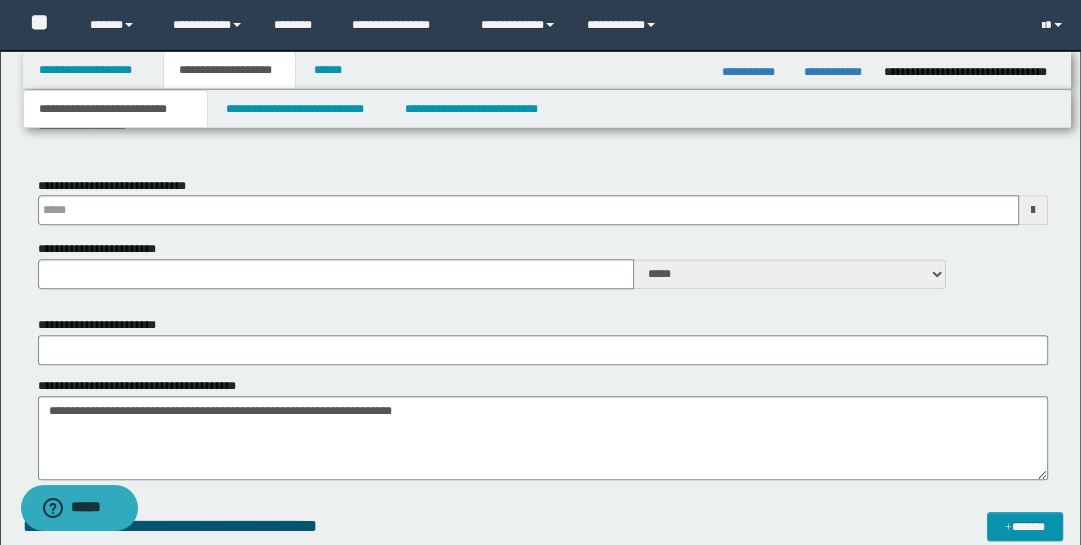 scroll, scrollTop: 788, scrollLeft: 0, axis: vertical 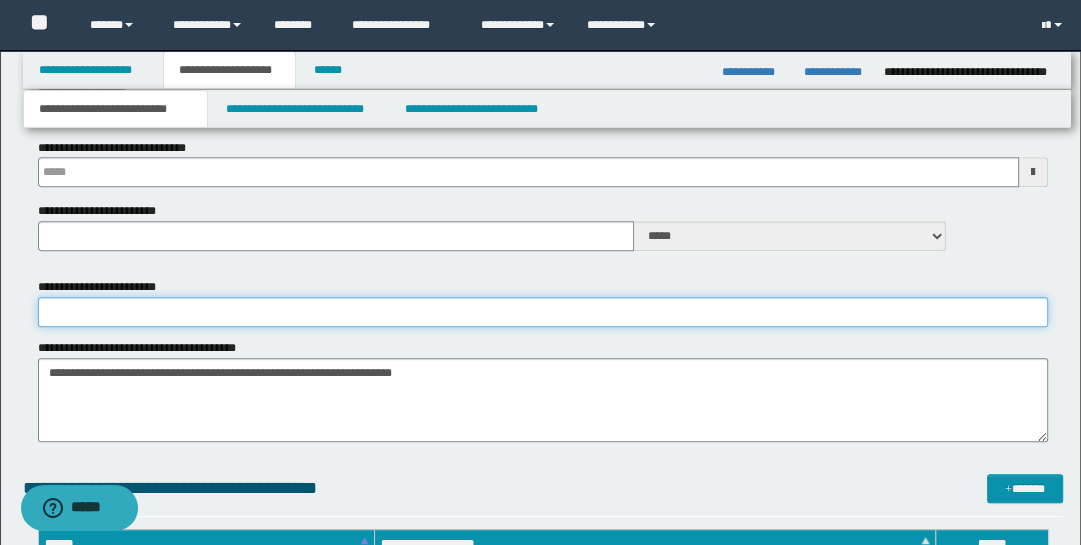 click on "**********" at bounding box center [543, 312] 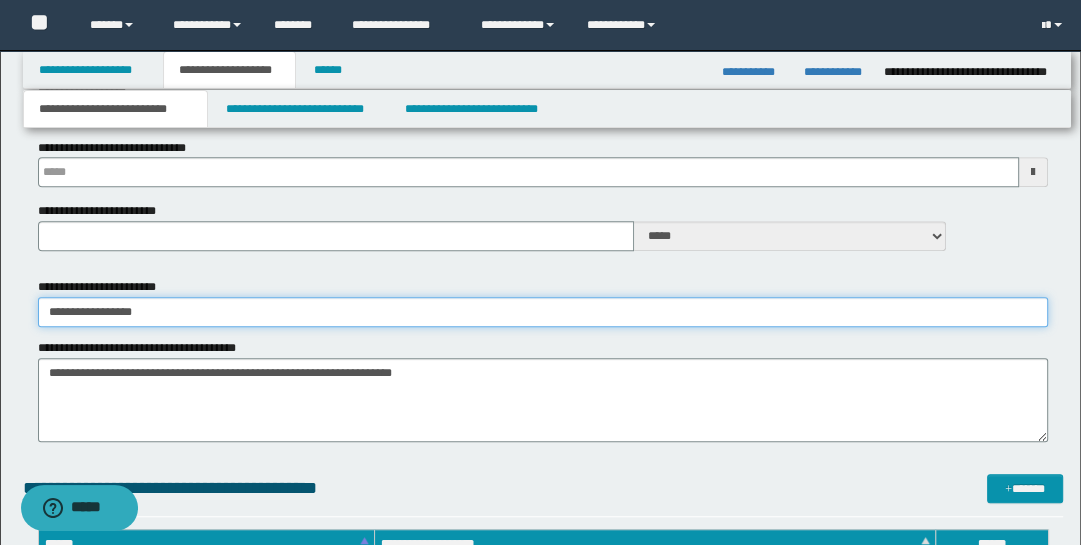 type on "**********" 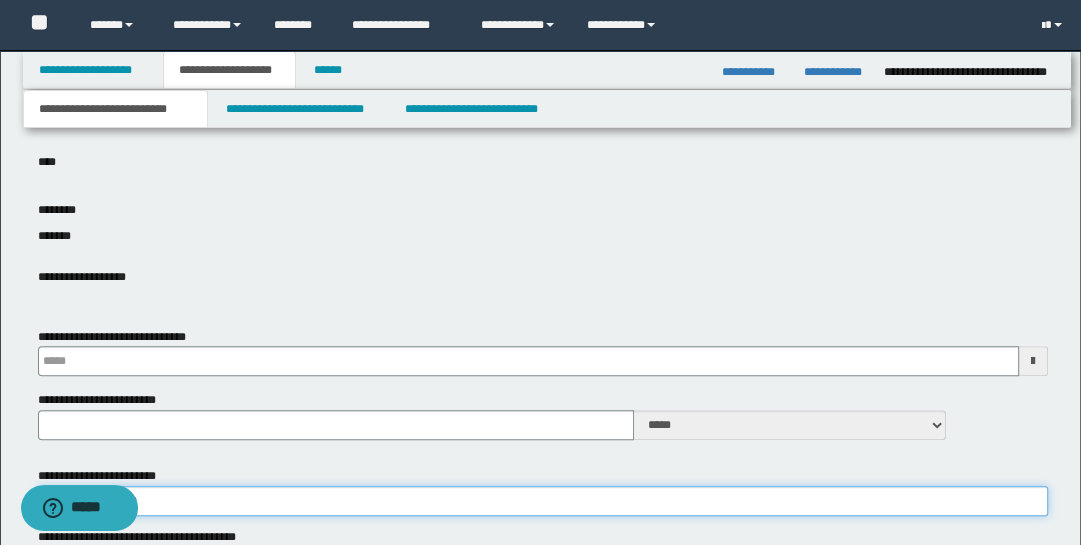 scroll, scrollTop: 589, scrollLeft: 0, axis: vertical 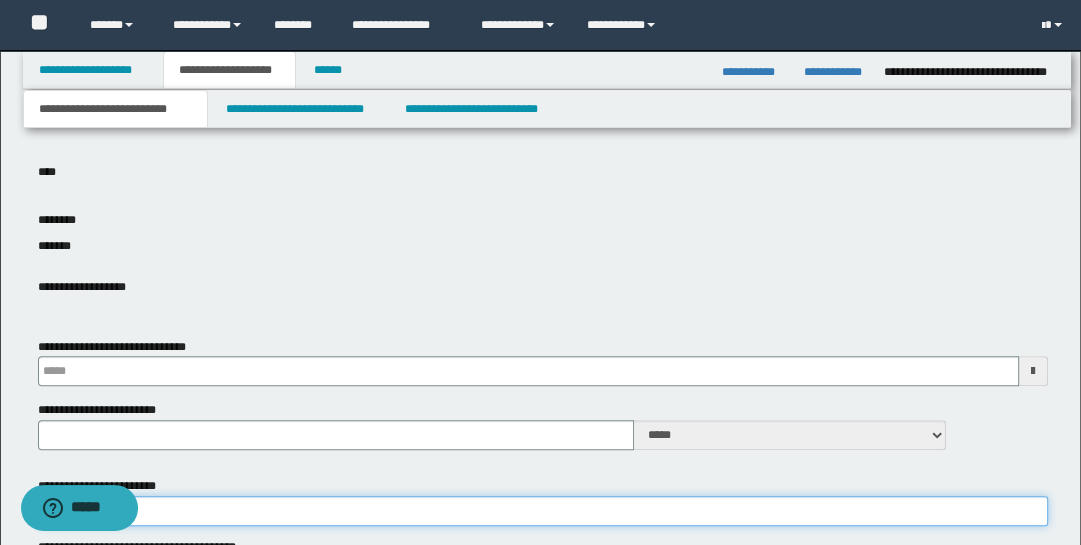type 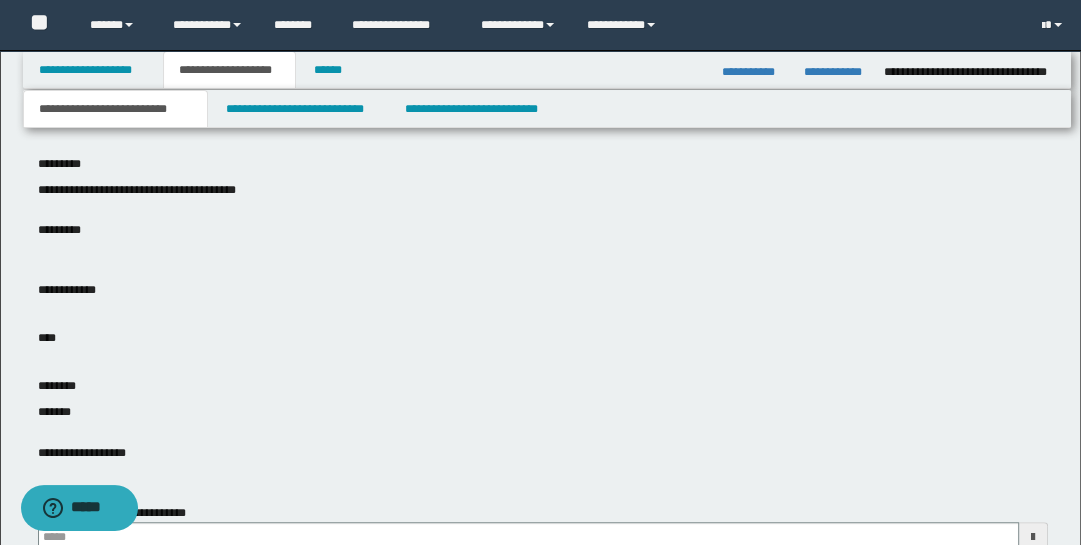 scroll, scrollTop: 0, scrollLeft: 0, axis: both 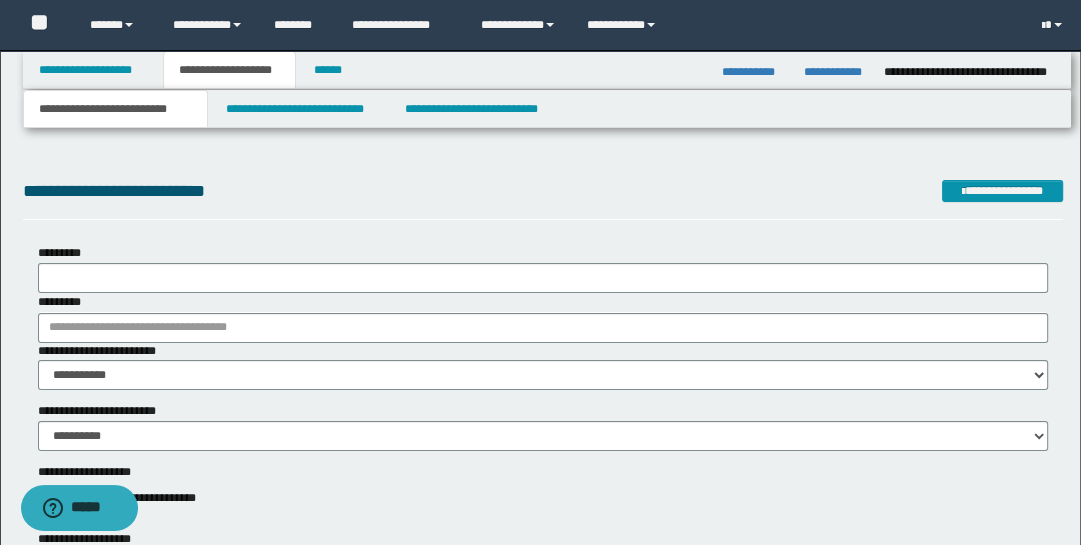 type on "**********" 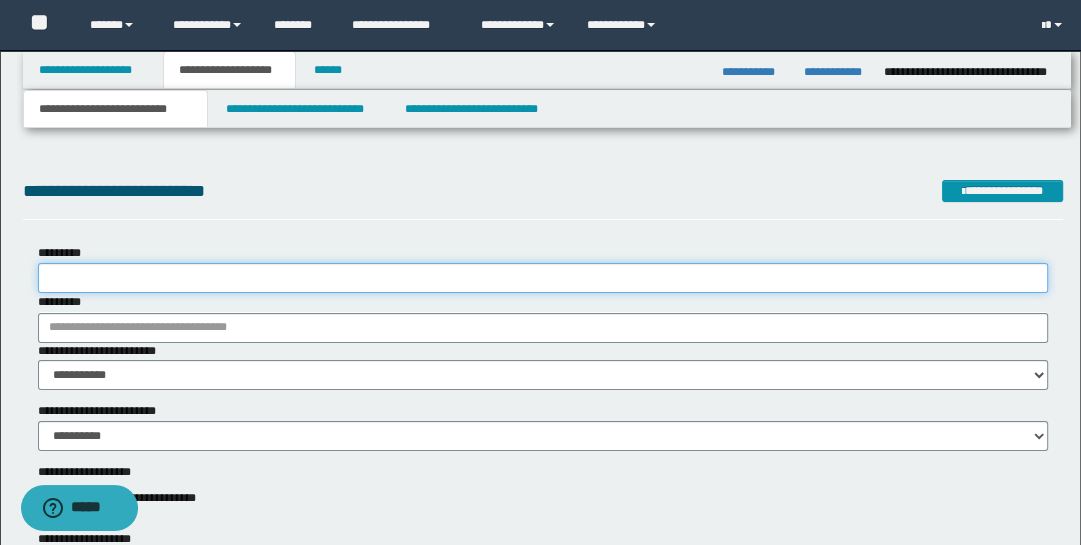 click on "*********" at bounding box center [543, 278] 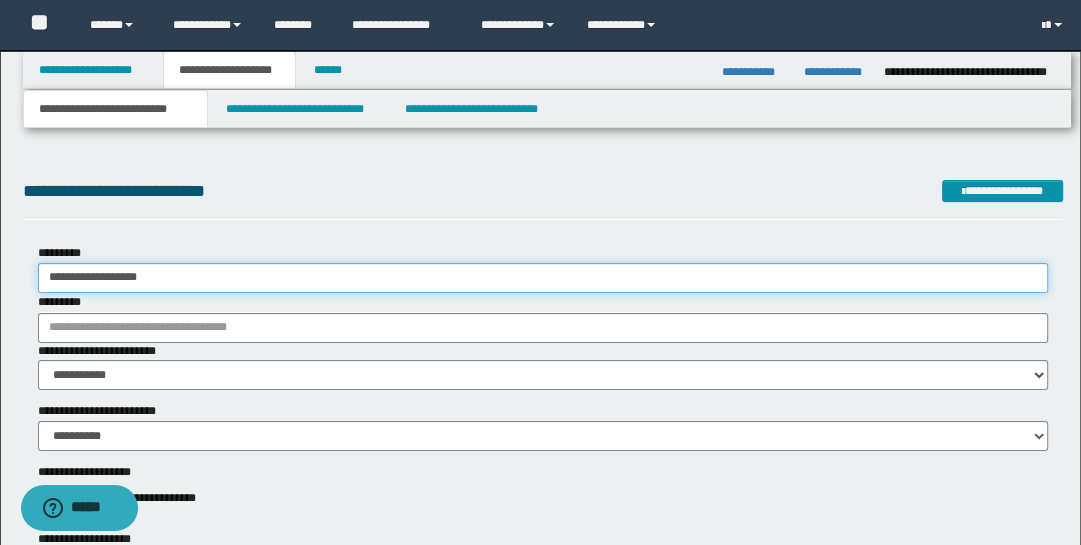 type on "**********" 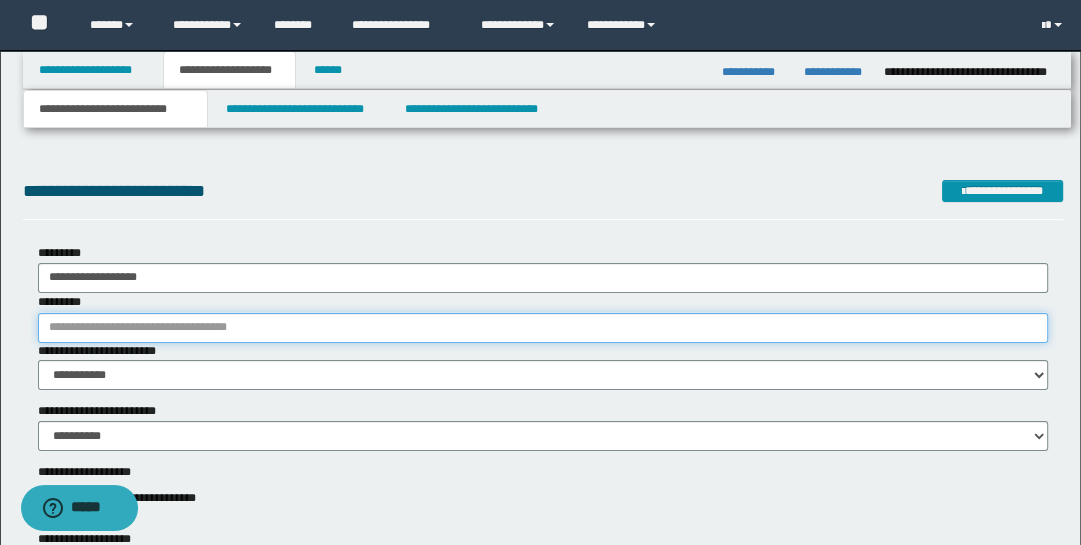 click on "*********" at bounding box center [543, 328] 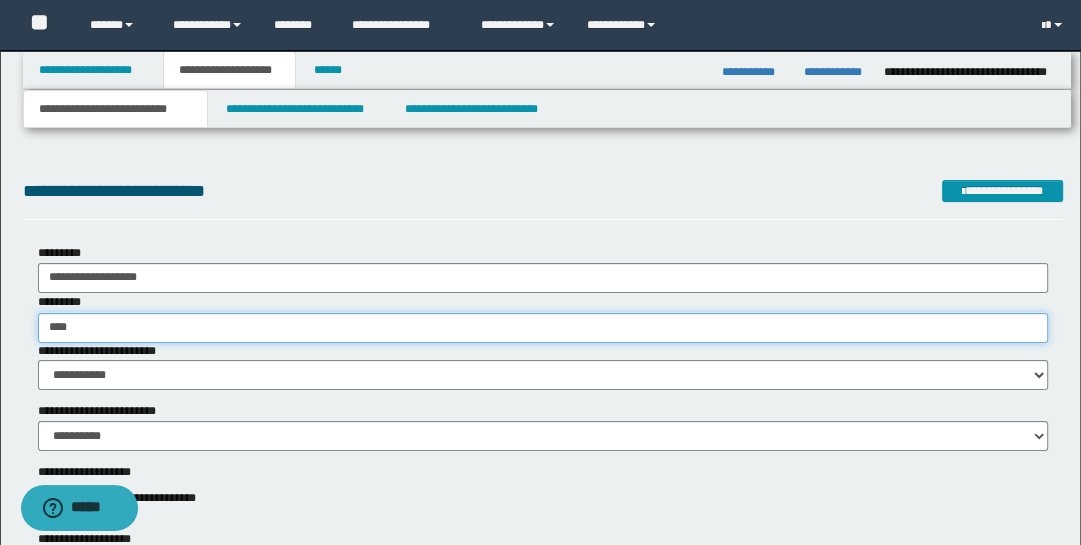 type on "*****" 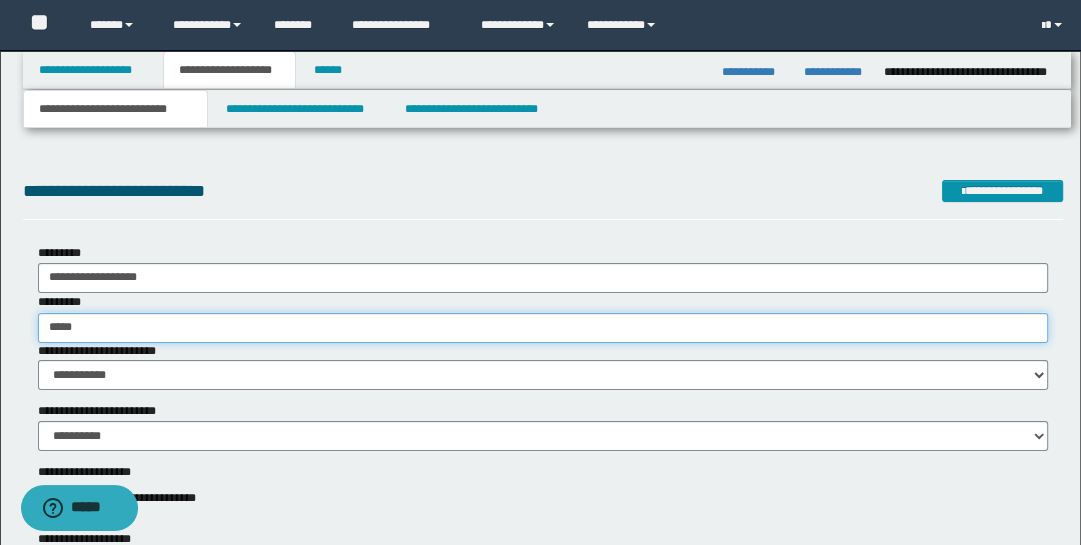 type on "*****" 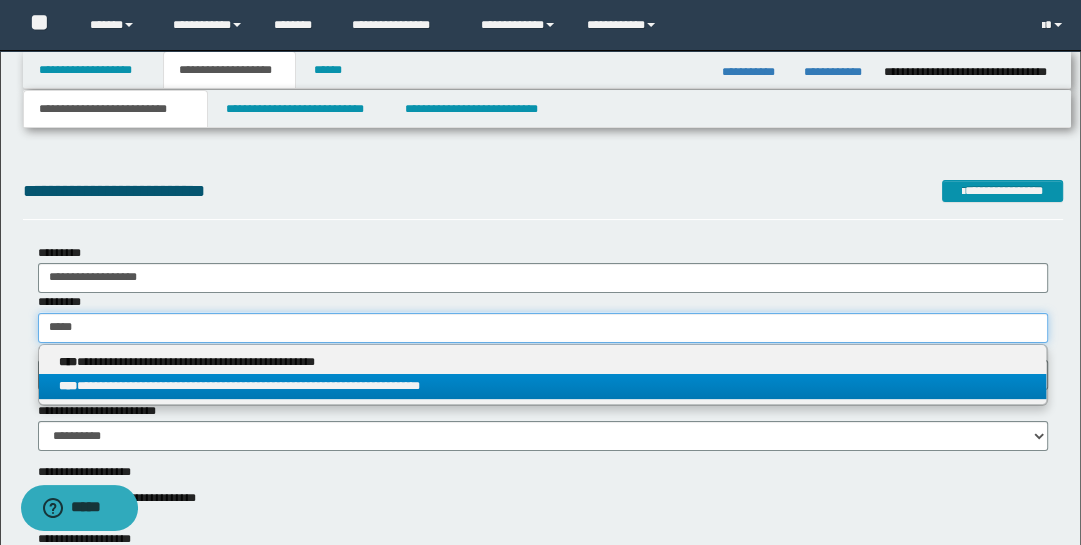 type on "*****" 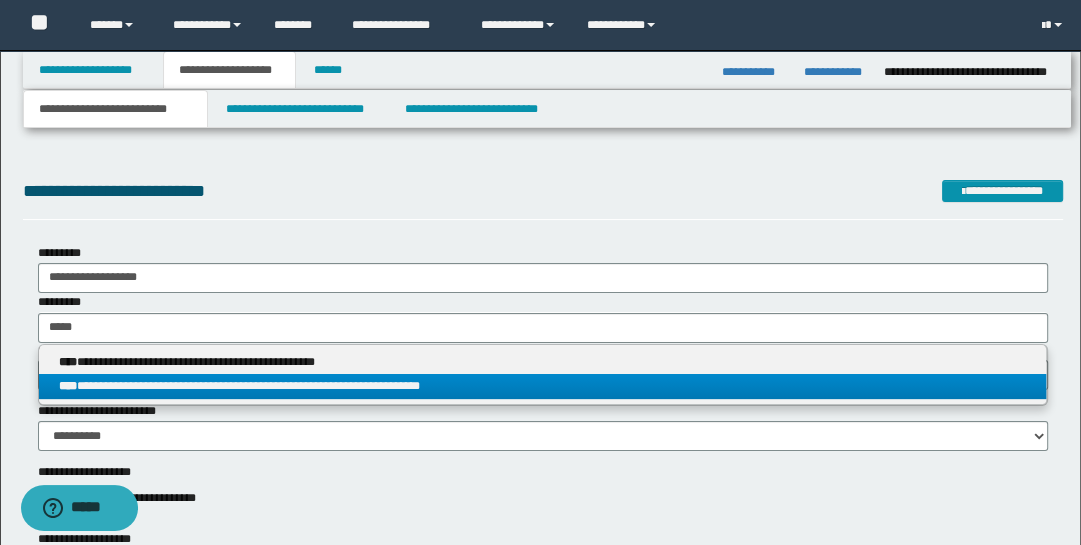click on "**********" at bounding box center (543, 386) 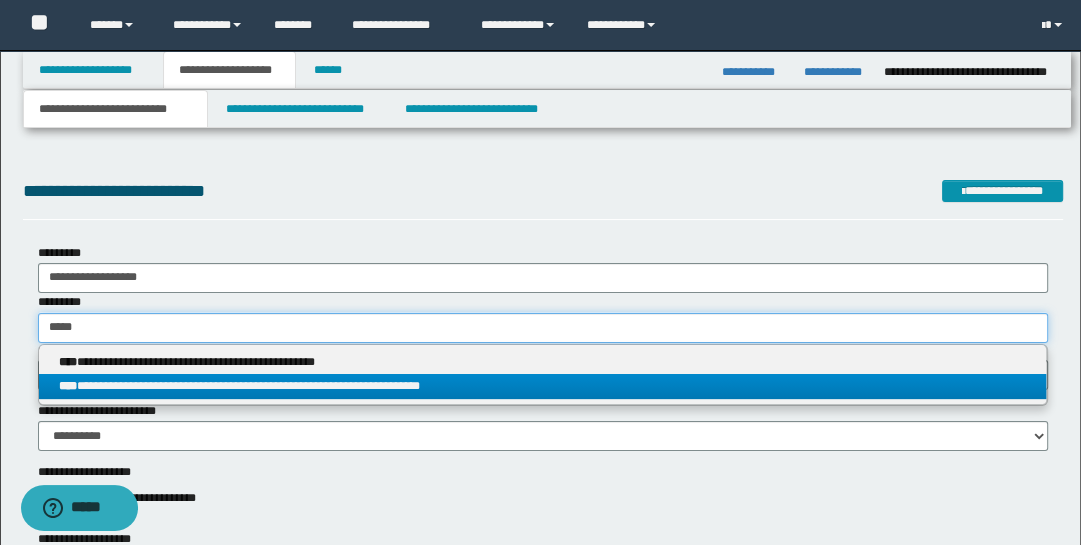 type 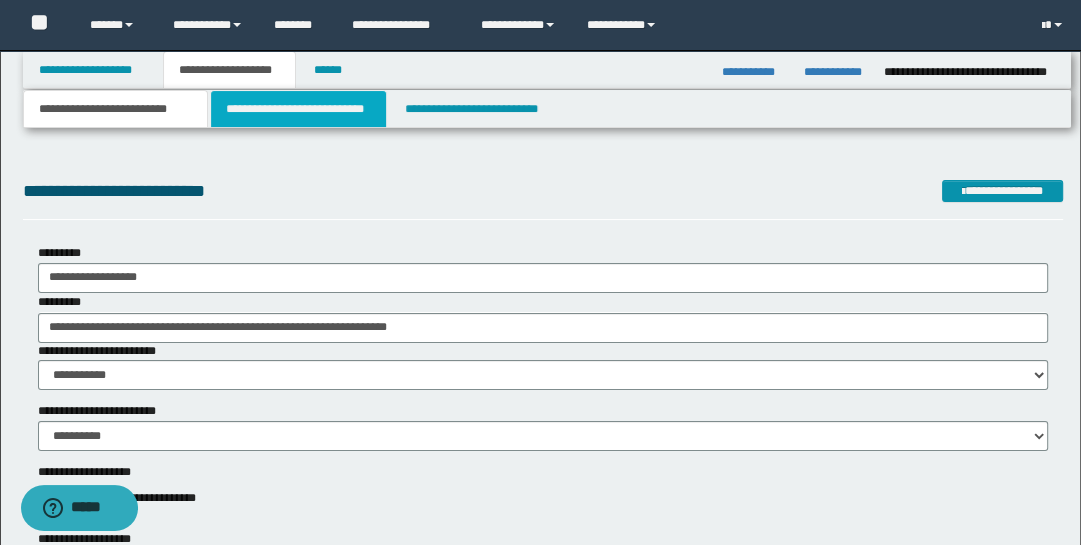 click on "**********" at bounding box center [299, 109] 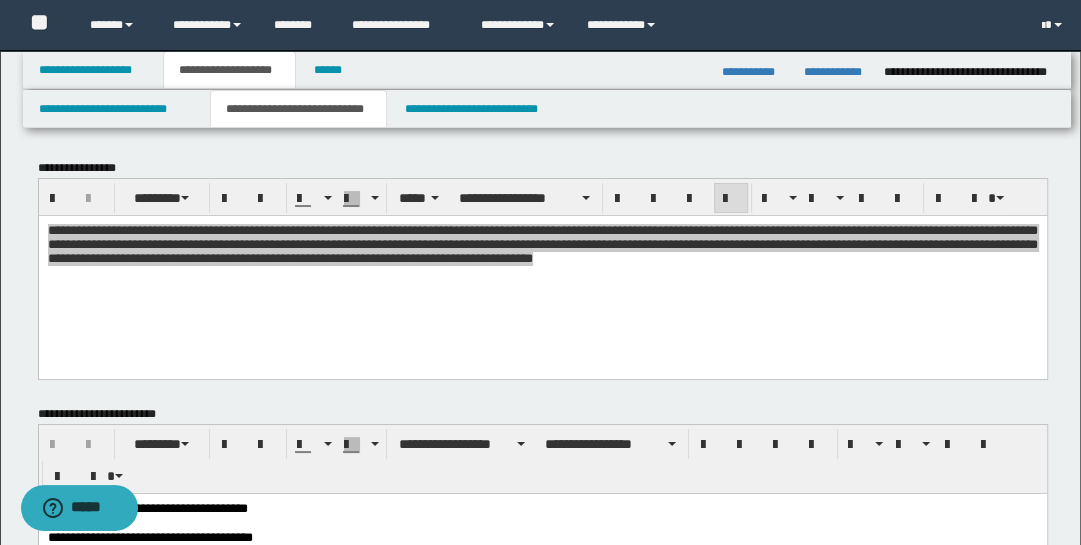 click on "**********" at bounding box center (543, 276) 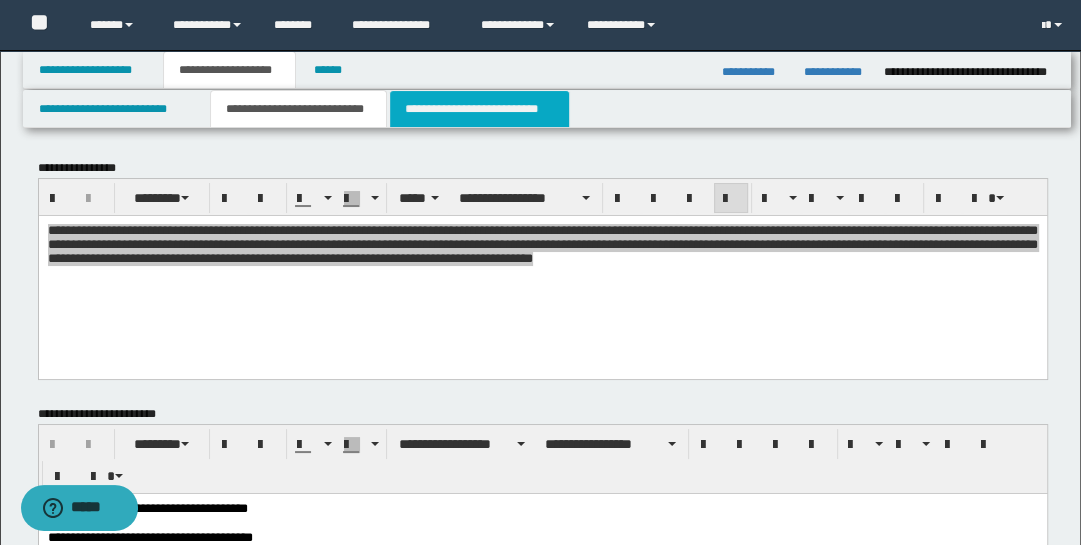 click on "**********" at bounding box center (479, 109) 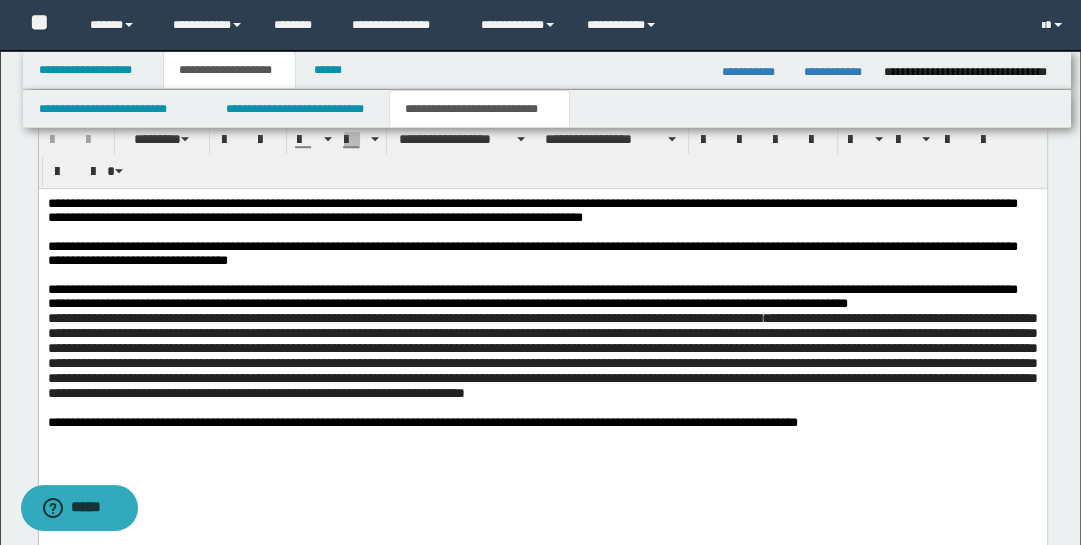 scroll, scrollTop: 895, scrollLeft: 0, axis: vertical 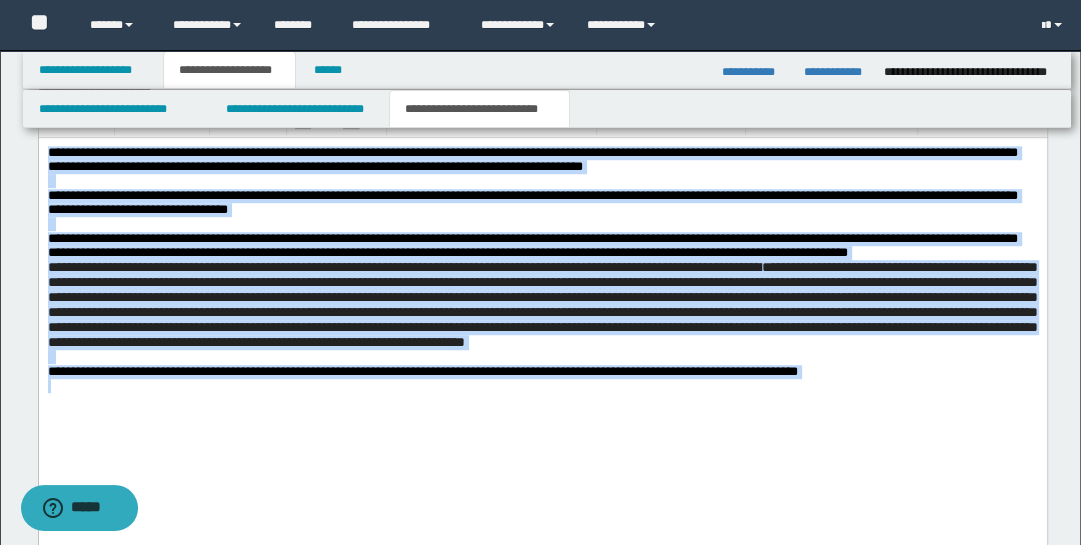 drag, startPoint x: 46, startPoint y: 150, endPoint x: 840, endPoint y: 495, distance: 865.7142 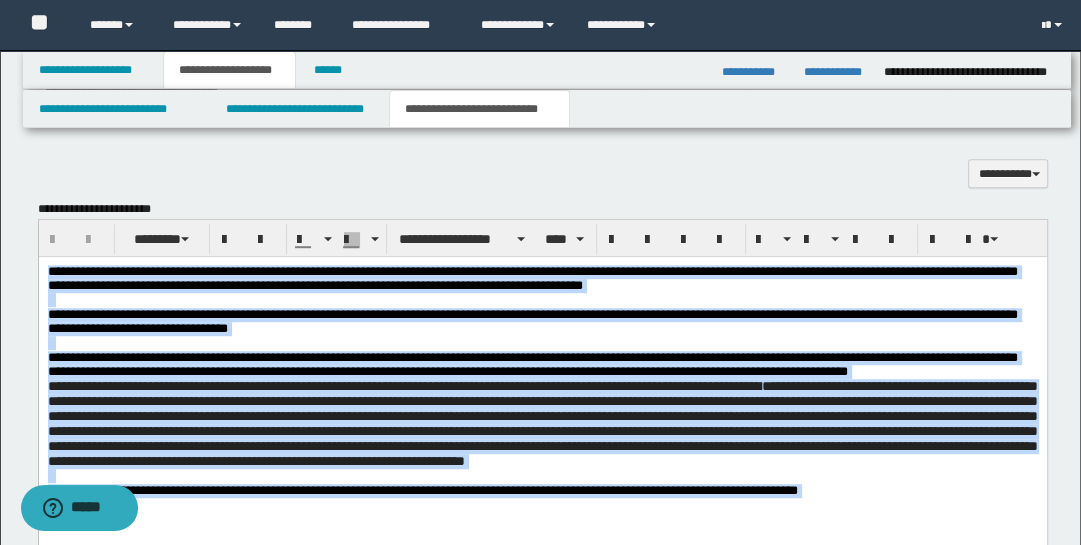 scroll, scrollTop: 766, scrollLeft: 0, axis: vertical 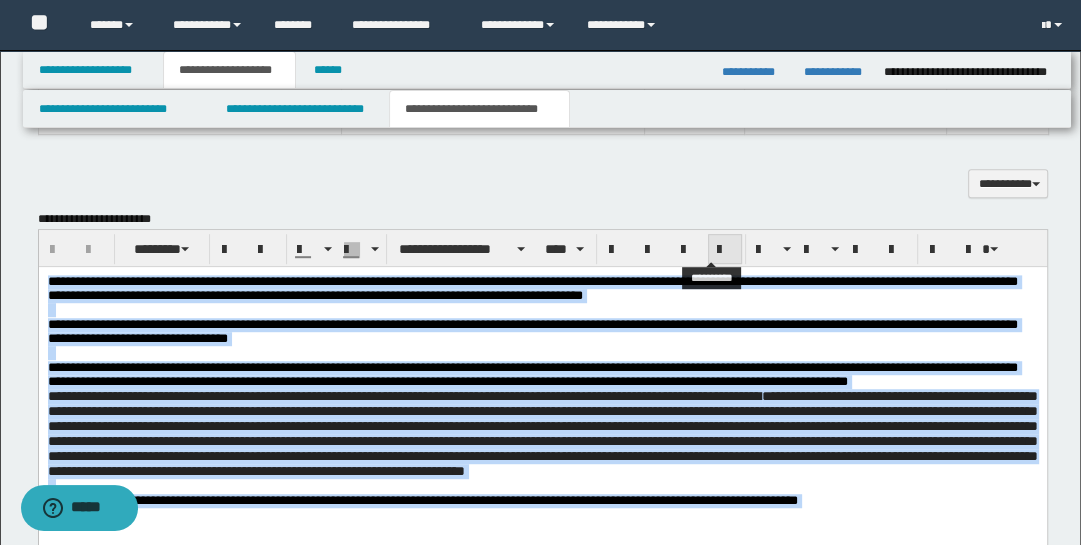 click at bounding box center (725, 250) 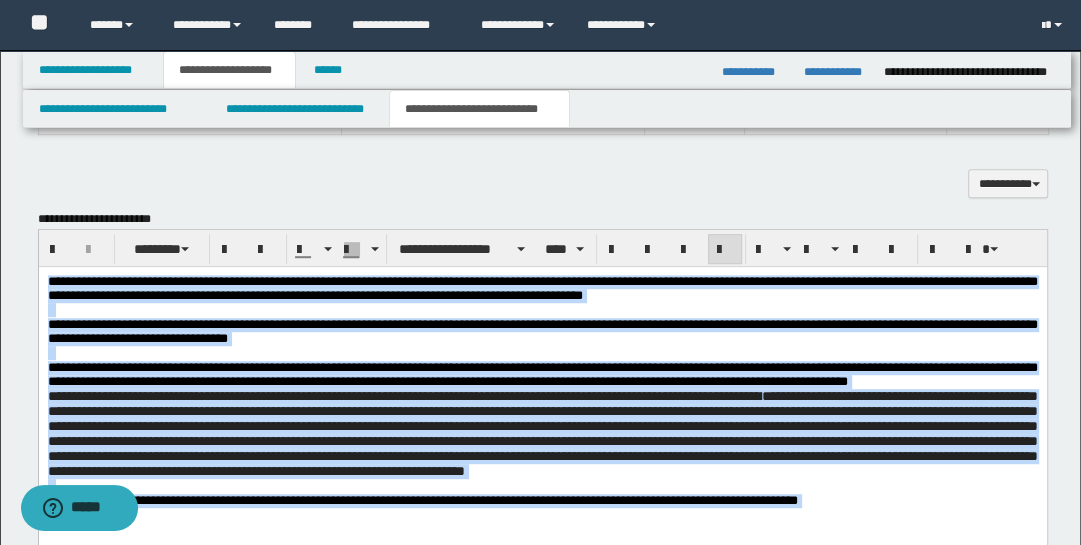 click at bounding box center [542, 485] 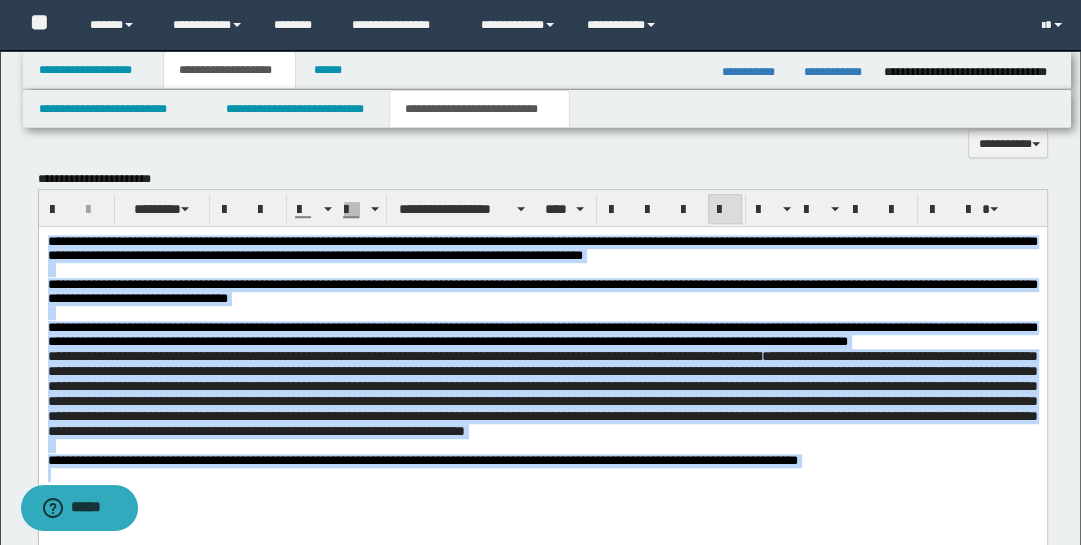 scroll, scrollTop: 818, scrollLeft: 0, axis: vertical 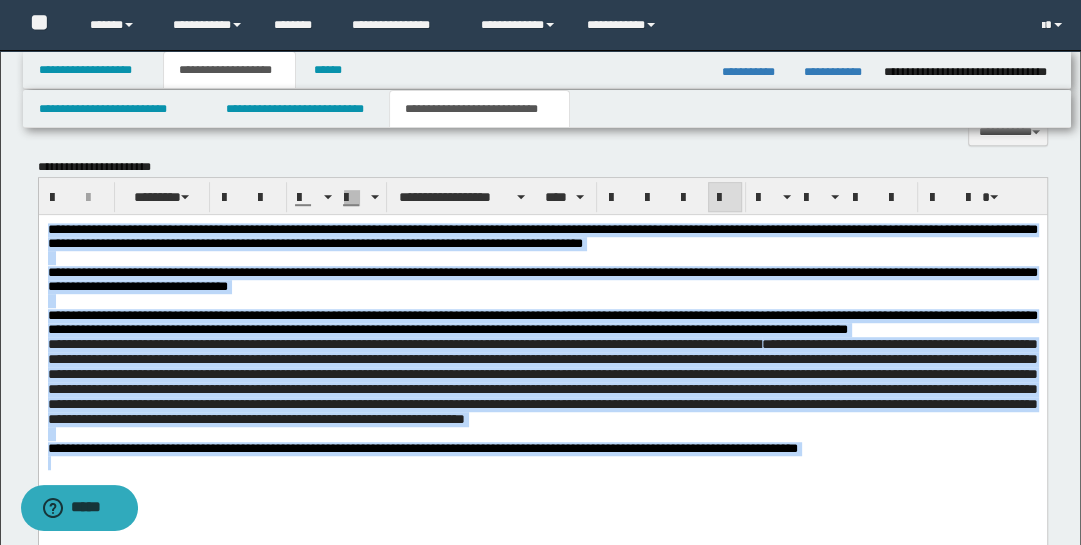 click on "**********" at bounding box center (542, 370) 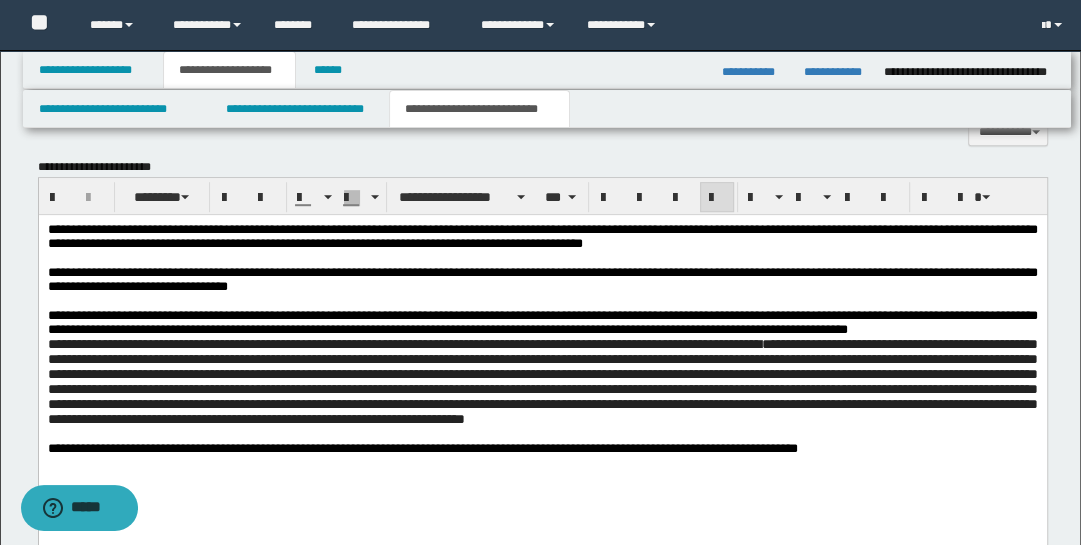 click on "**********" at bounding box center [542, 322] 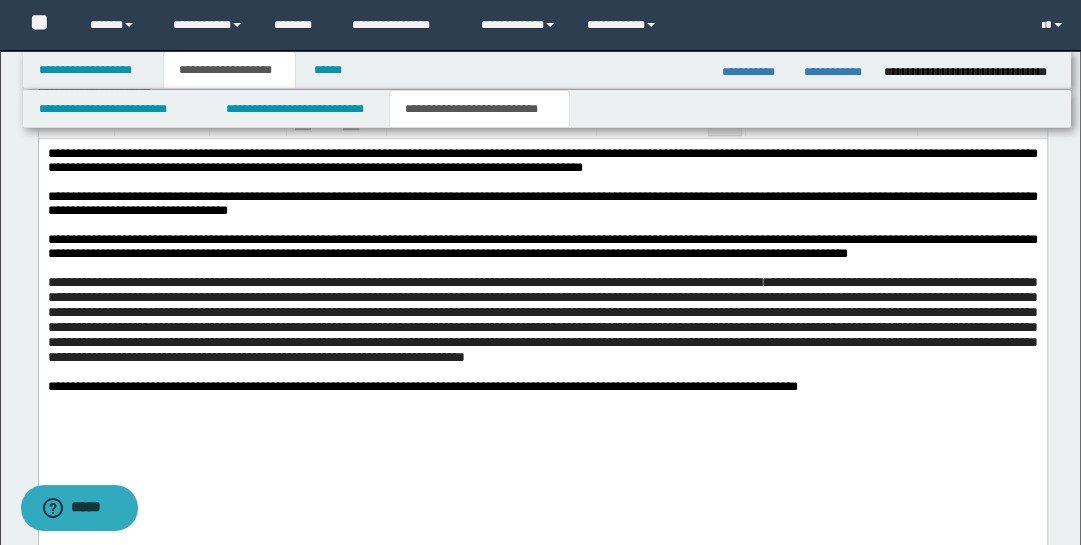 scroll, scrollTop: 910, scrollLeft: 0, axis: vertical 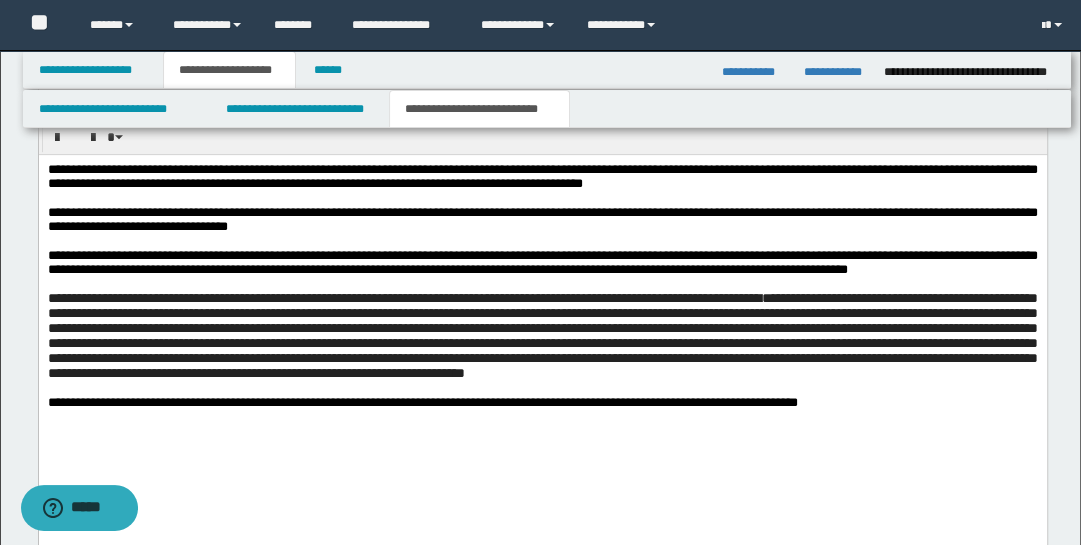 click on "**********" at bounding box center [542, 334] 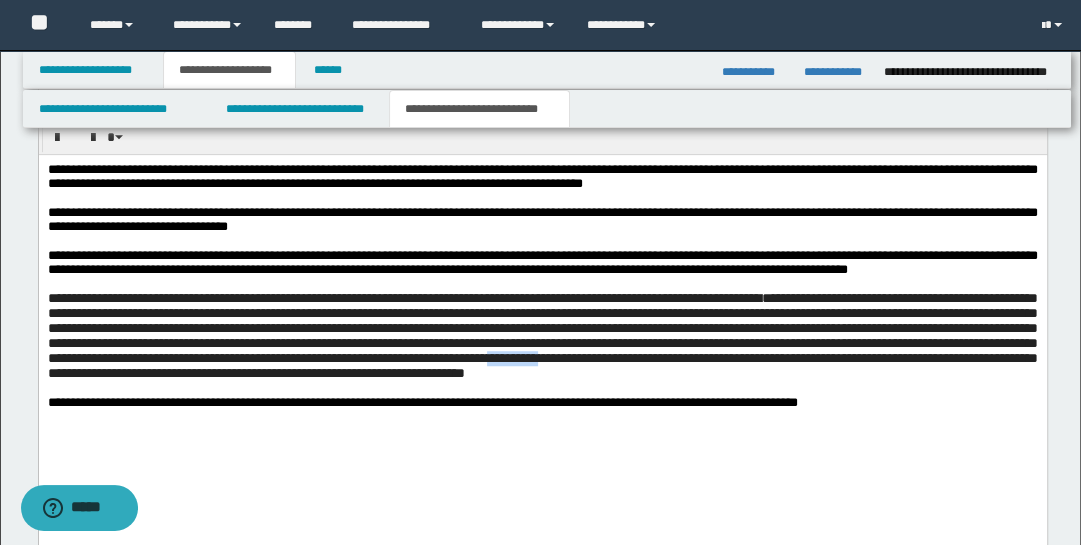 drag, startPoint x: 647, startPoint y: 405, endPoint x: 722, endPoint y: 510, distance: 129.03488 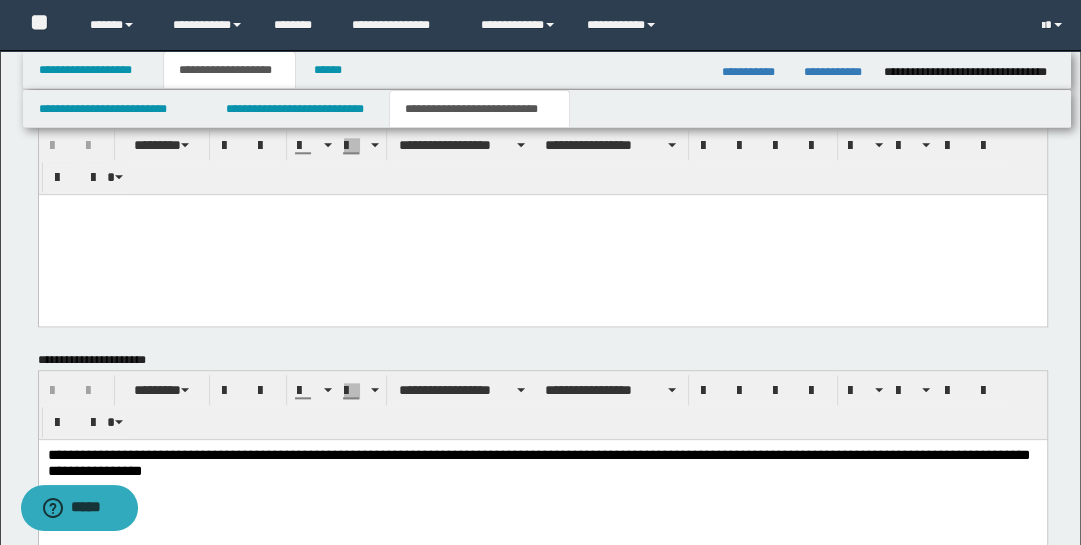 scroll, scrollTop: 1550, scrollLeft: 0, axis: vertical 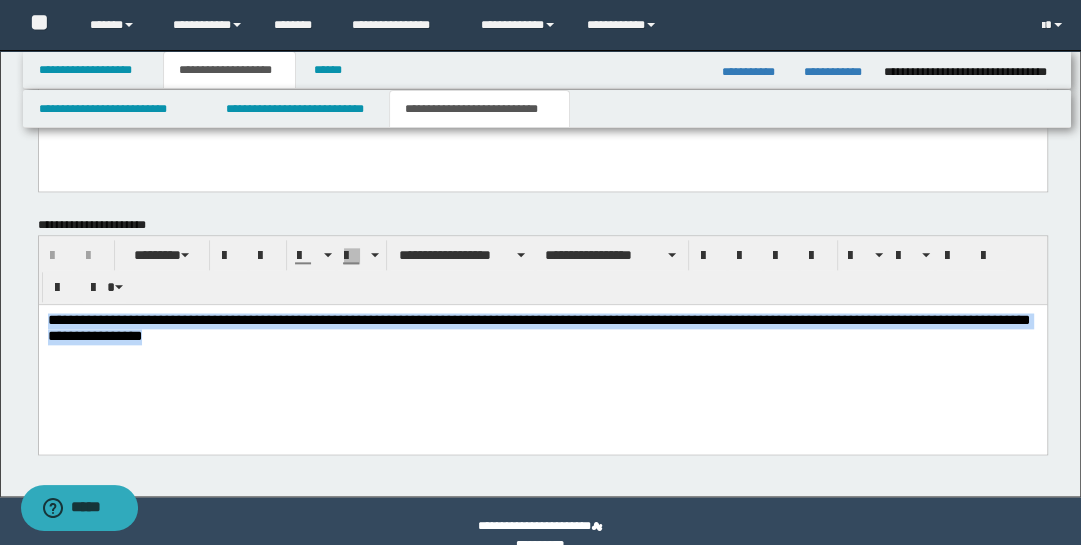 drag, startPoint x: 47, startPoint y: 313, endPoint x: 286, endPoint y: 349, distance: 241.69609 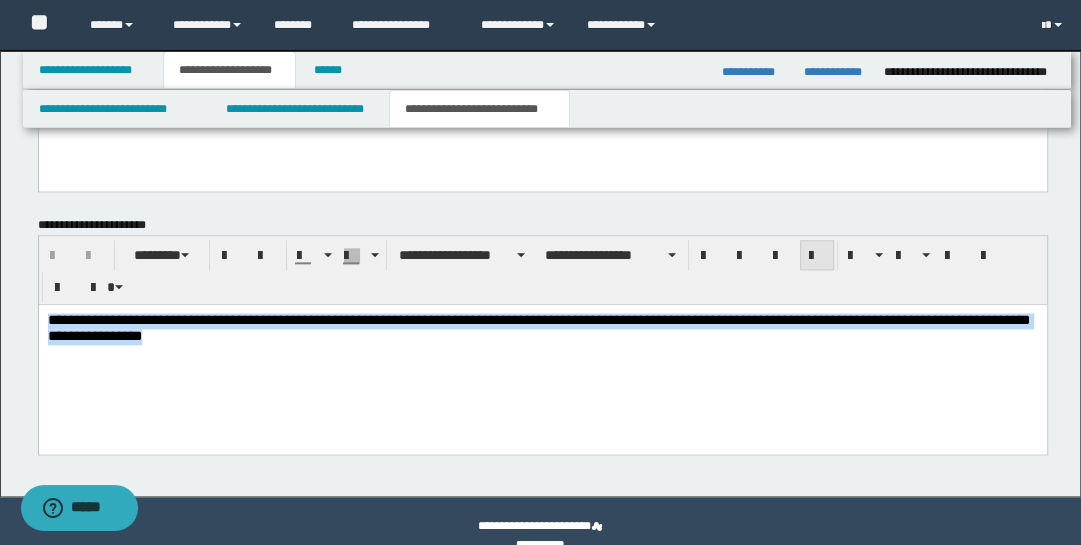 click at bounding box center (817, 256) 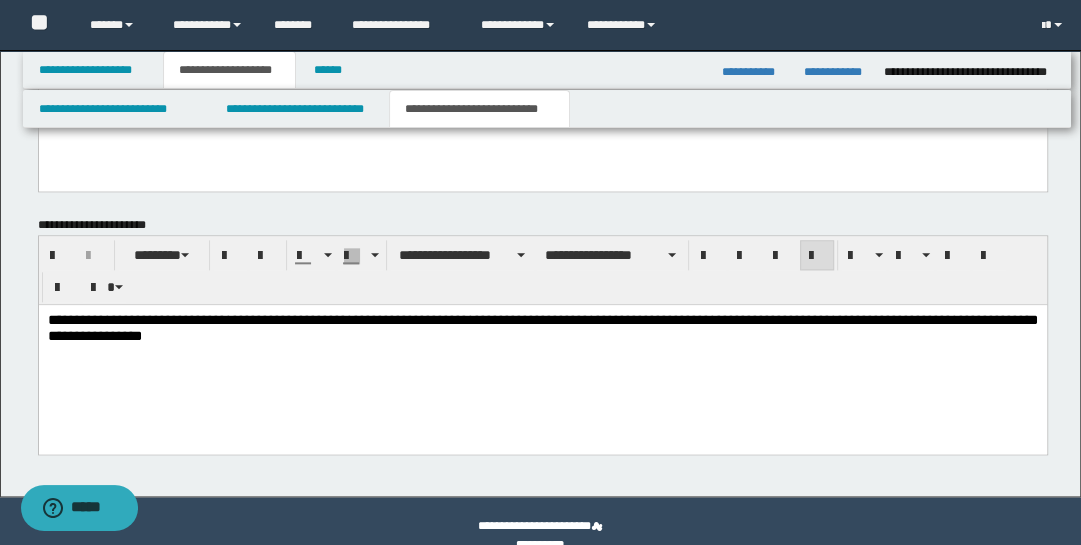 click on "**********" at bounding box center [542, 352] 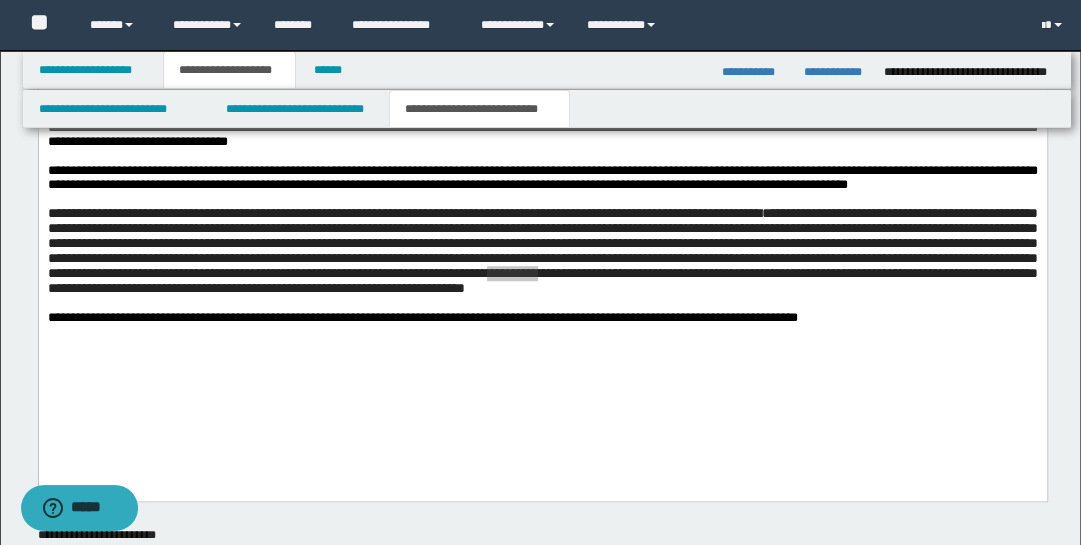 scroll, scrollTop: 820, scrollLeft: 0, axis: vertical 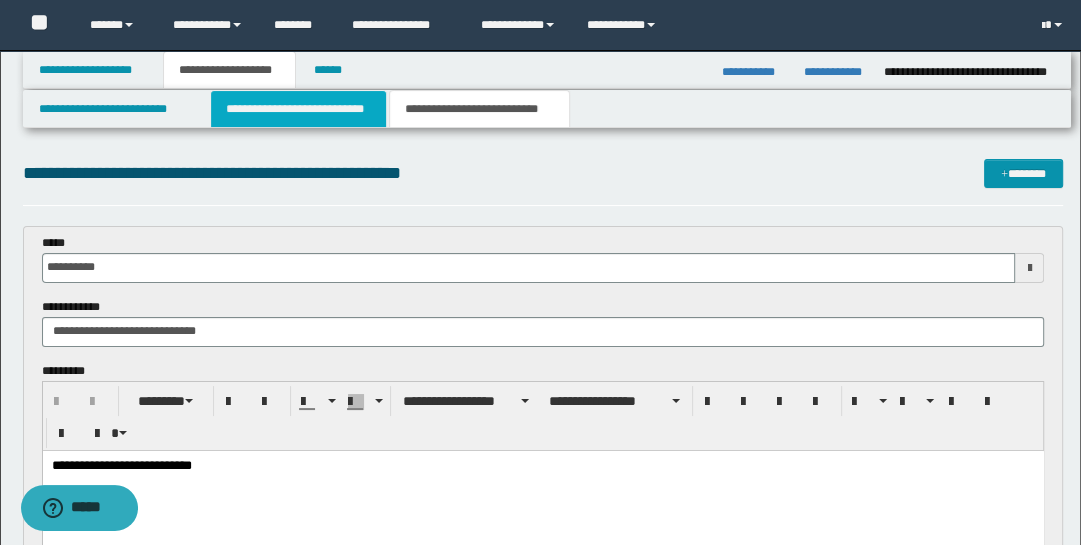 click on "**********" at bounding box center [299, 109] 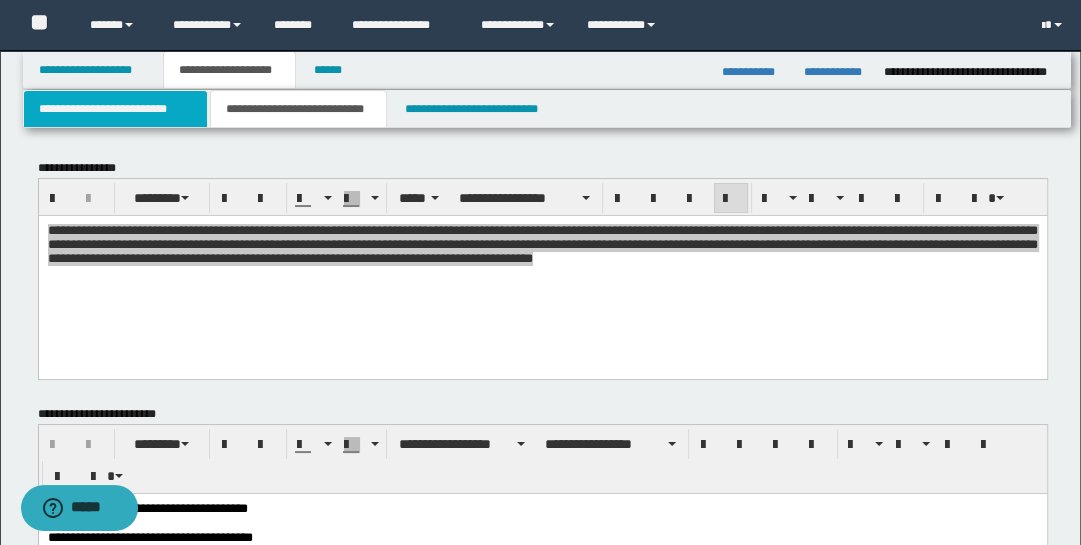 click on "**********" at bounding box center (115, 109) 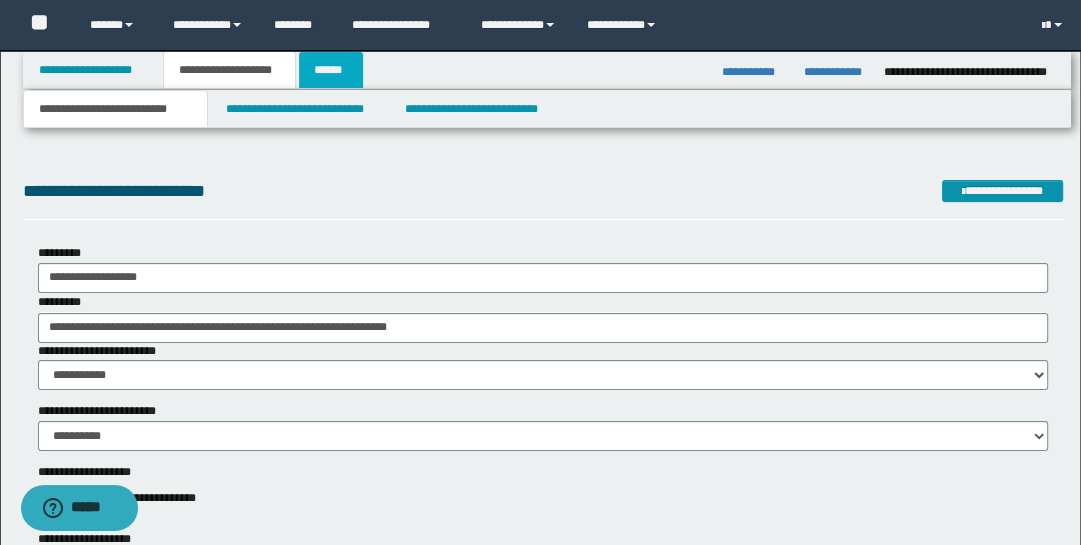 click on "******" at bounding box center [331, 70] 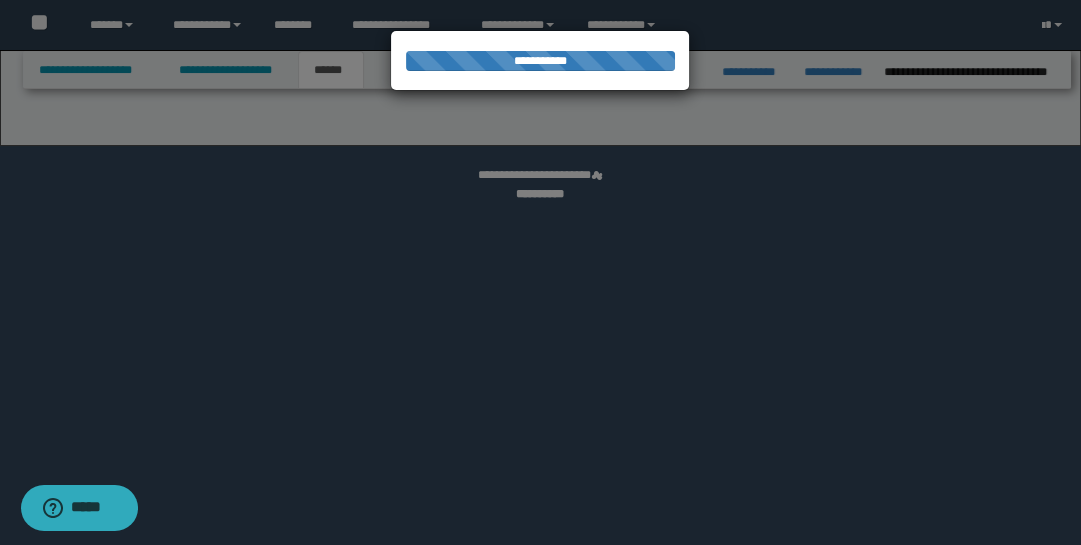 select on "*" 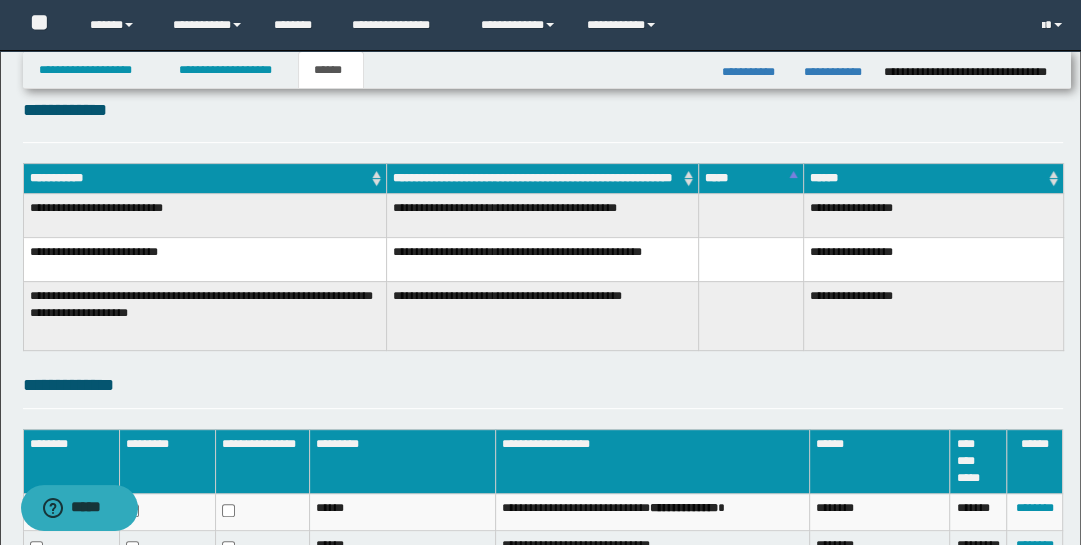 scroll, scrollTop: 673, scrollLeft: 0, axis: vertical 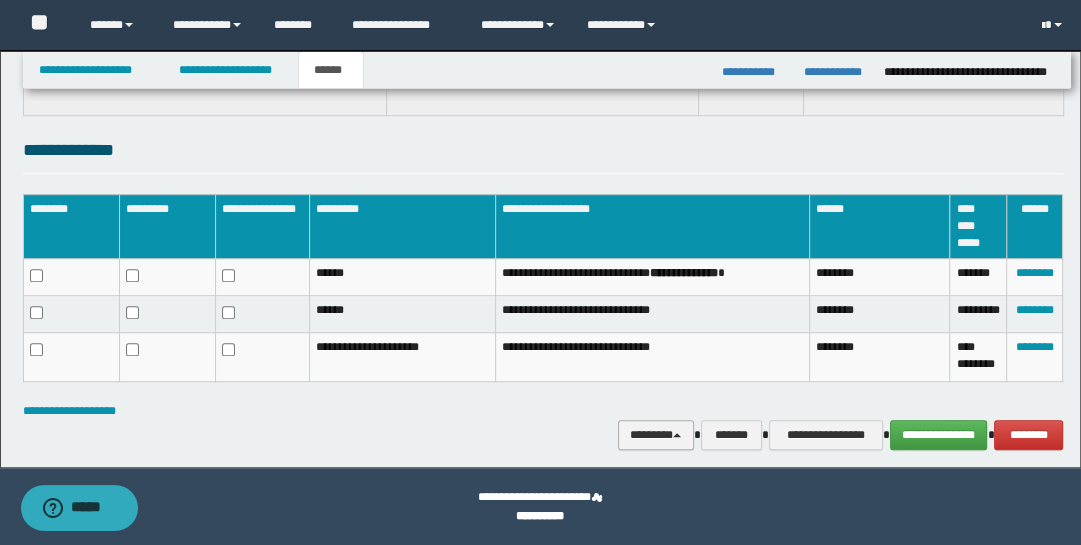 click on "********" at bounding box center (656, 434) 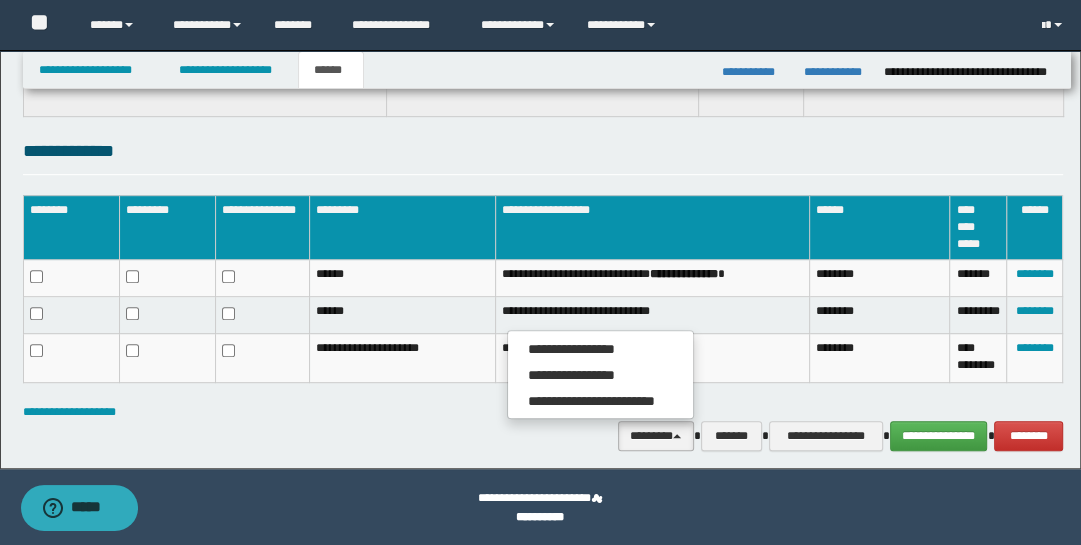 scroll, scrollTop: 673, scrollLeft: 0, axis: vertical 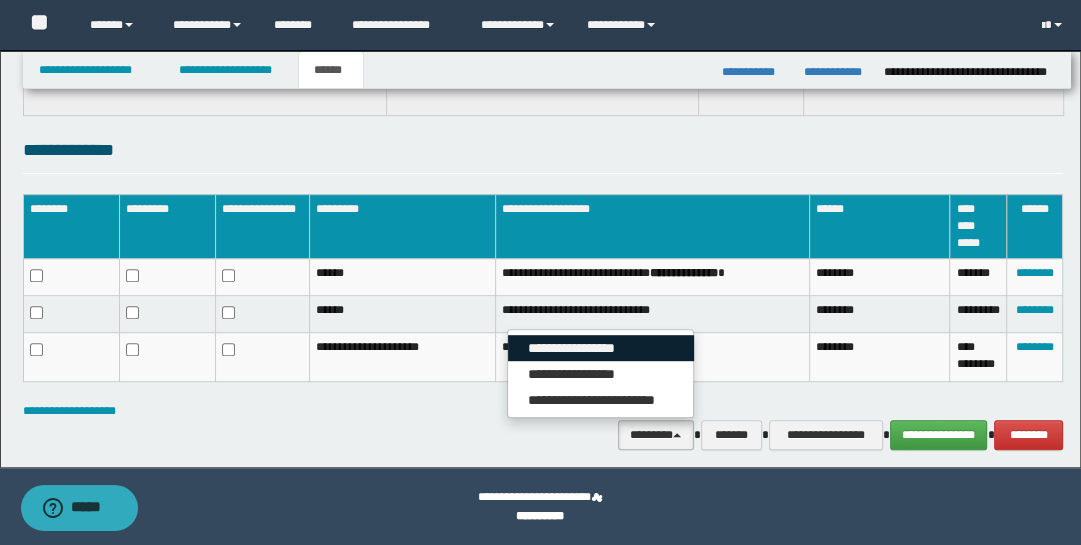 click on "**********" at bounding box center (601, 348) 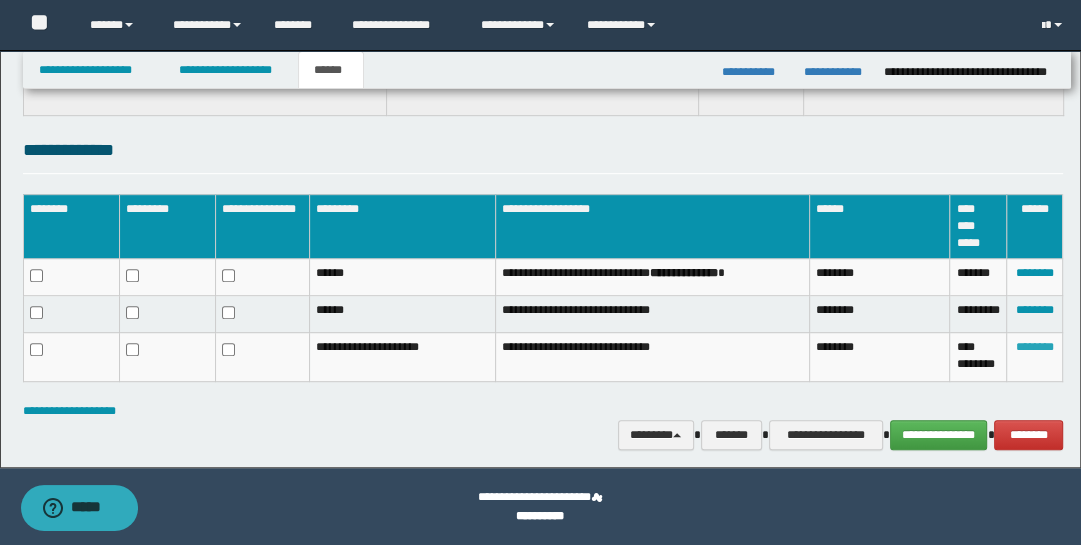 click on "********" at bounding box center (1035, 347) 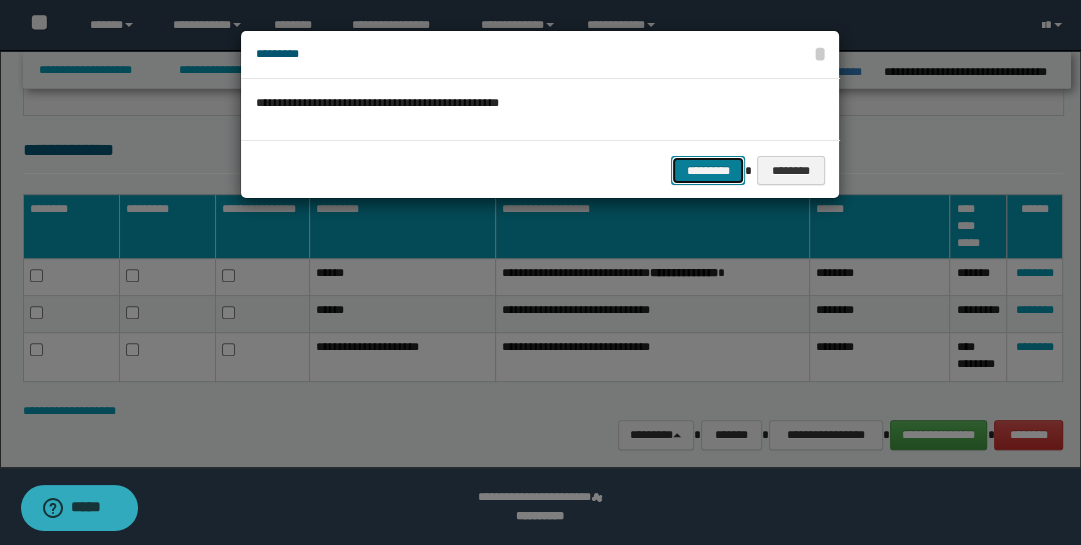 click on "*********" at bounding box center (708, 170) 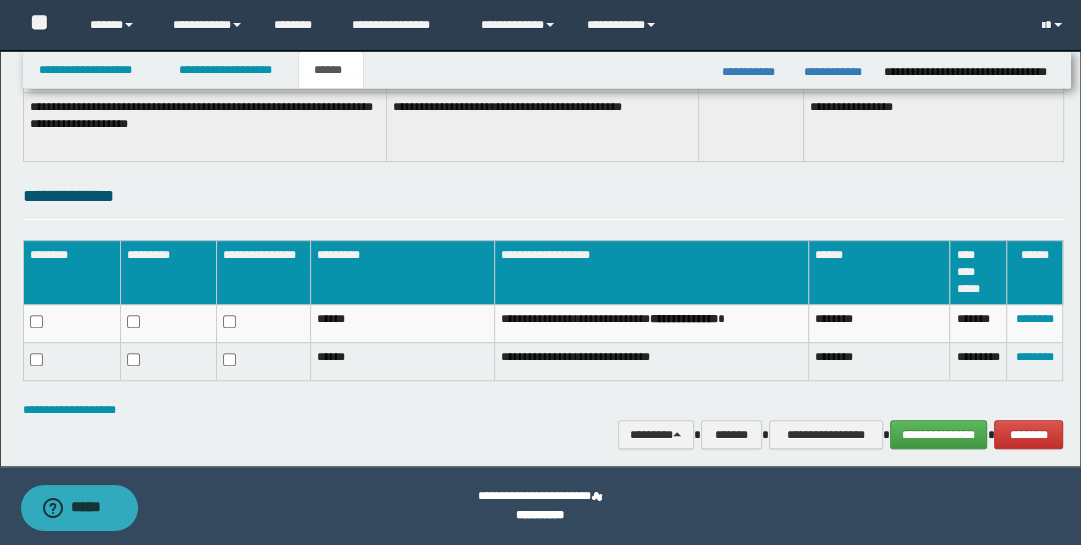 scroll, scrollTop: 627, scrollLeft: 0, axis: vertical 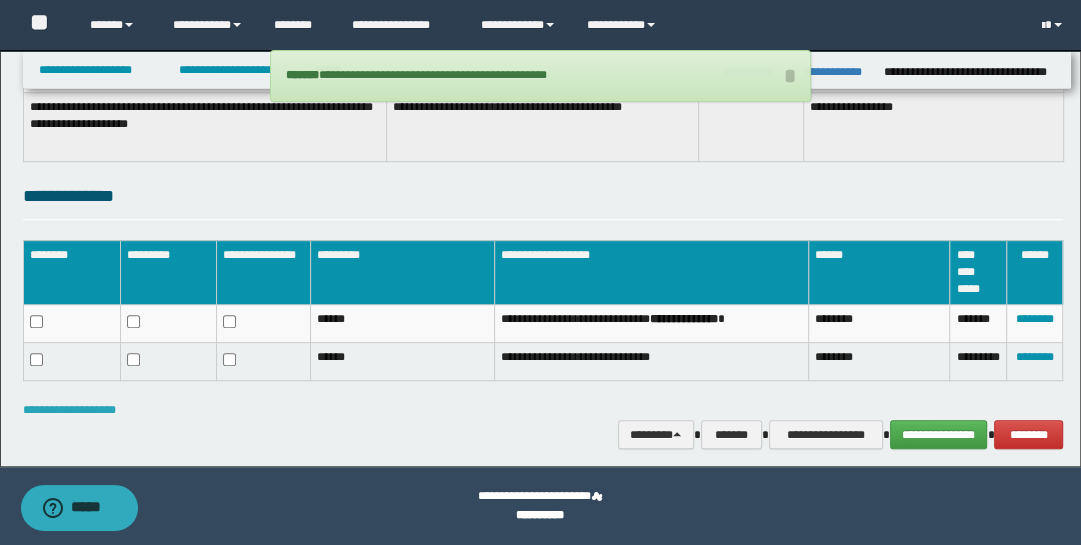 click on "**********" at bounding box center [69, 410] 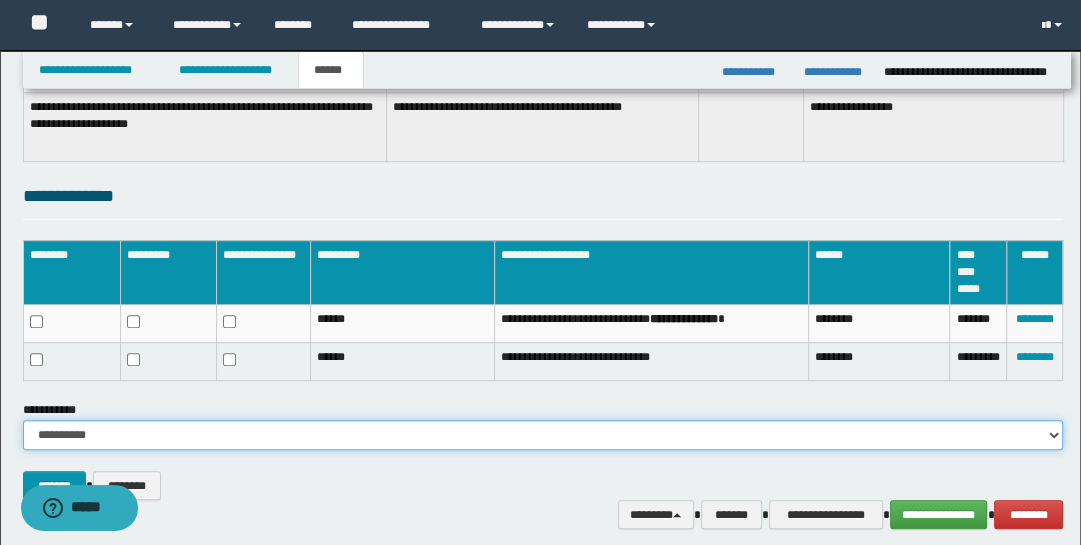 drag, startPoint x: 1053, startPoint y: 426, endPoint x: 1041, endPoint y: 428, distance: 12.165525 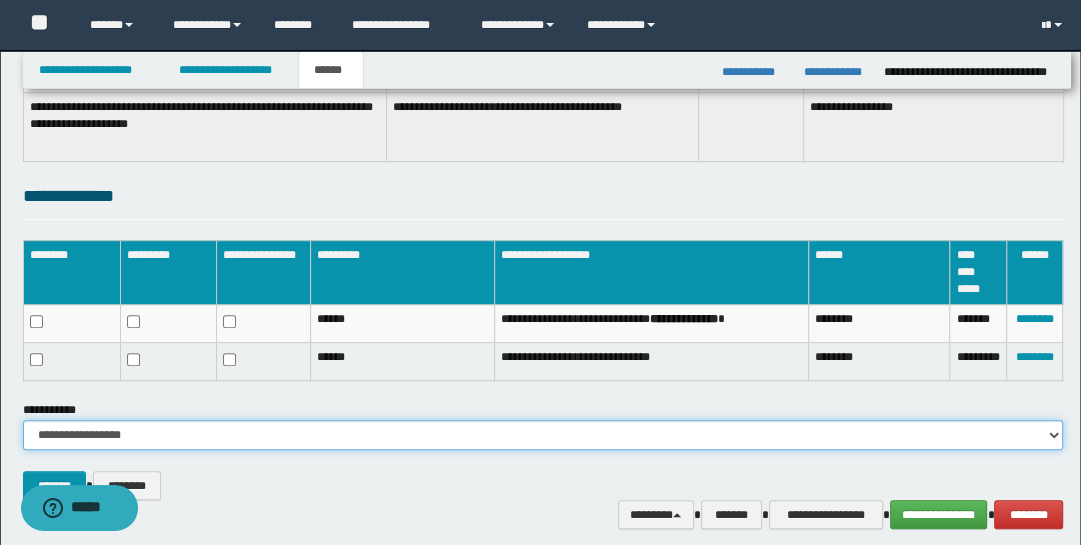 click on "**********" at bounding box center [543, 435] 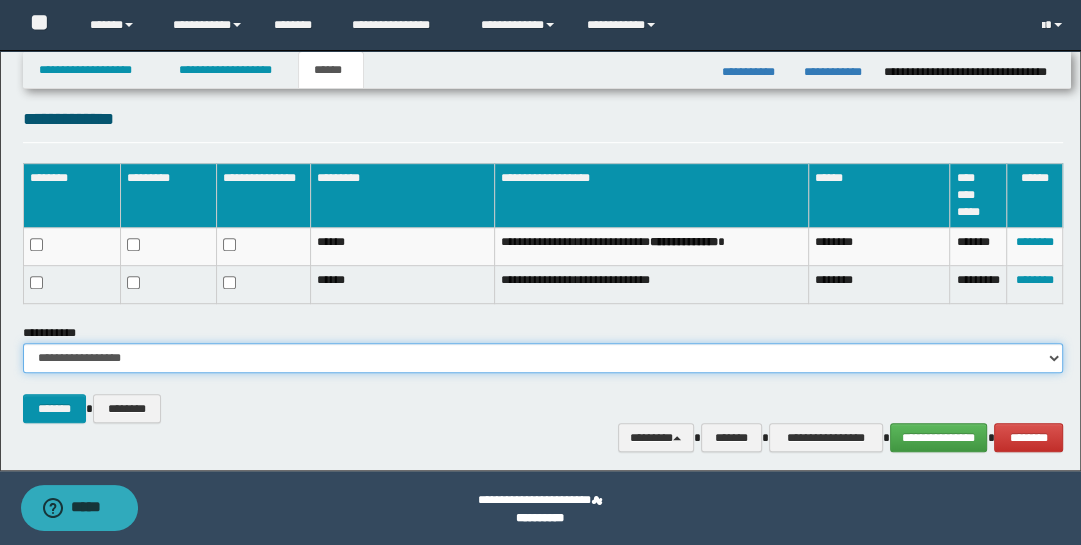 scroll, scrollTop: 707, scrollLeft: 0, axis: vertical 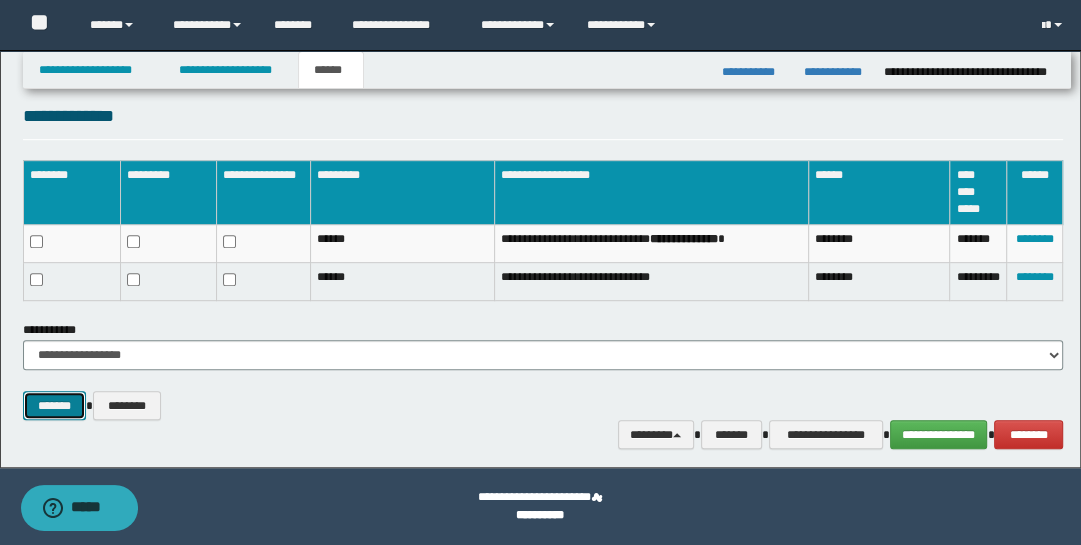 click on "*******" at bounding box center [54, 405] 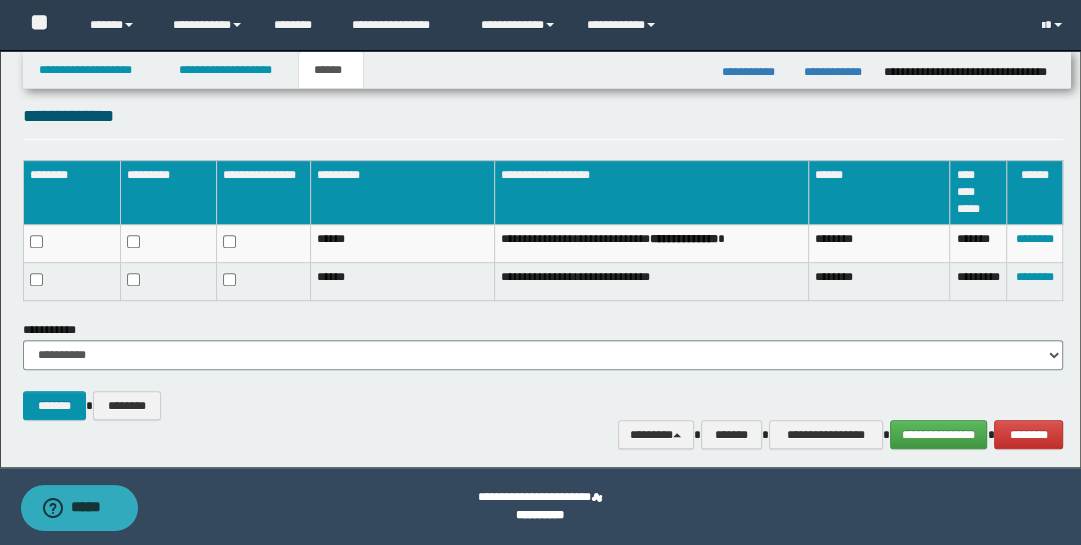 scroll, scrollTop: 673, scrollLeft: 0, axis: vertical 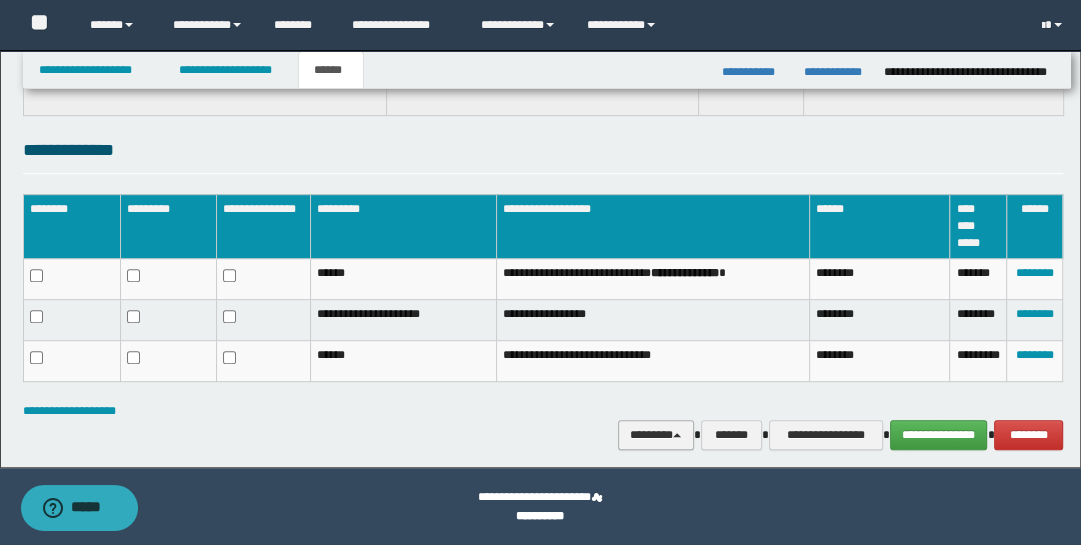 click on "********" at bounding box center (656, 434) 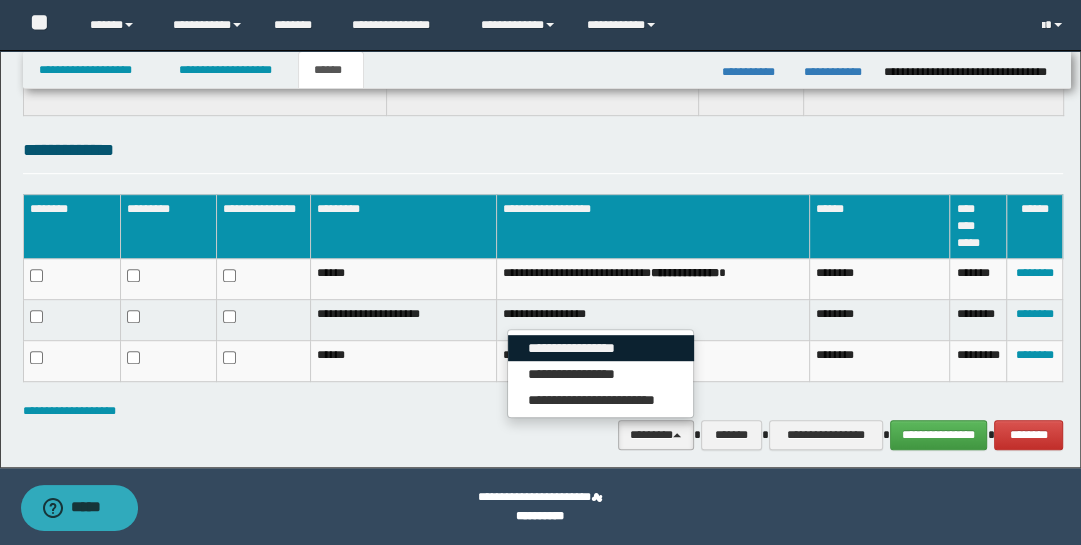 click on "**********" at bounding box center [601, 348] 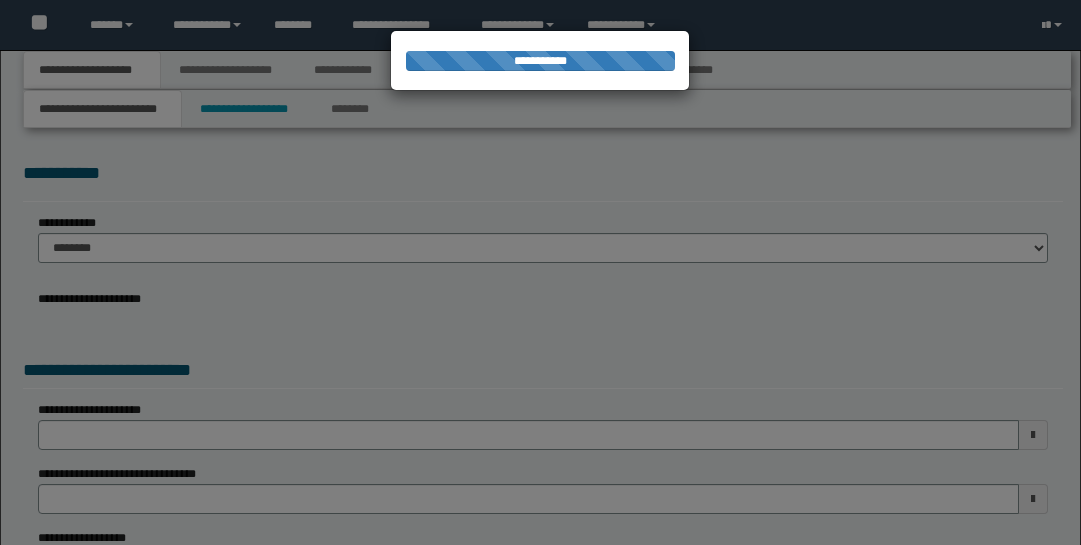 scroll, scrollTop: 0, scrollLeft: 0, axis: both 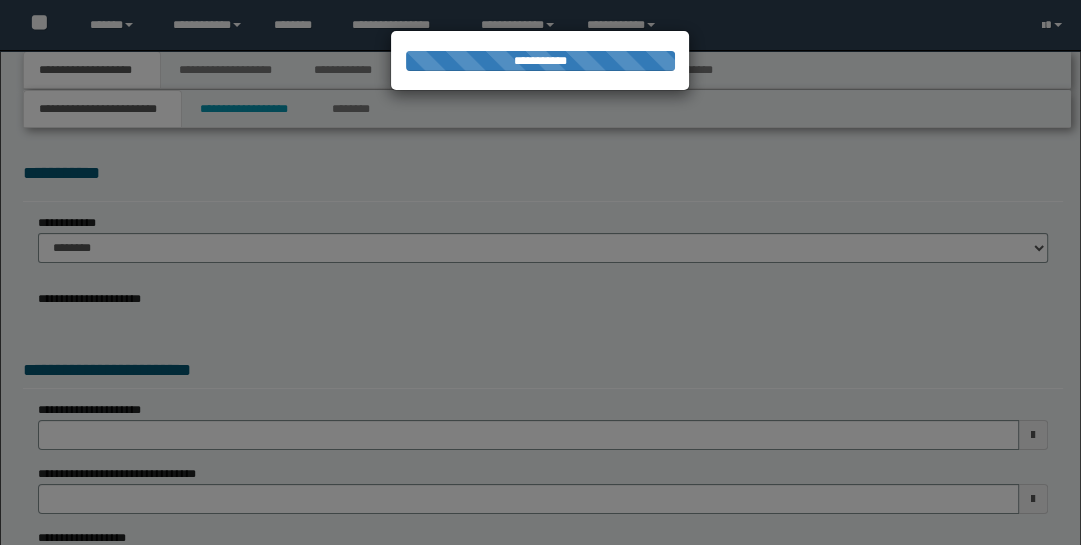select on "*" 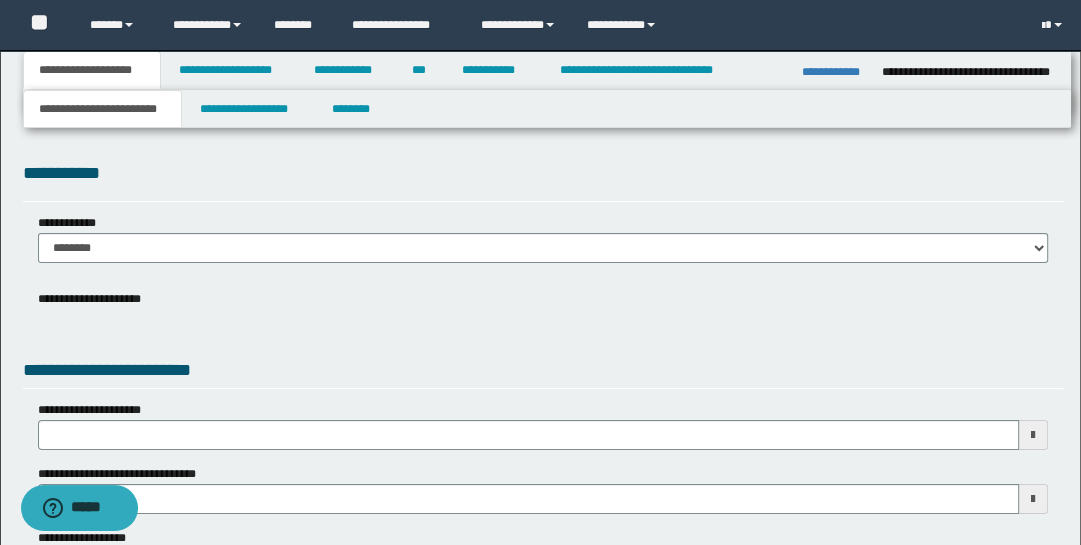 scroll, scrollTop: 0, scrollLeft: 0, axis: both 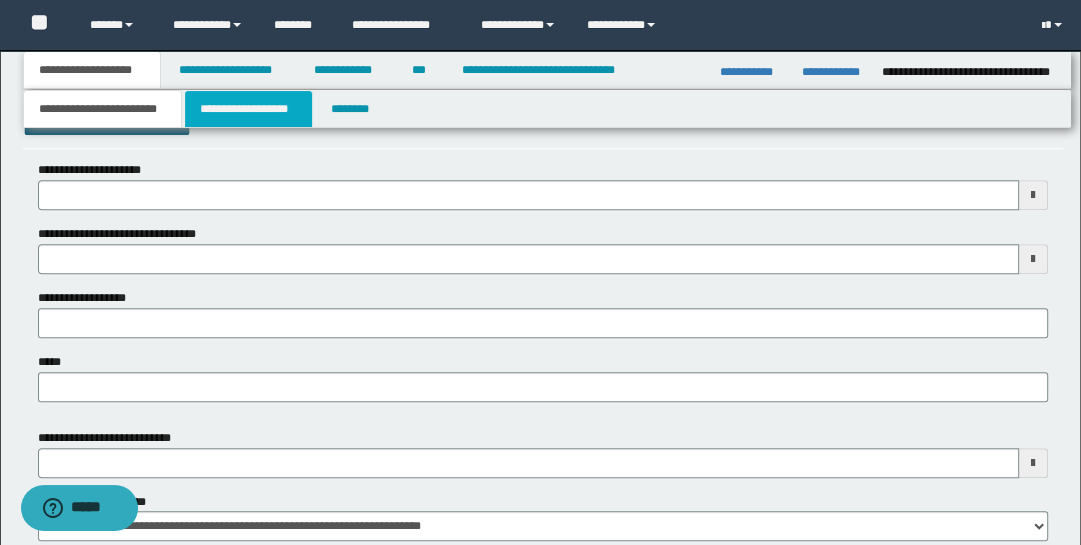 click on "**********" at bounding box center (249, 109) 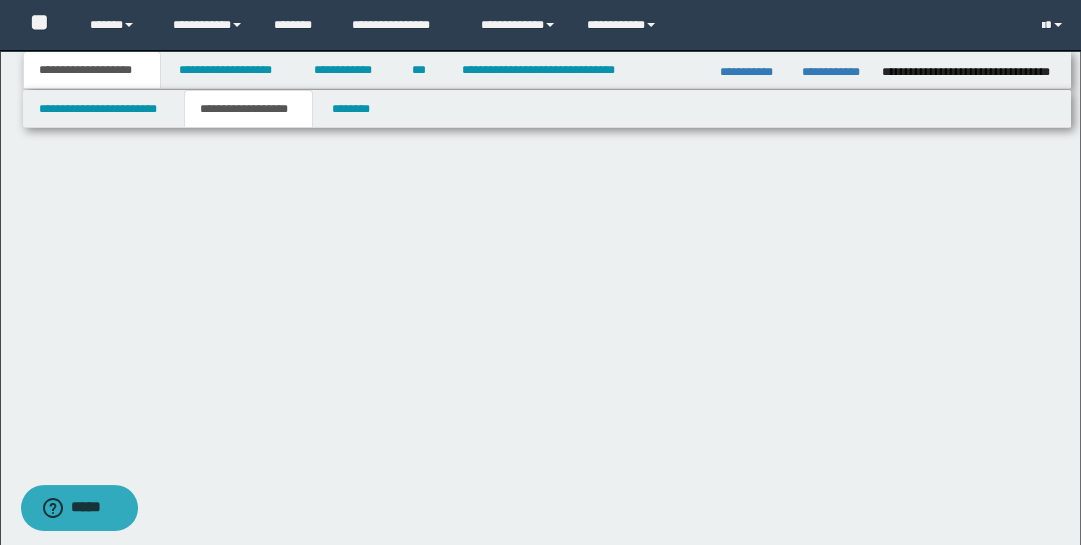 scroll, scrollTop: 0, scrollLeft: 0, axis: both 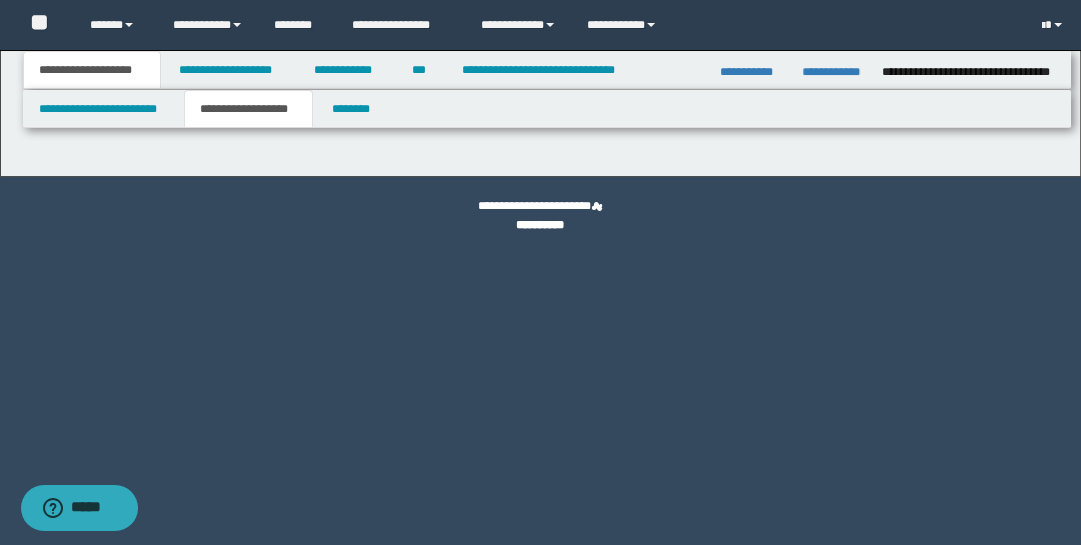 type on "********" 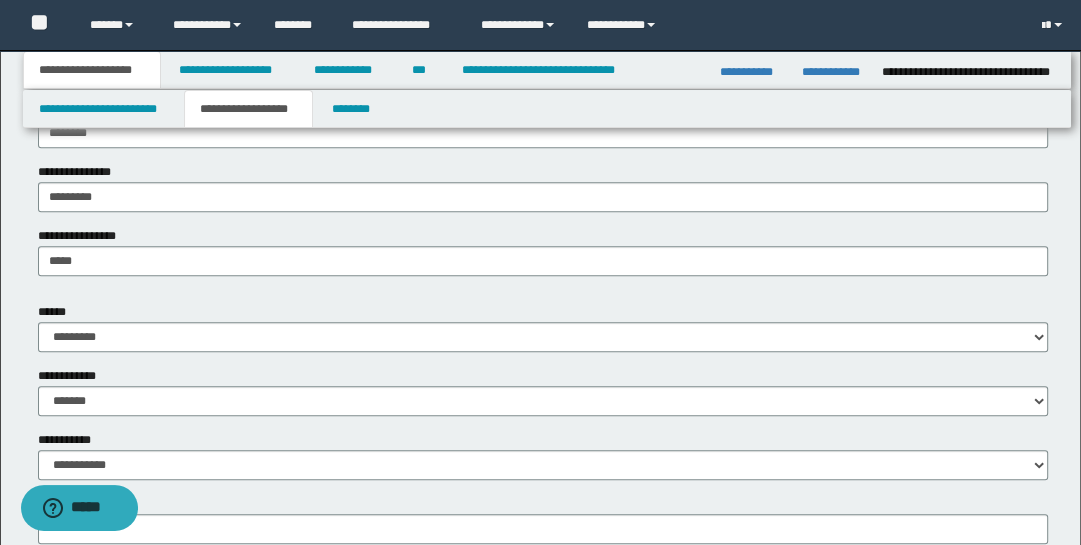 scroll, scrollTop: 580, scrollLeft: 0, axis: vertical 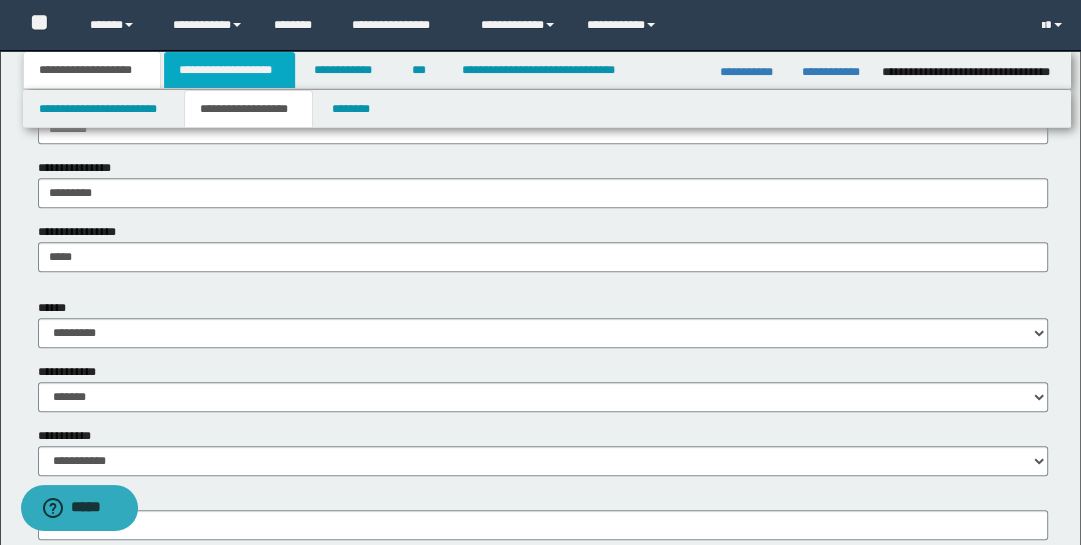 click on "**********" at bounding box center (229, 70) 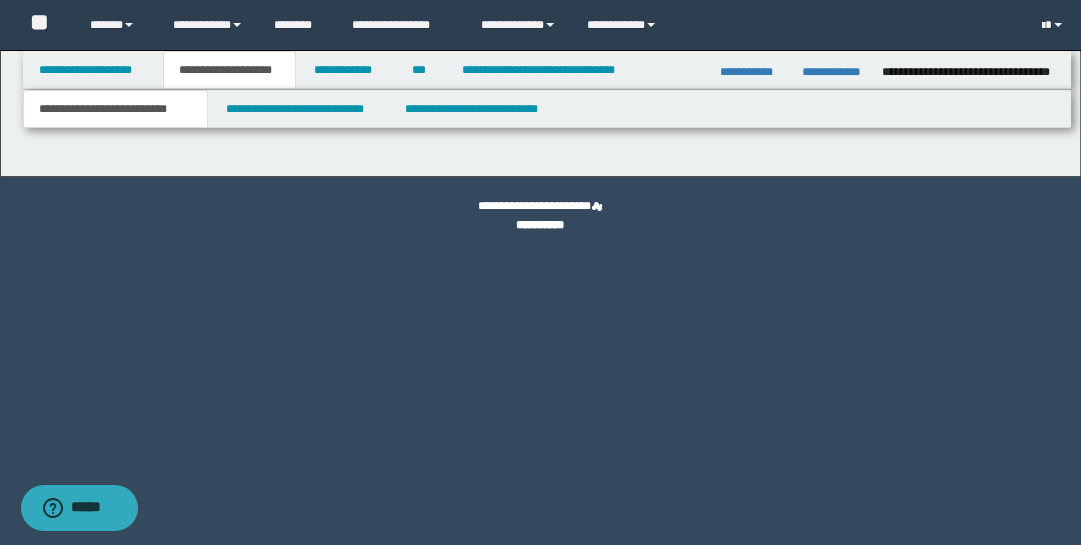 scroll, scrollTop: 0, scrollLeft: 0, axis: both 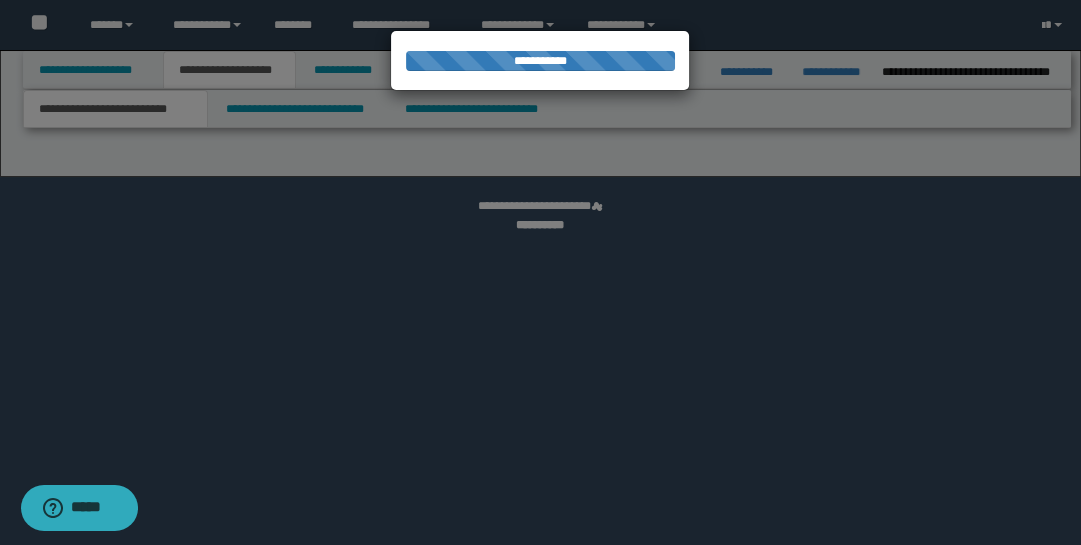 select on "*" 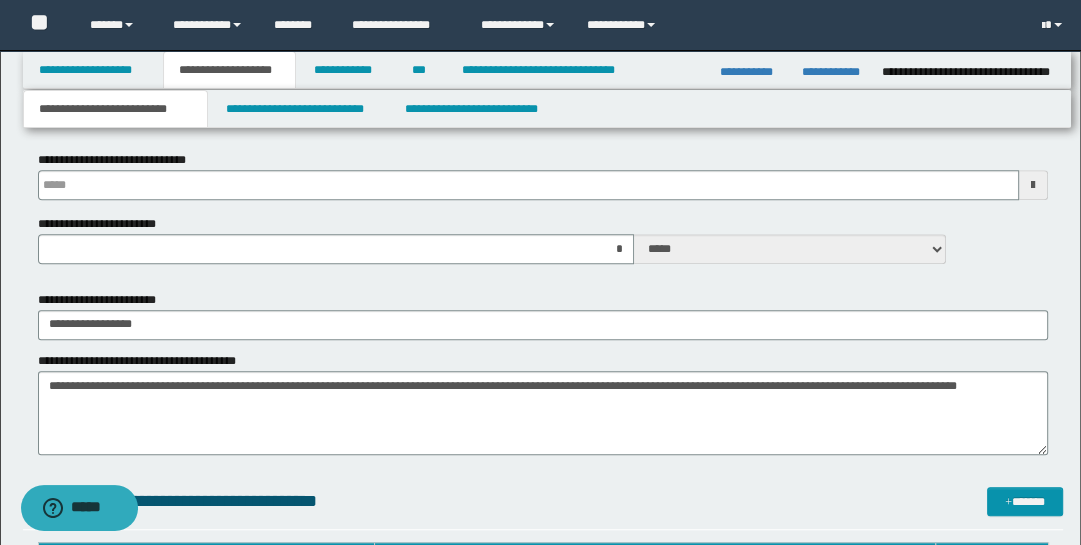 scroll, scrollTop: 867, scrollLeft: 0, axis: vertical 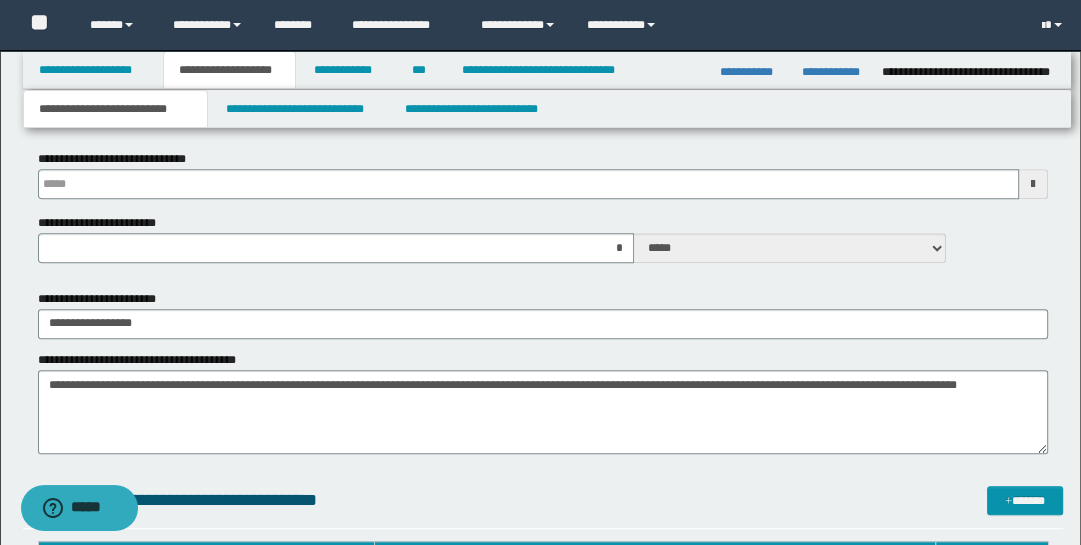 type 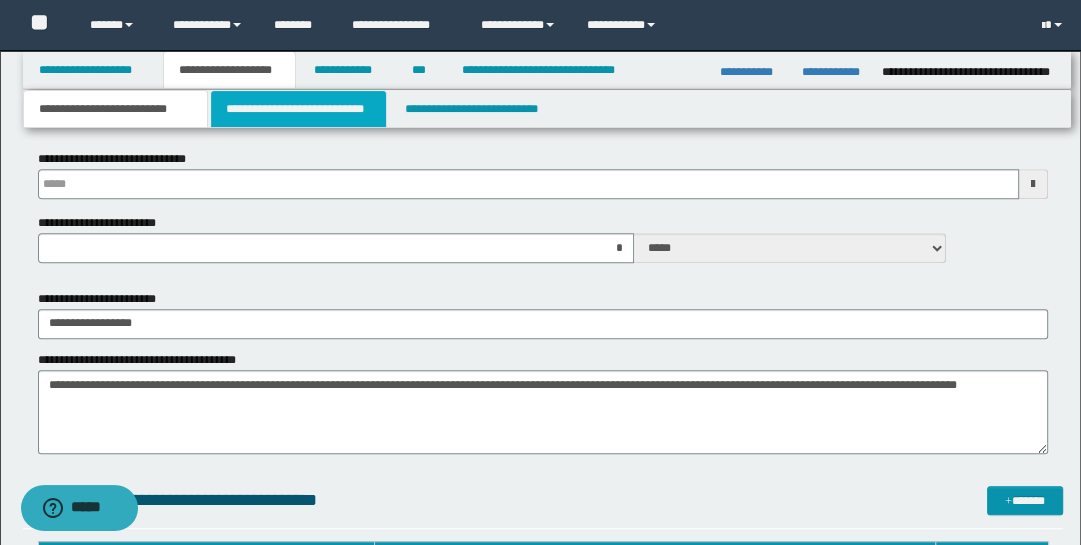 click on "**********" at bounding box center (299, 109) 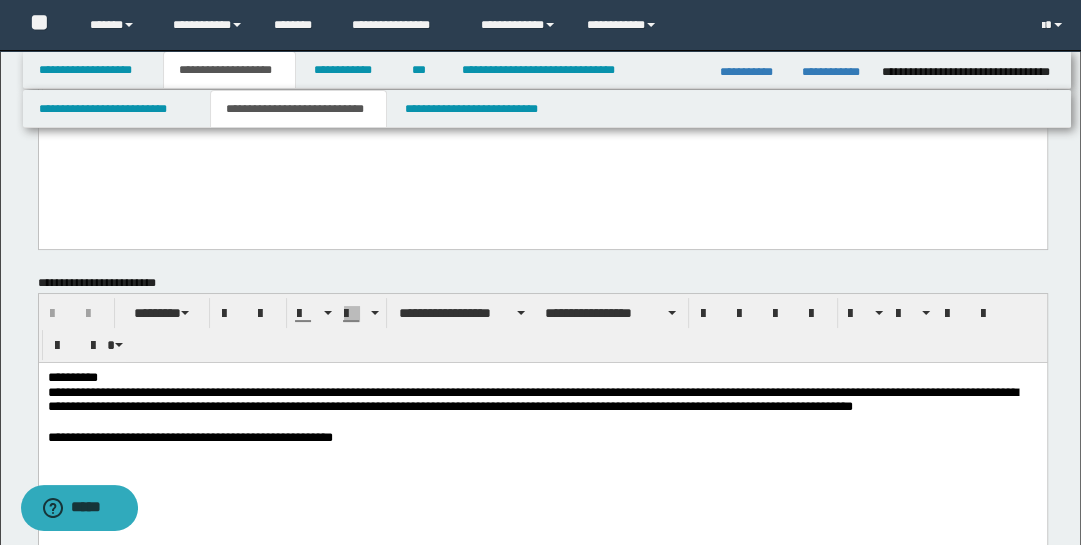 scroll, scrollTop: 133, scrollLeft: 0, axis: vertical 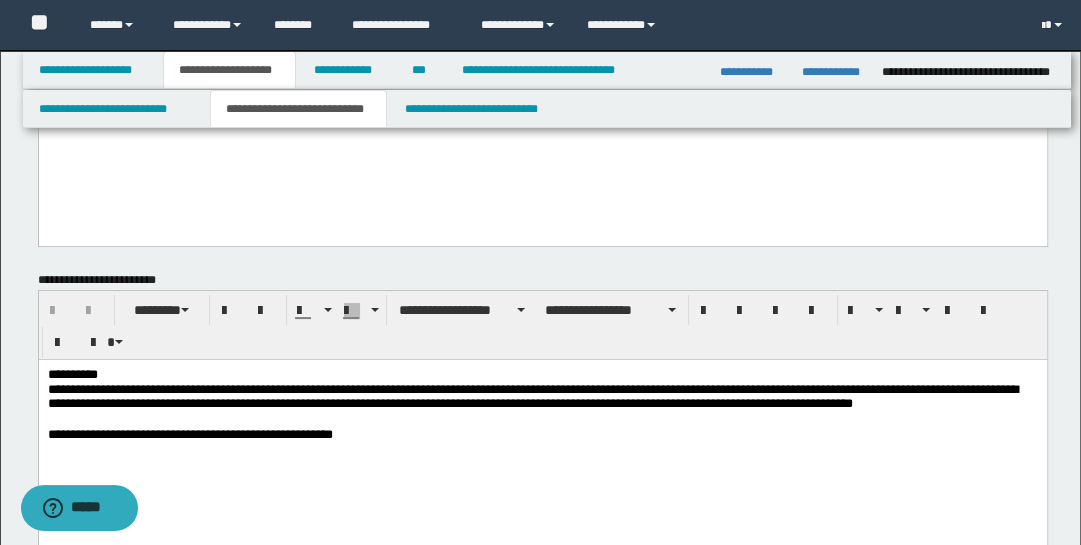 click on "**********" at bounding box center [542, 429] 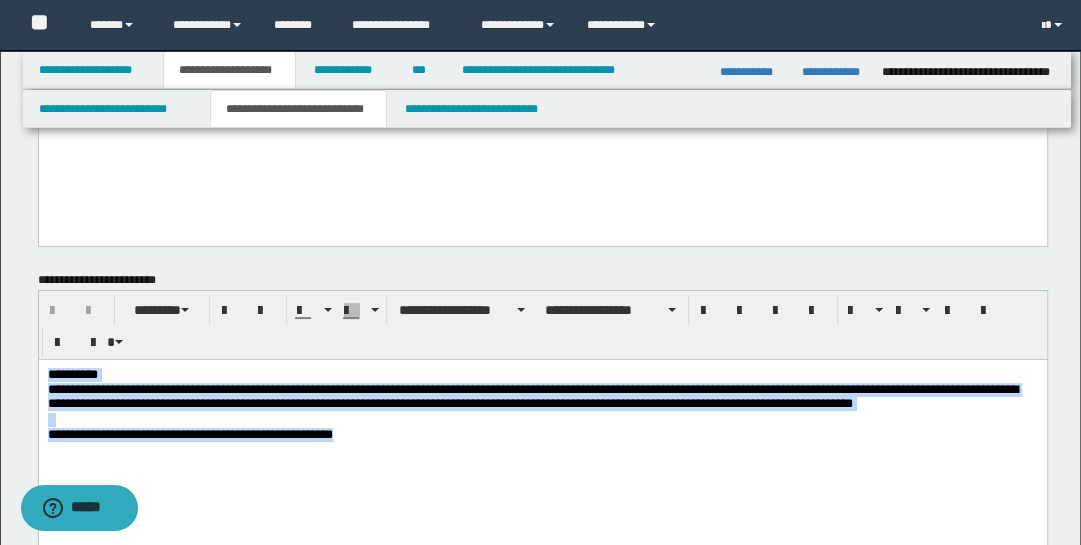 drag, startPoint x: 47, startPoint y: 369, endPoint x: 408, endPoint y: 461, distance: 372.53857 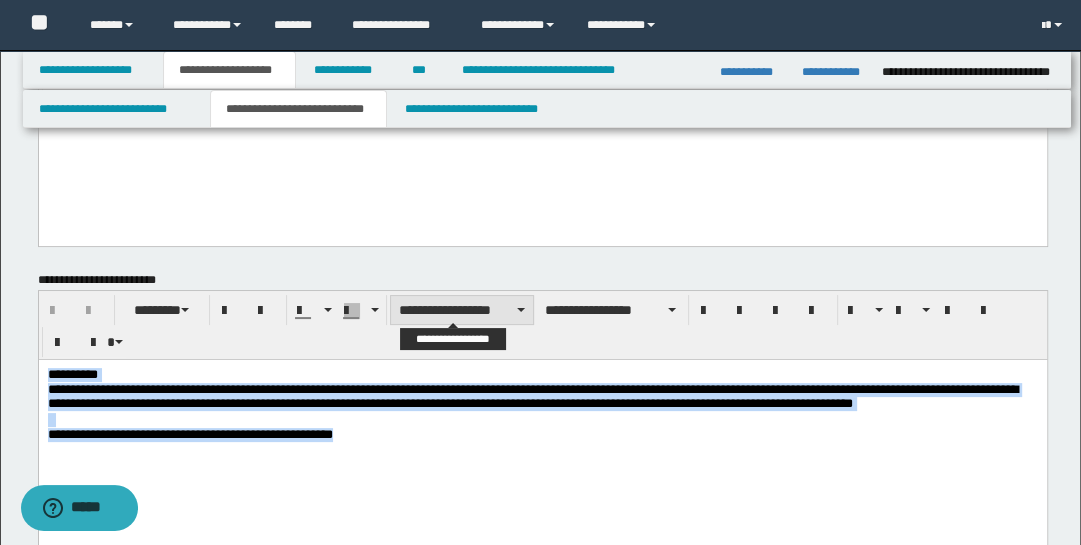 click at bounding box center (521, 310) 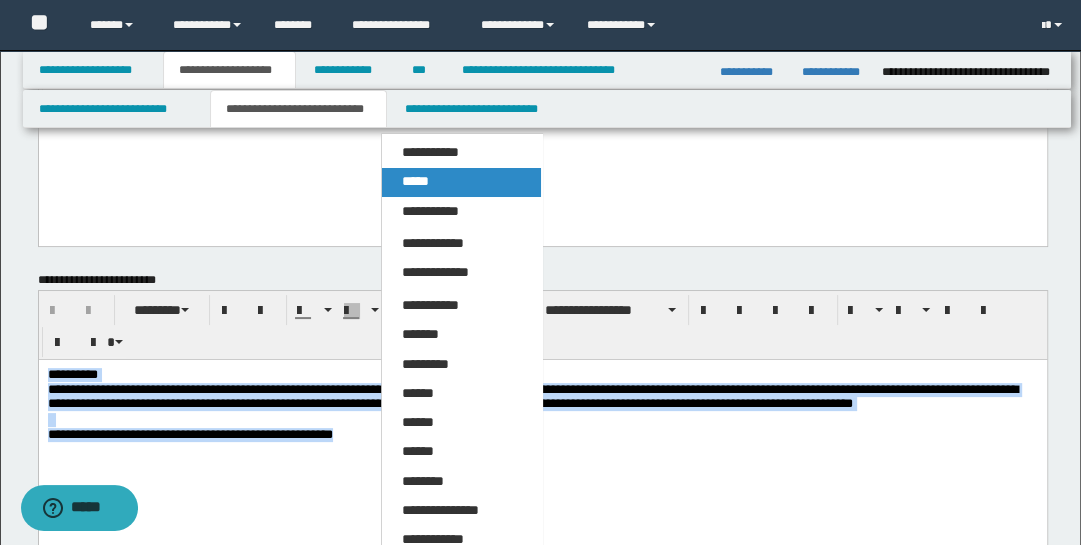 click on "*****" at bounding box center (461, 182) 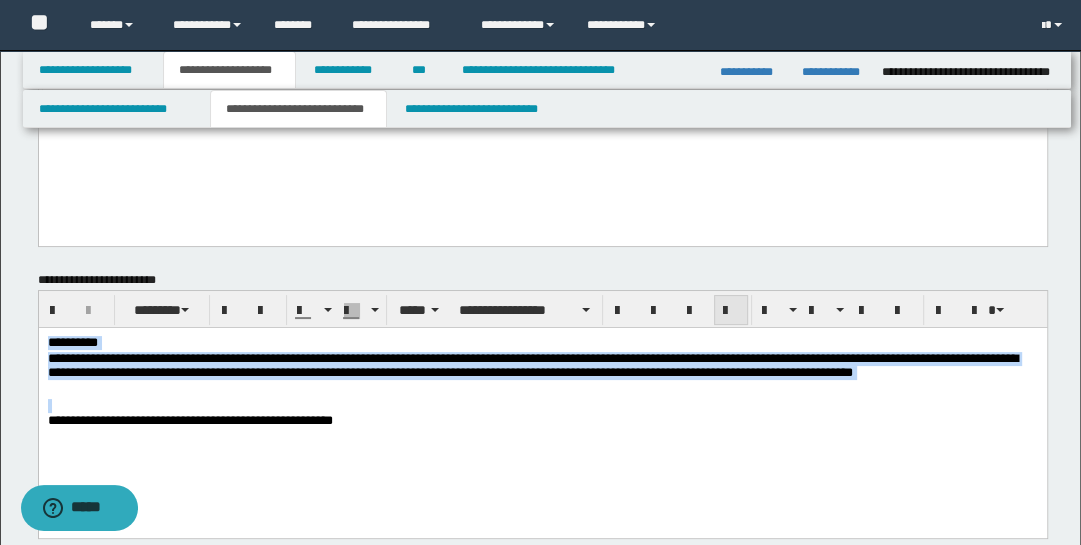 click at bounding box center [731, 311] 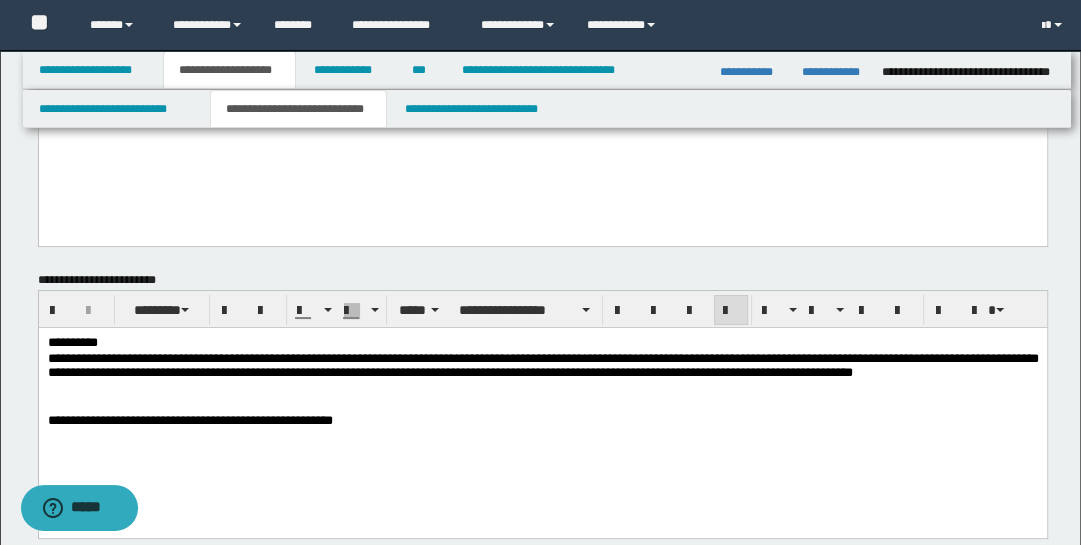 click on "**********" at bounding box center (542, 407) 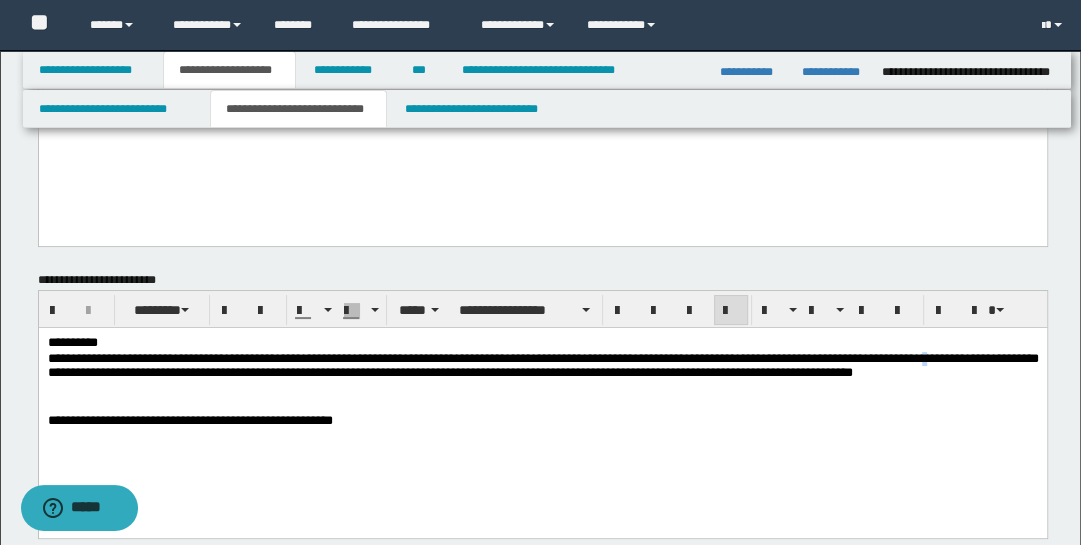 click on "**********" at bounding box center (542, 364) 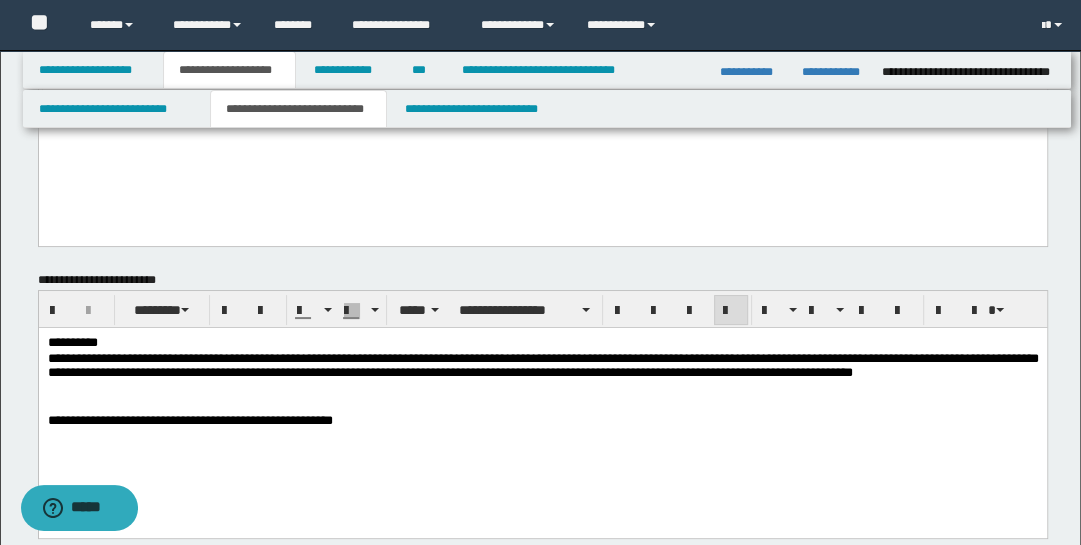click on "**********" at bounding box center [542, 364] 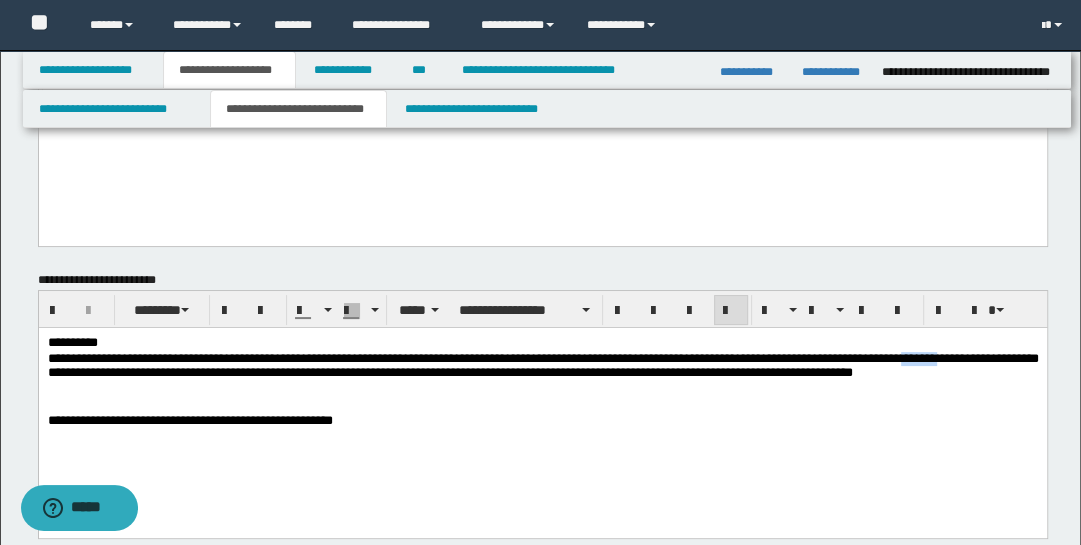 type 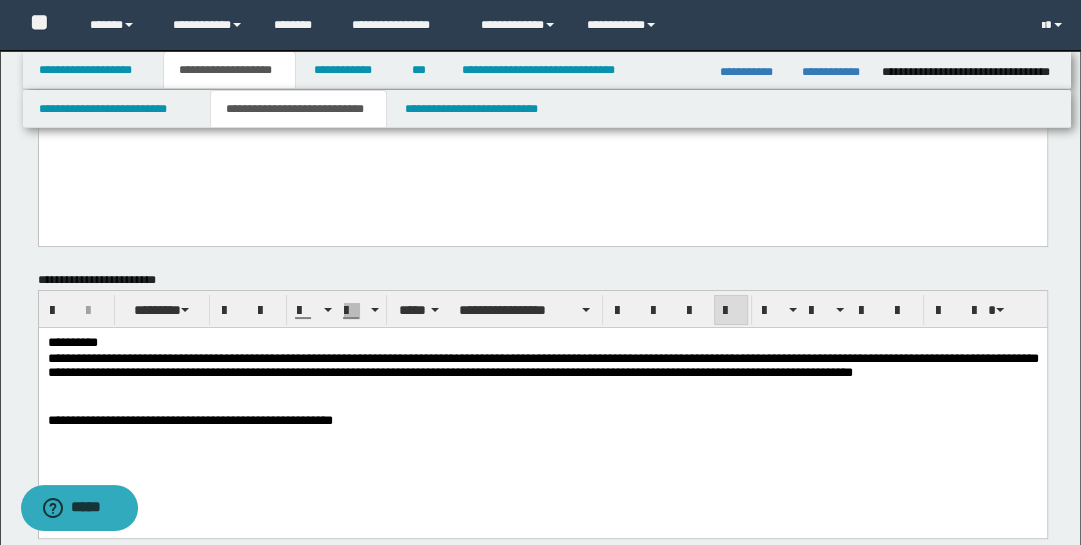 click on "**********" at bounding box center (542, 364) 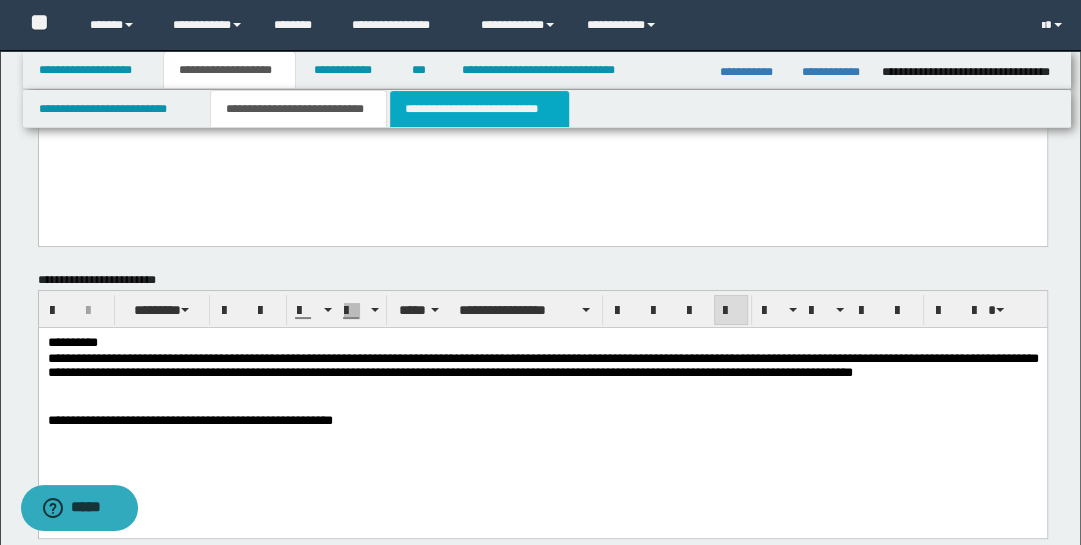 click on "**********" at bounding box center (479, 109) 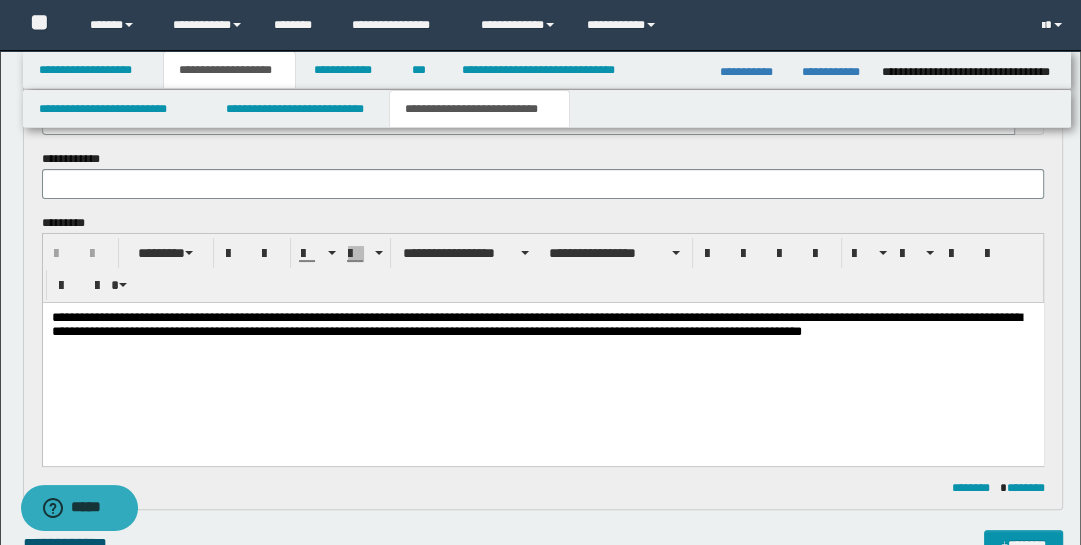 scroll, scrollTop: 155, scrollLeft: 0, axis: vertical 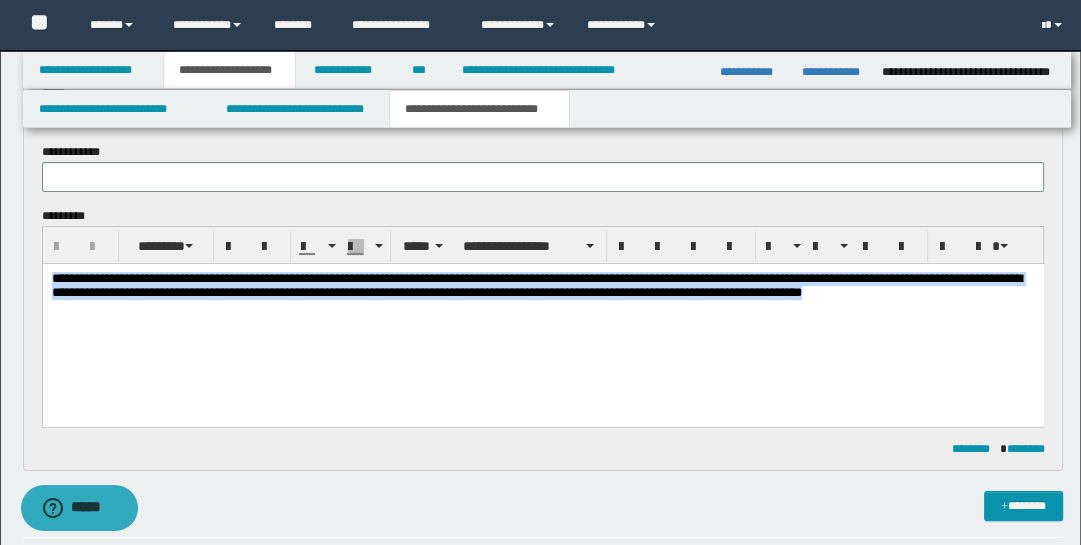 drag, startPoint x: 49, startPoint y: 274, endPoint x: 252, endPoint y: 351, distance: 217.11287 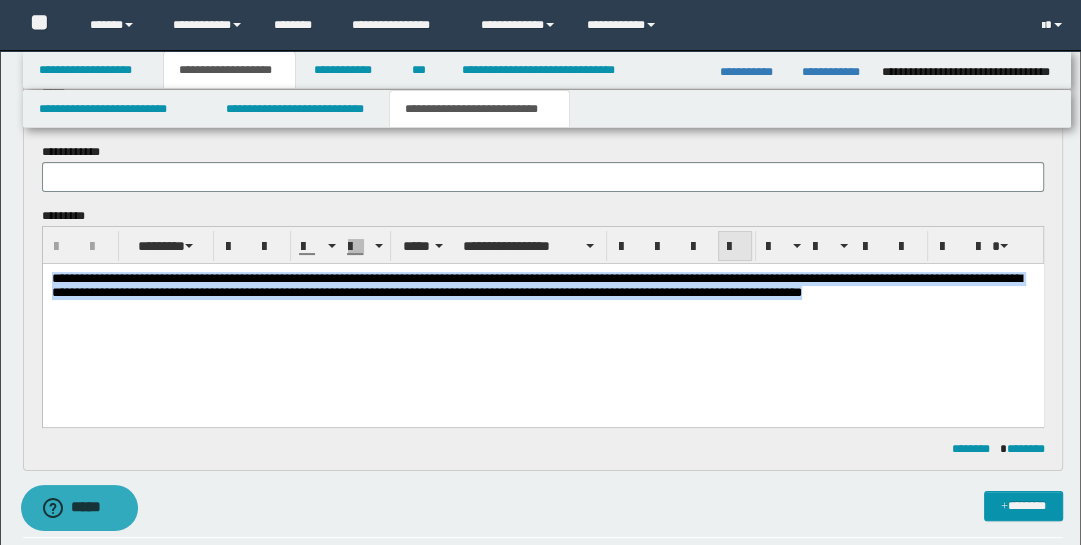 click at bounding box center (735, 247) 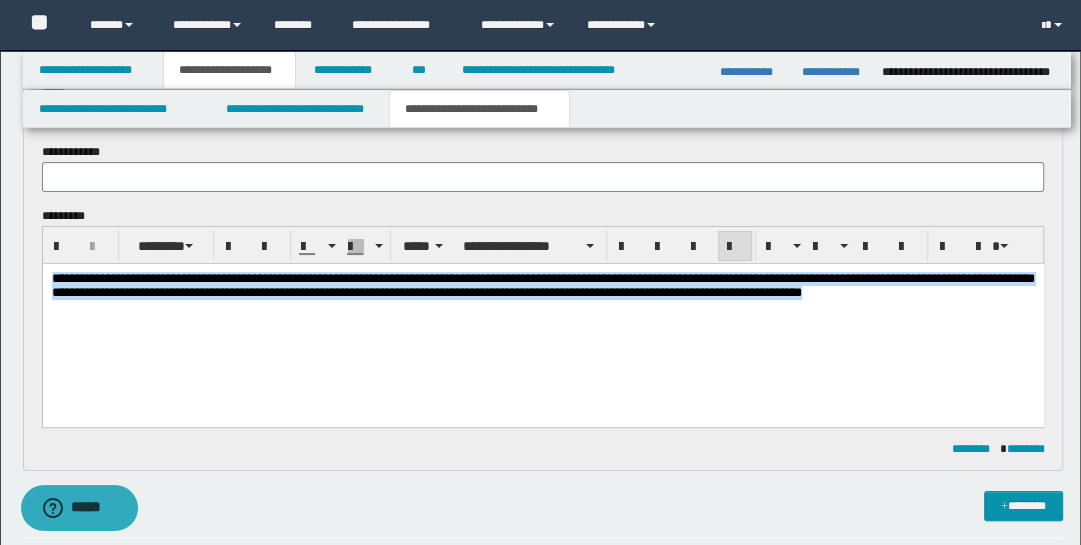 click on "**********" at bounding box center [542, 310] 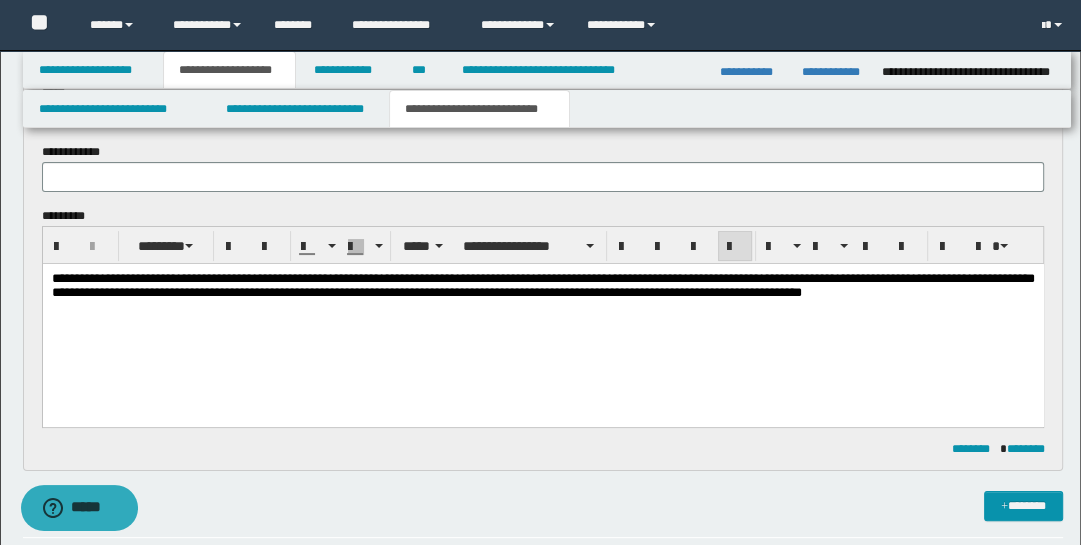 click on "**********" at bounding box center [542, 310] 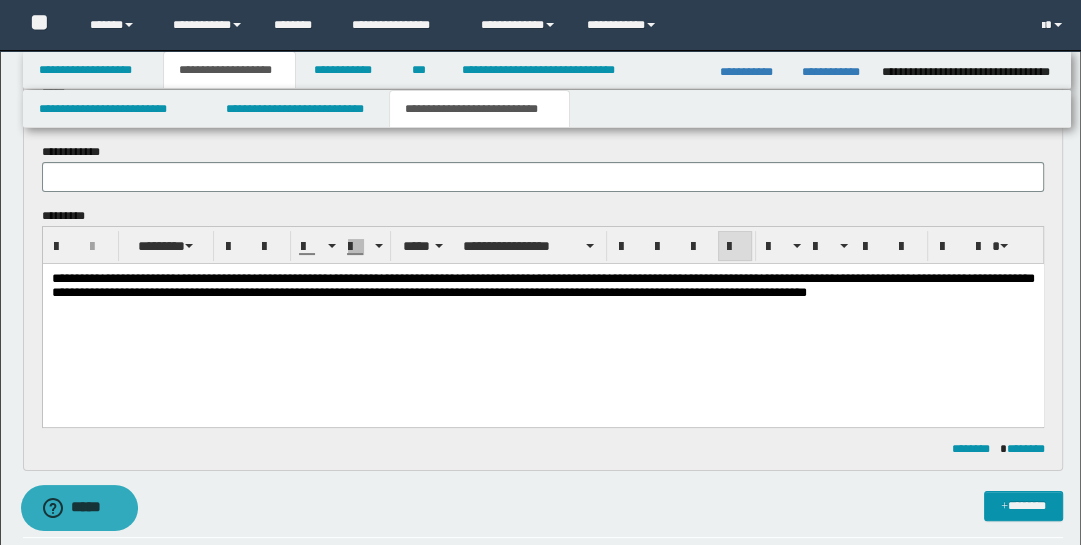 click on "**********" at bounding box center [542, 284] 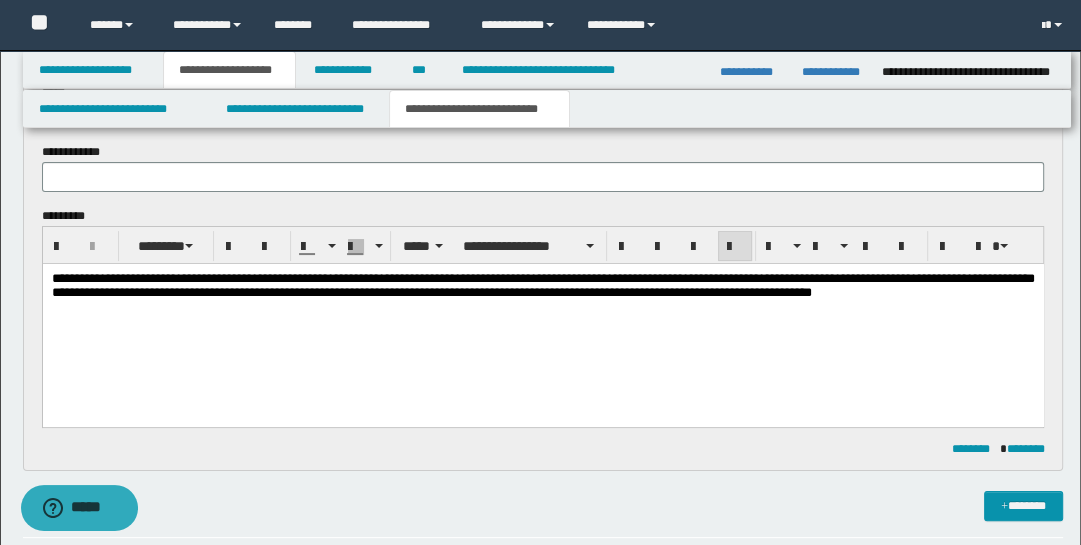click on "**********" at bounding box center (542, 284) 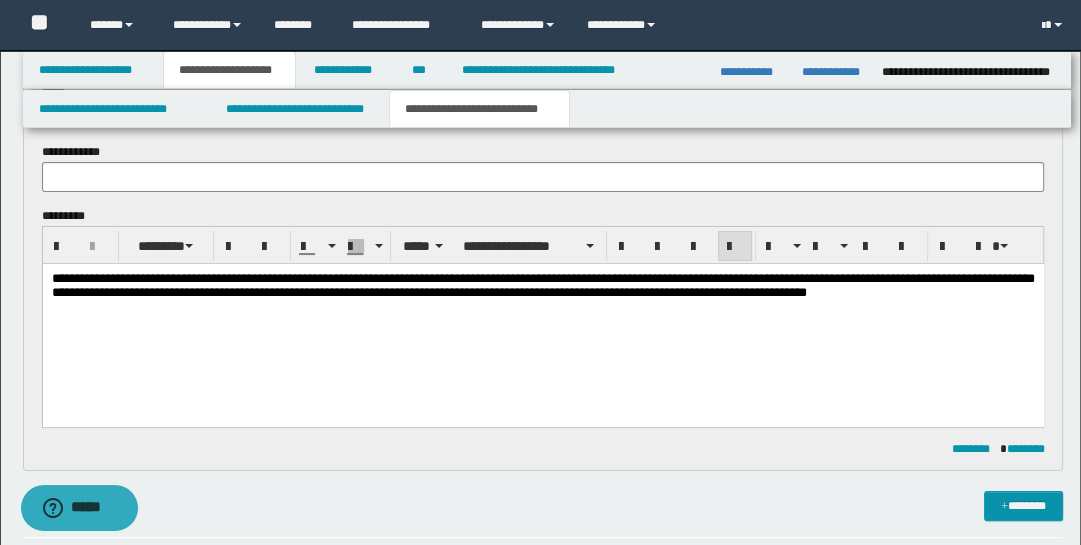 click on "**********" at bounding box center [542, 284] 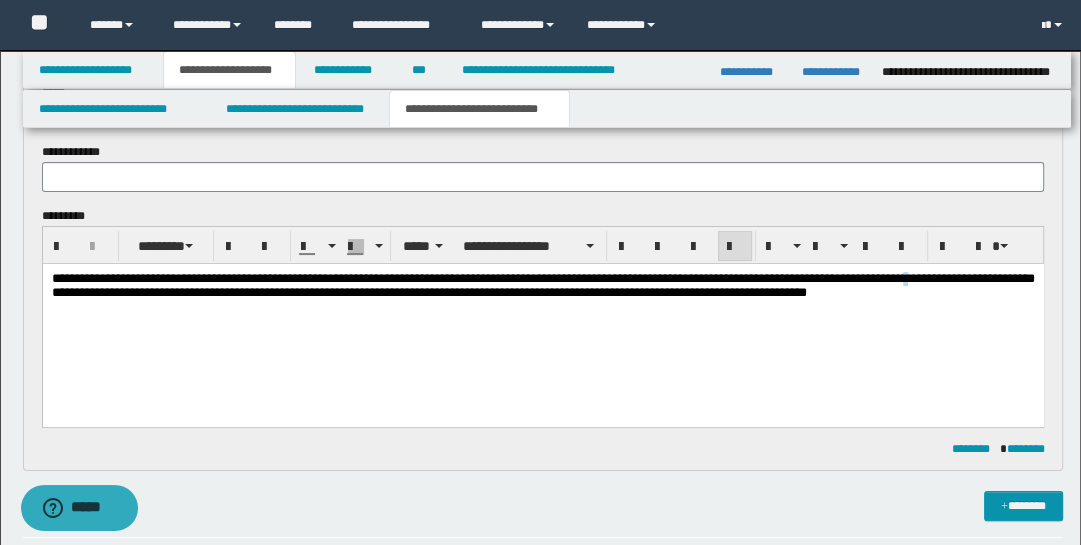 drag, startPoint x: 89, startPoint y: 296, endPoint x: 385, endPoint y: 394, distance: 311.8012 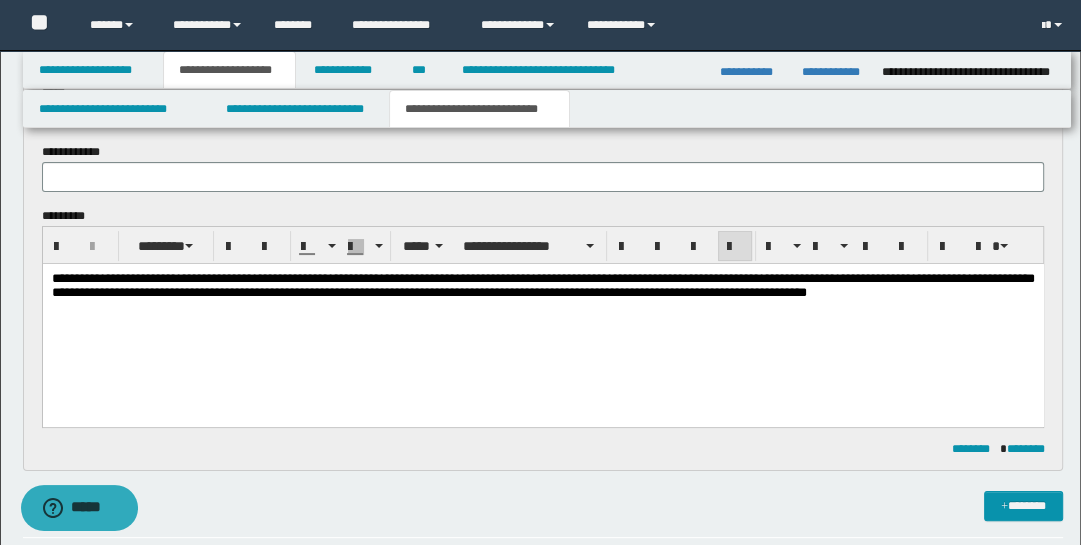 click on "**********" at bounding box center (542, 284) 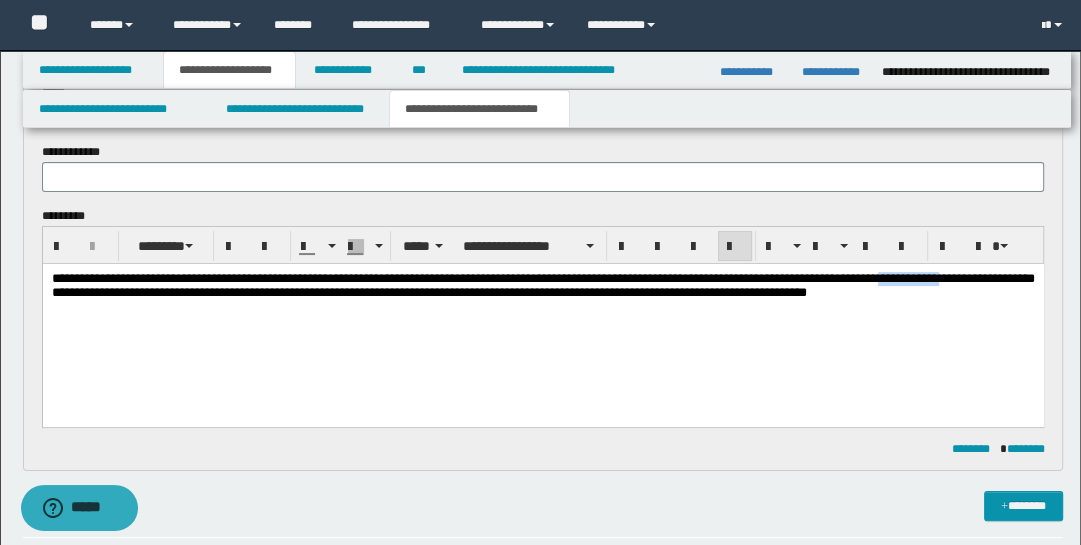 drag, startPoint x: 75, startPoint y: 294, endPoint x: 377, endPoint y: 423, distance: 328.3976 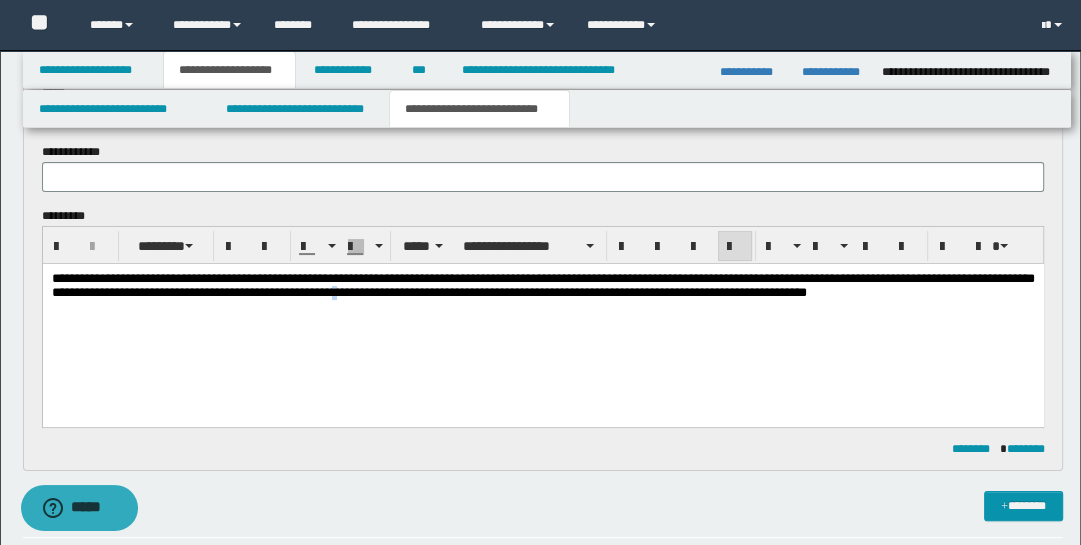 click on "**********" at bounding box center [542, 284] 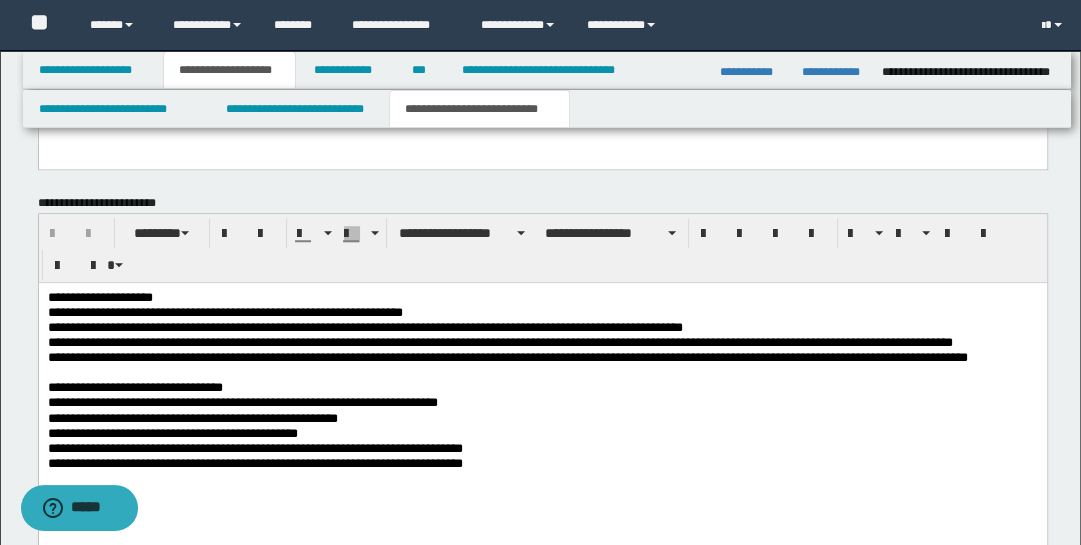scroll, scrollTop: 1137, scrollLeft: 0, axis: vertical 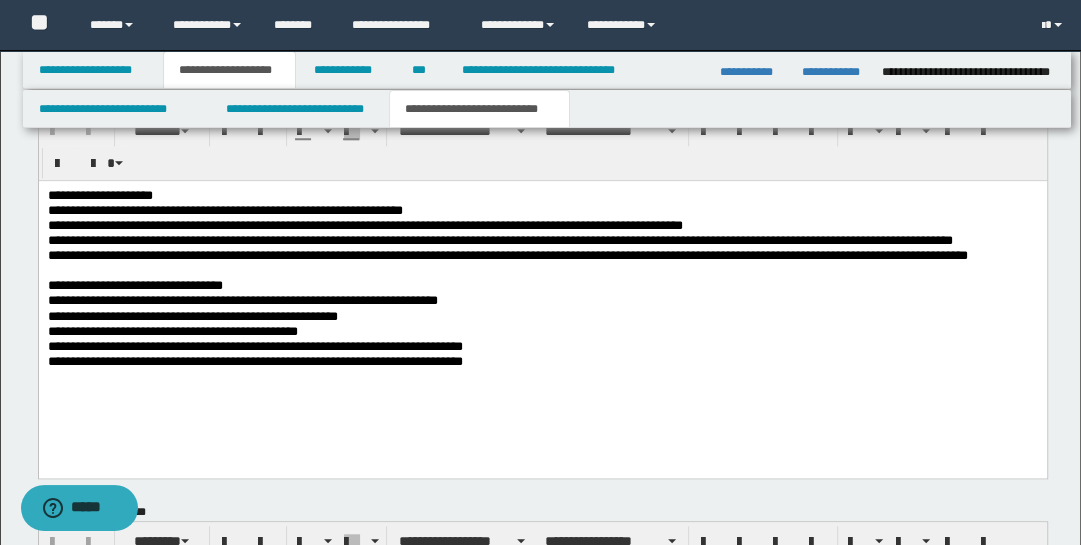 click on "**********" at bounding box center [542, 195] 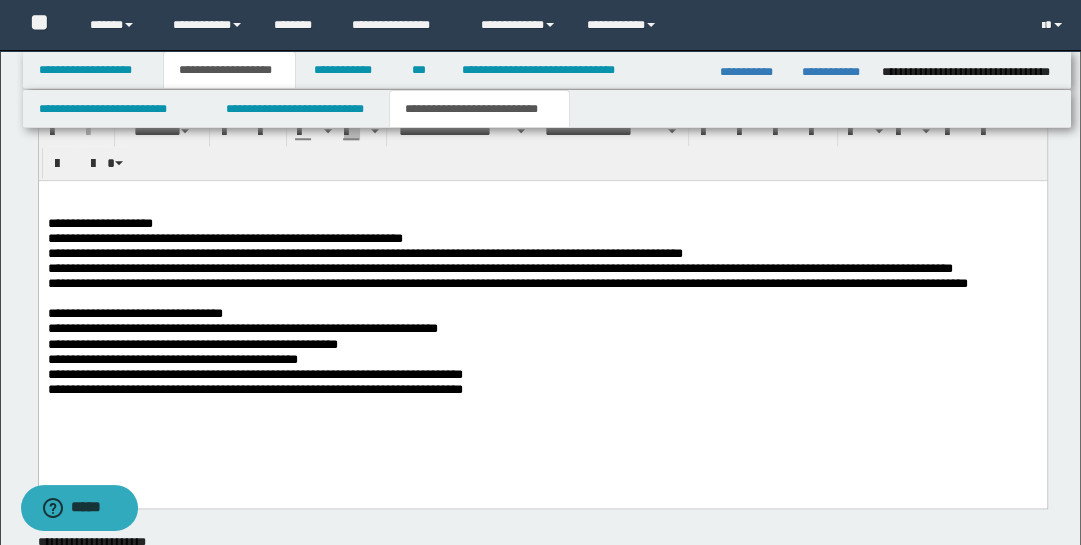 type 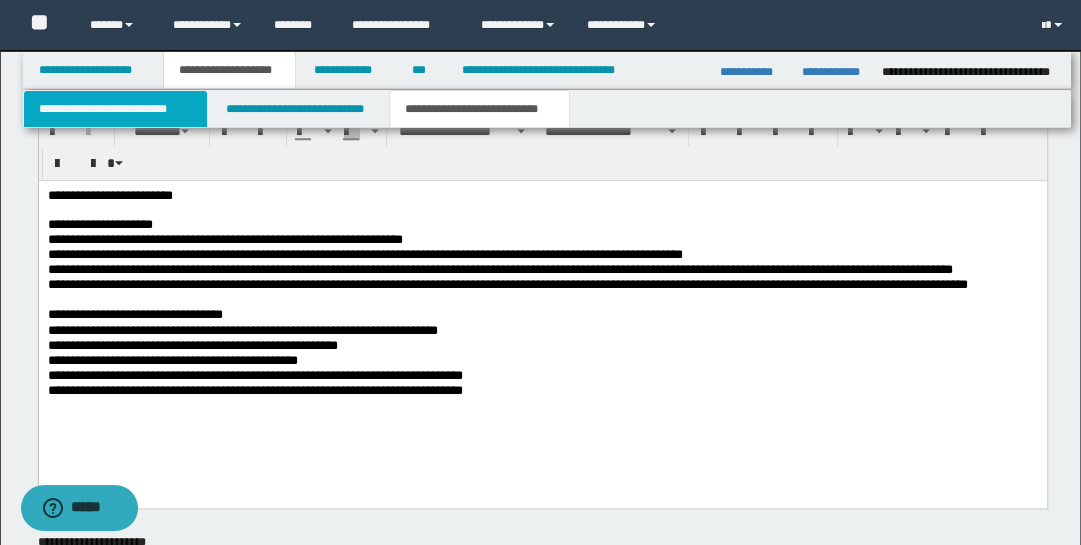 click on "**********" at bounding box center [115, 109] 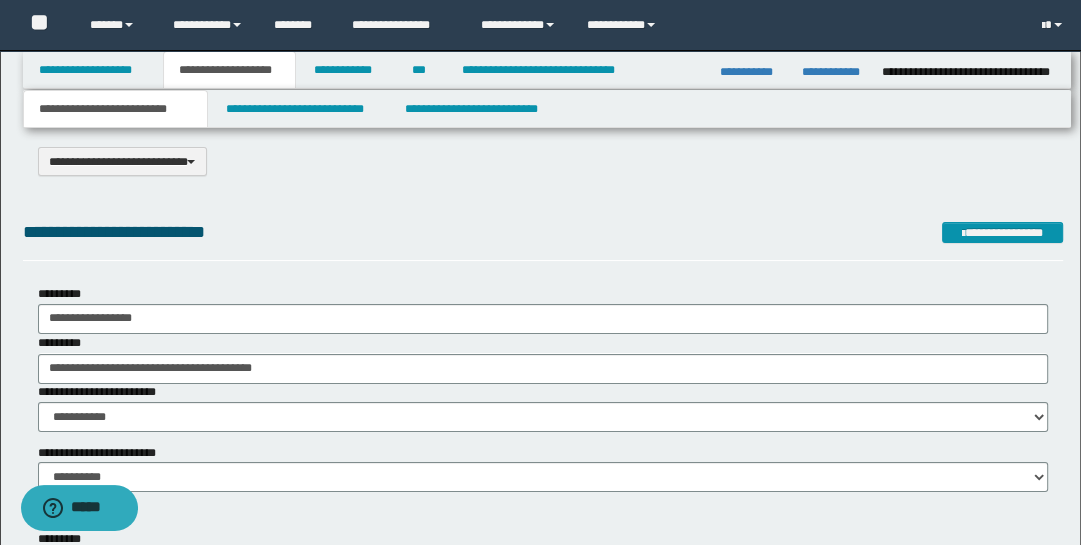 scroll, scrollTop: 0, scrollLeft: 0, axis: both 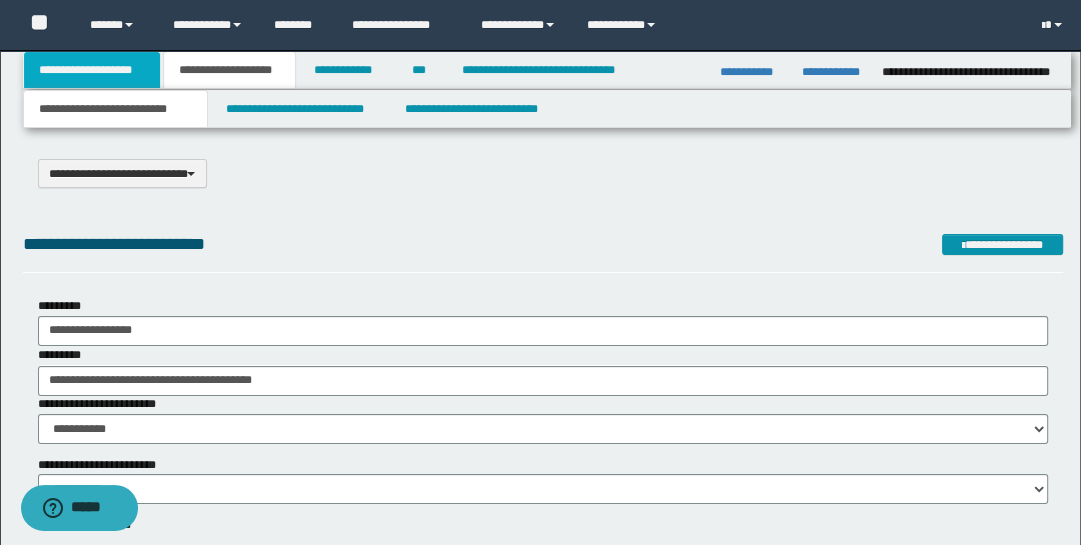 click on "**********" at bounding box center [92, 70] 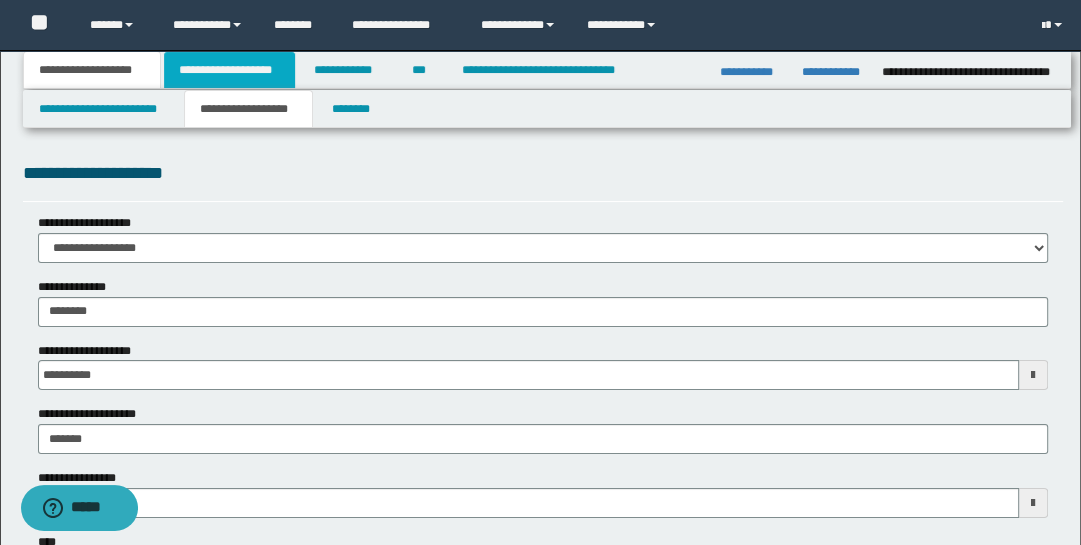 click on "**********" at bounding box center [229, 70] 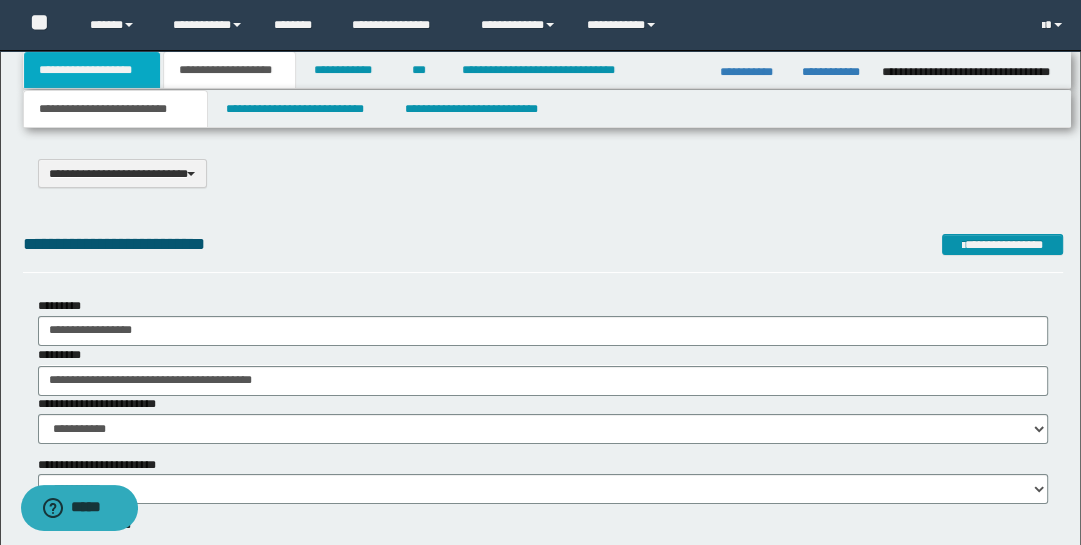 click on "**********" at bounding box center (92, 70) 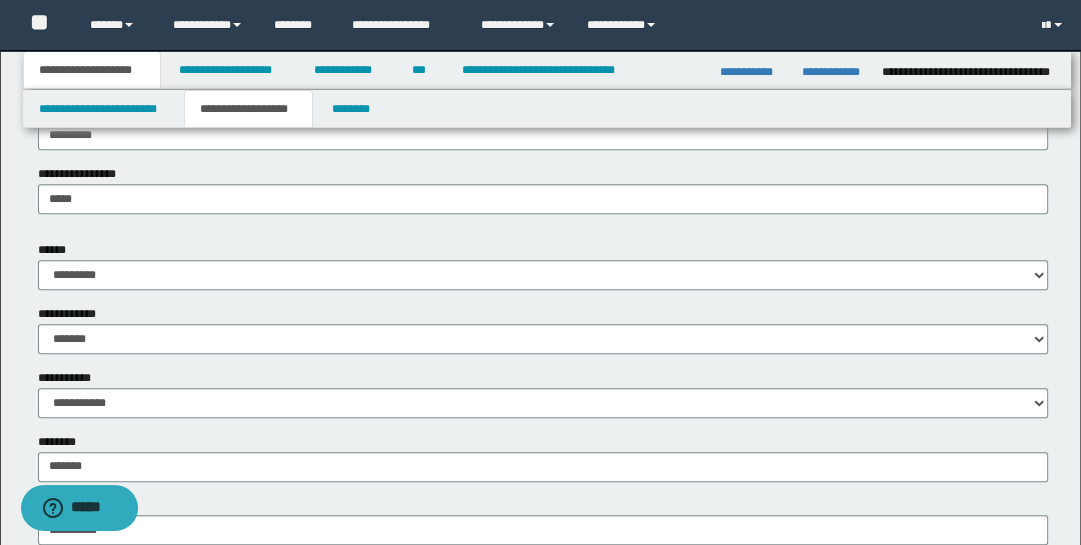 scroll, scrollTop: 643, scrollLeft: 0, axis: vertical 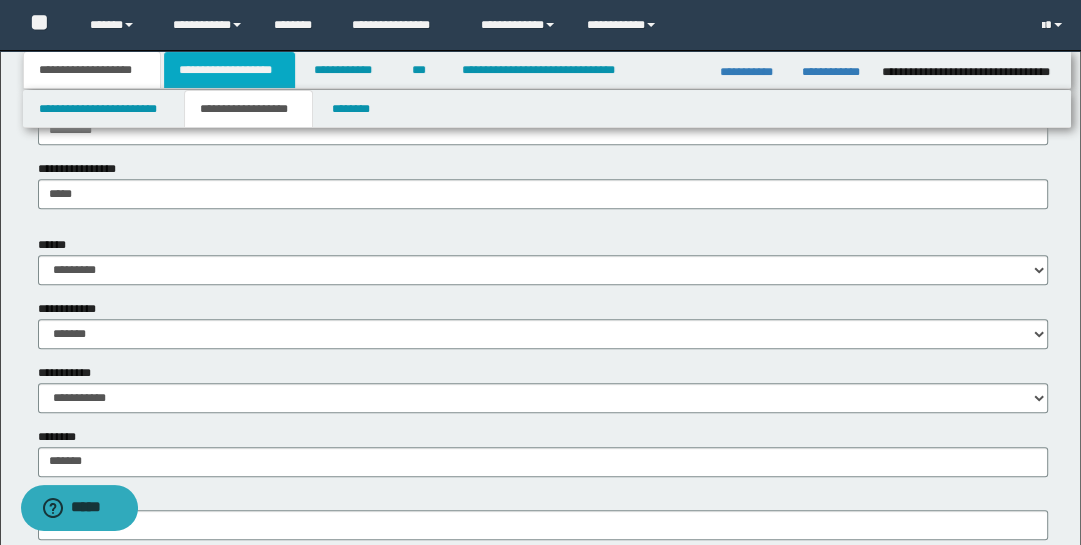 click on "**********" at bounding box center (229, 70) 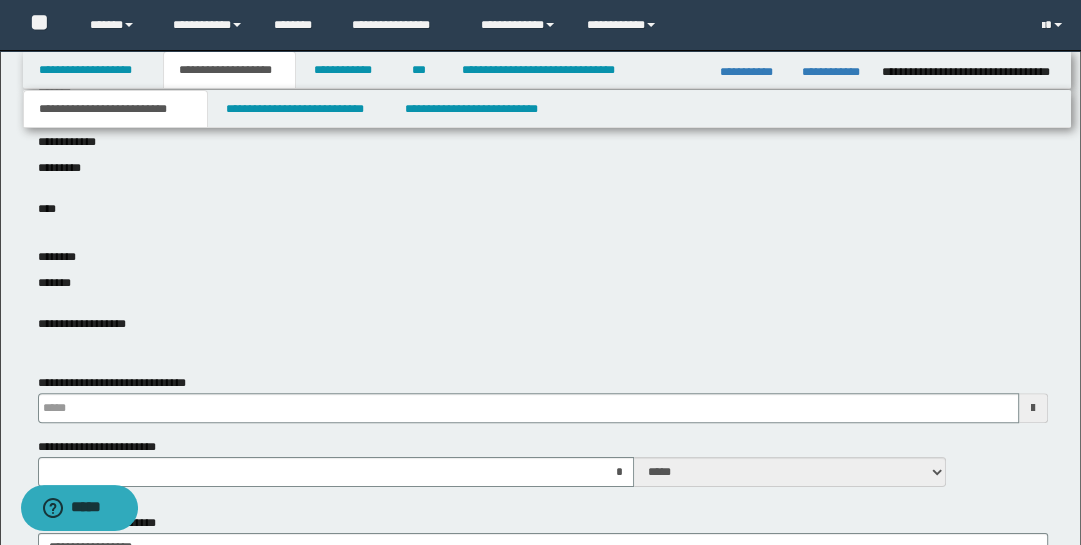 type 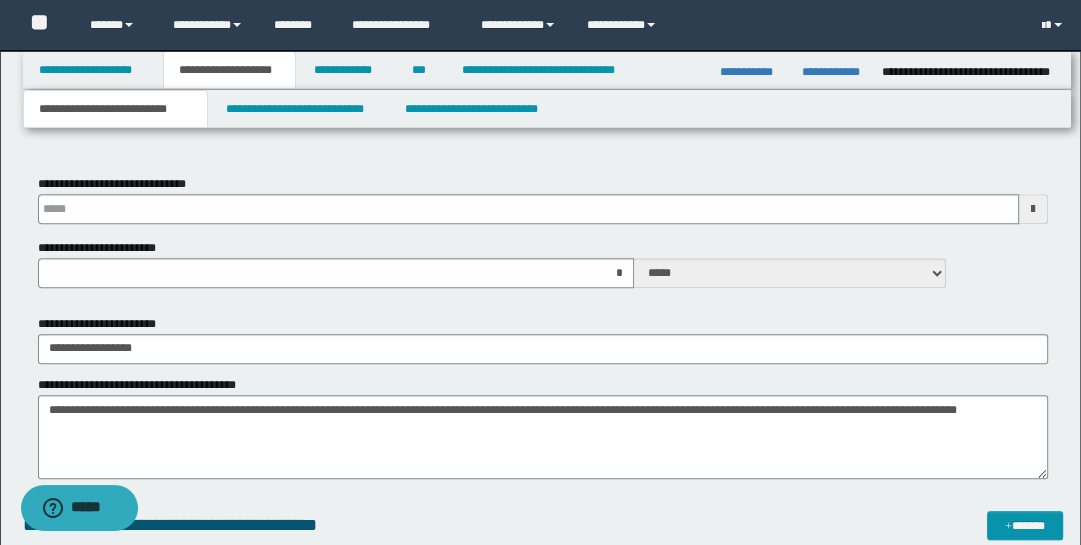 scroll, scrollTop: 883, scrollLeft: 0, axis: vertical 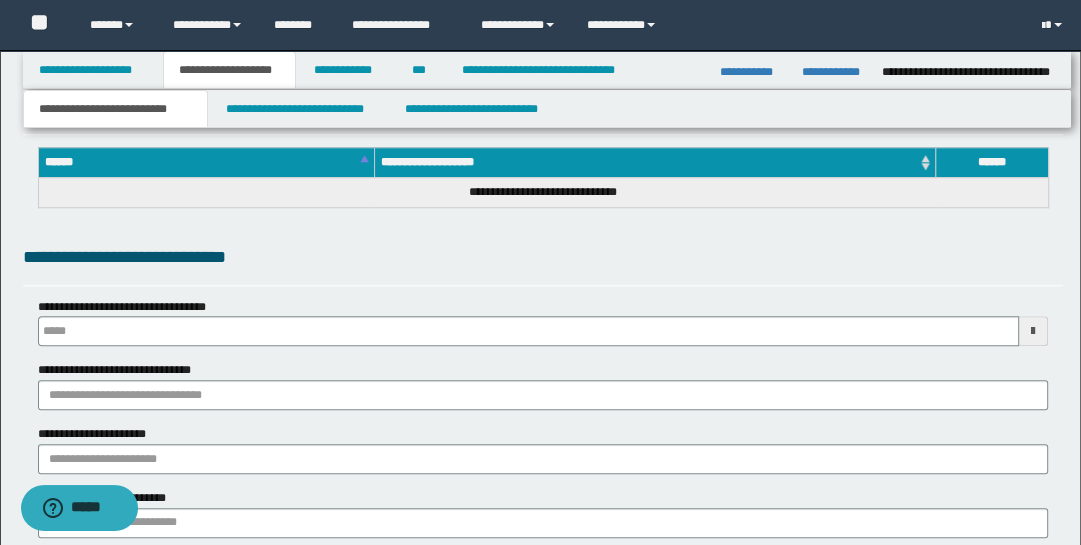 type 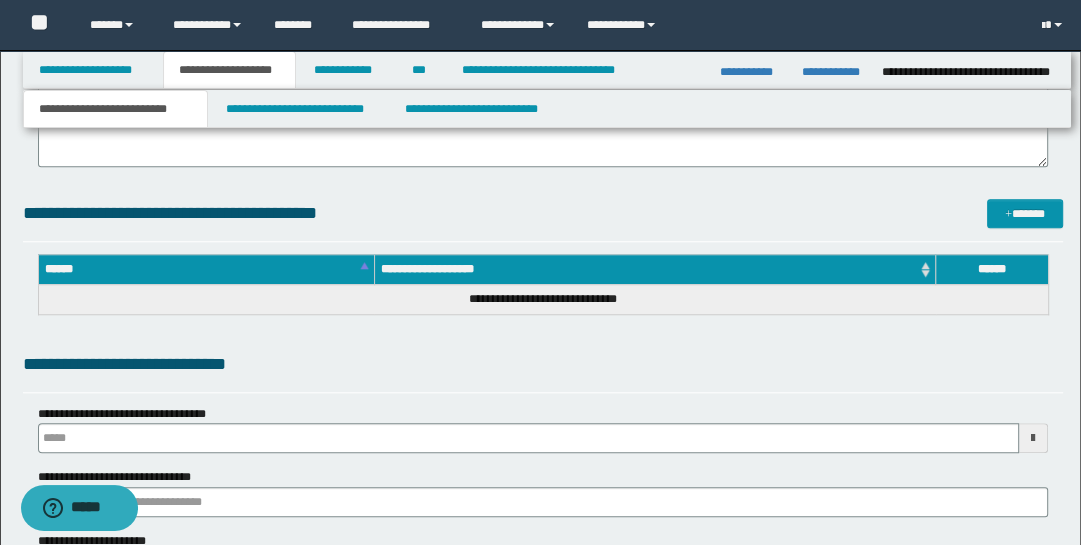 scroll, scrollTop: 1152, scrollLeft: 0, axis: vertical 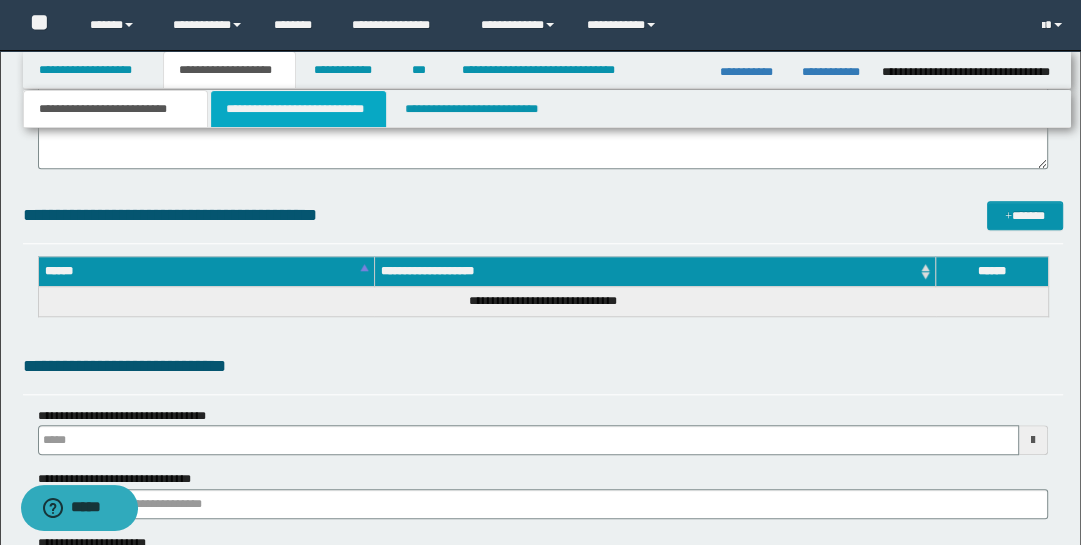 click on "**********" at bounding box center [299, 109] 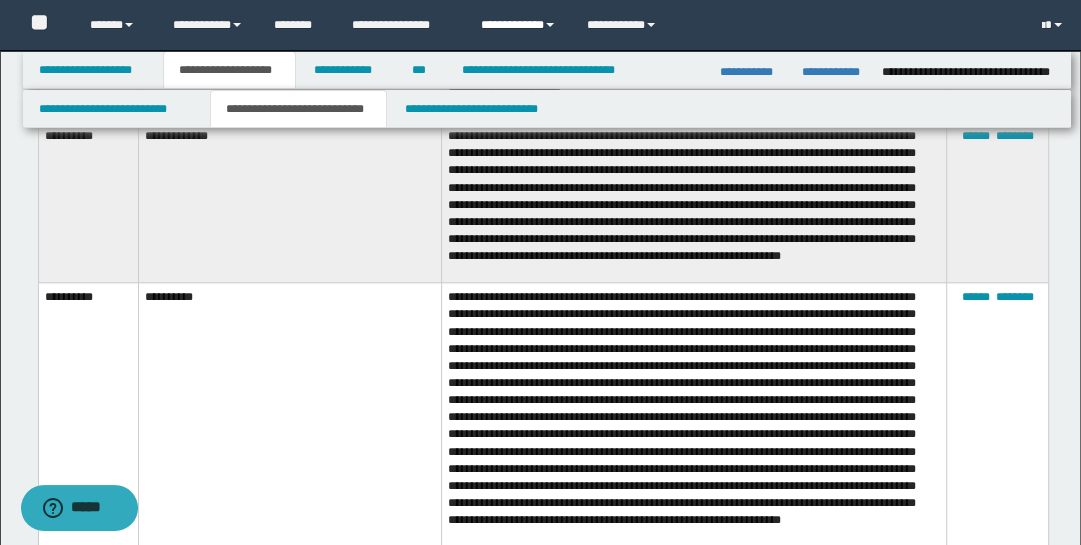 scroll, scrollTop: 1229, scrollLeft: 0, axis: vertical 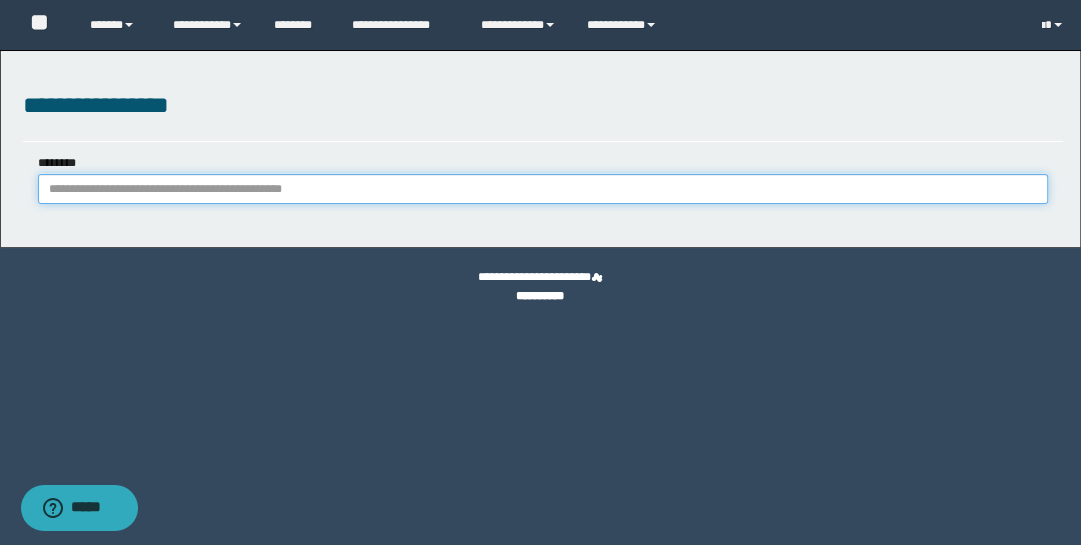 click on "********" at bounding box center [543, 189] 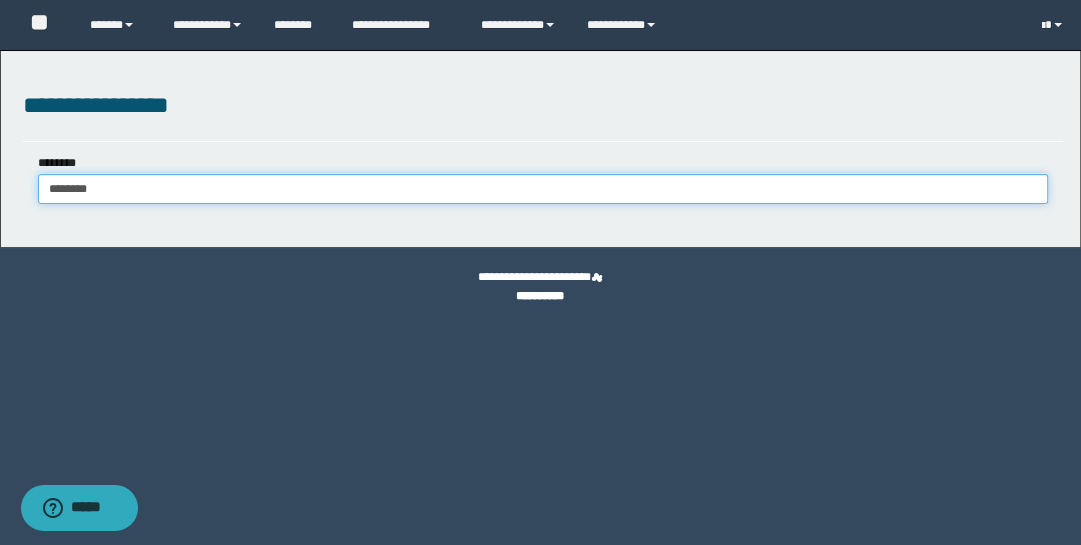 type on "********" 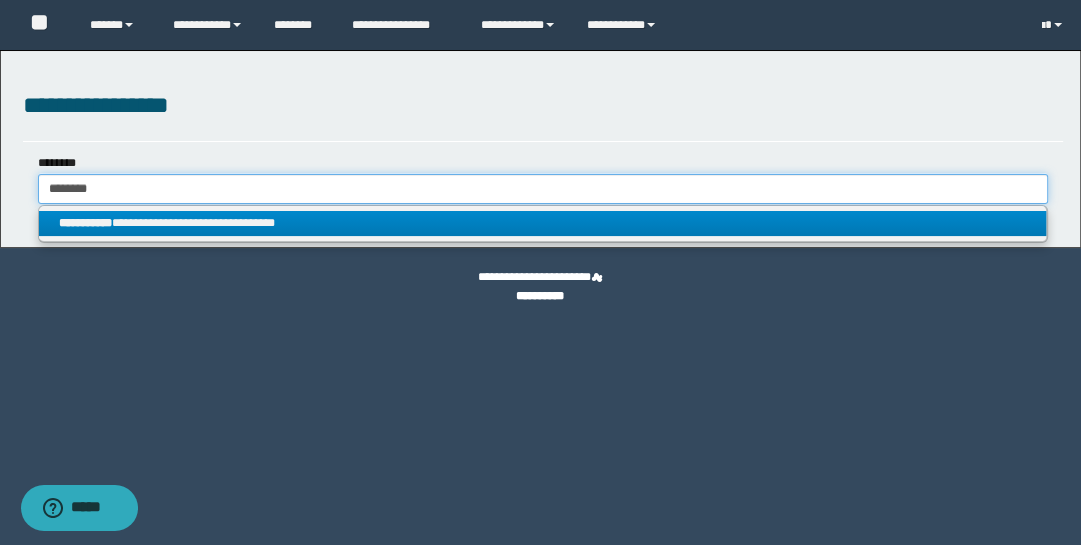 type on "********" 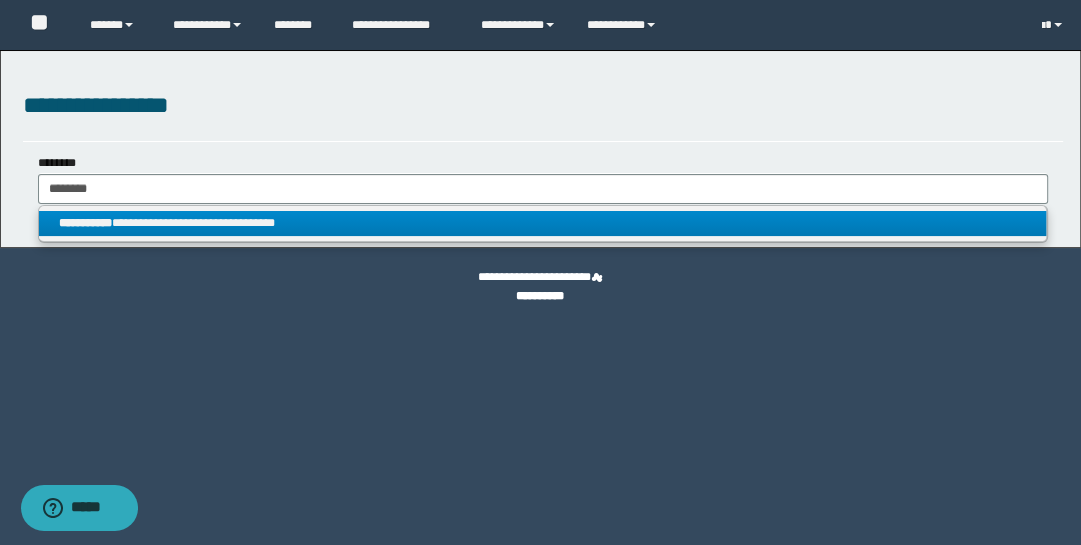click on "**********" at bounding box center [543, 223] 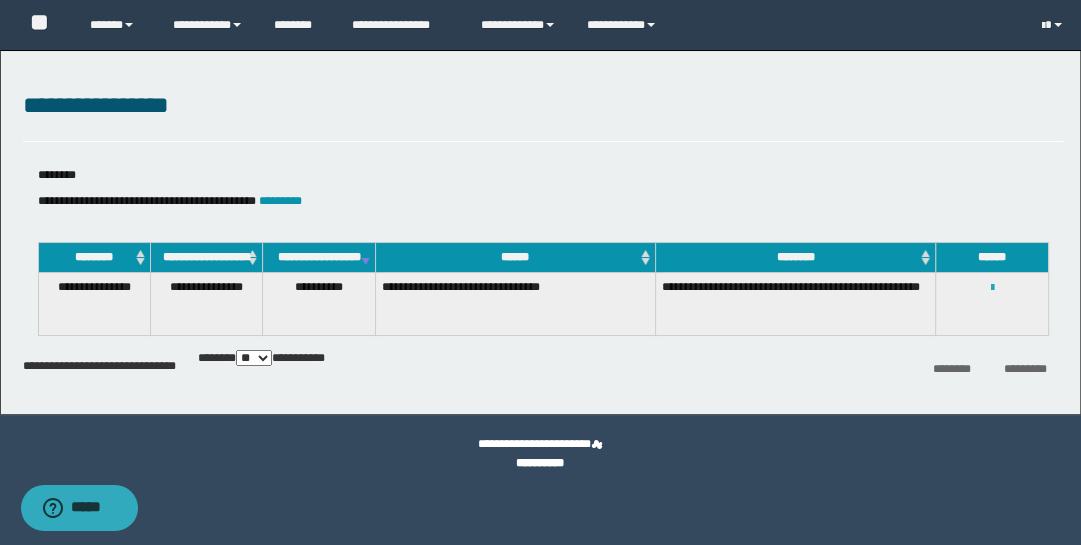 click at bounding box center (992, 288) 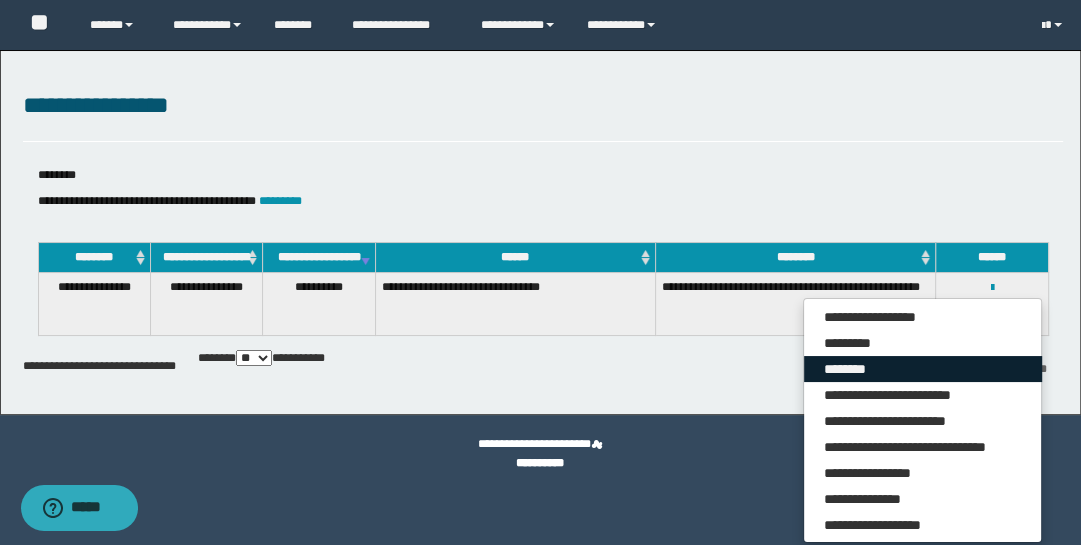 click on "********" at bounding box center [923, 369] 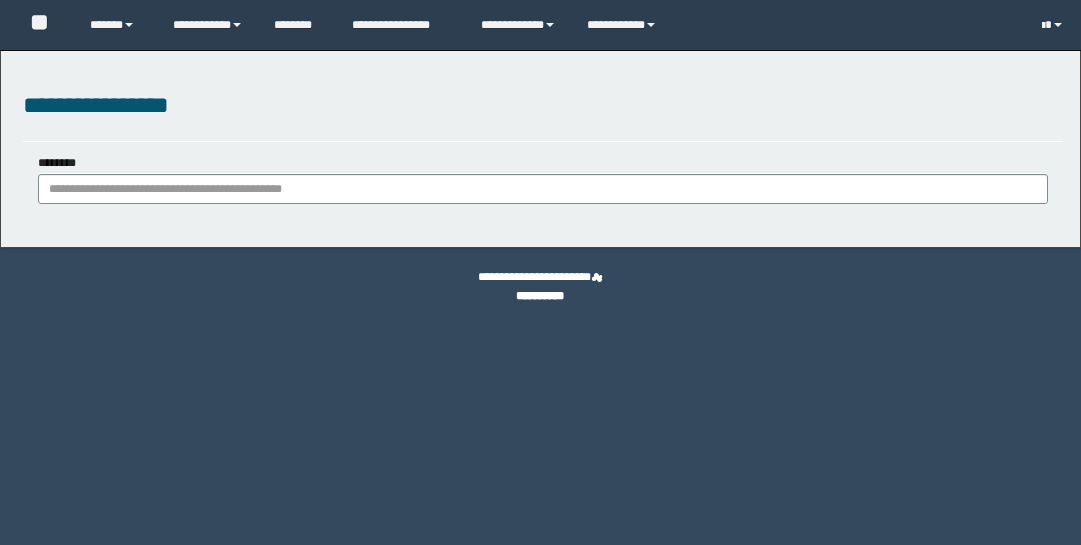 scroll, scrollTop: 0, scrollLeft: 0, axis: both 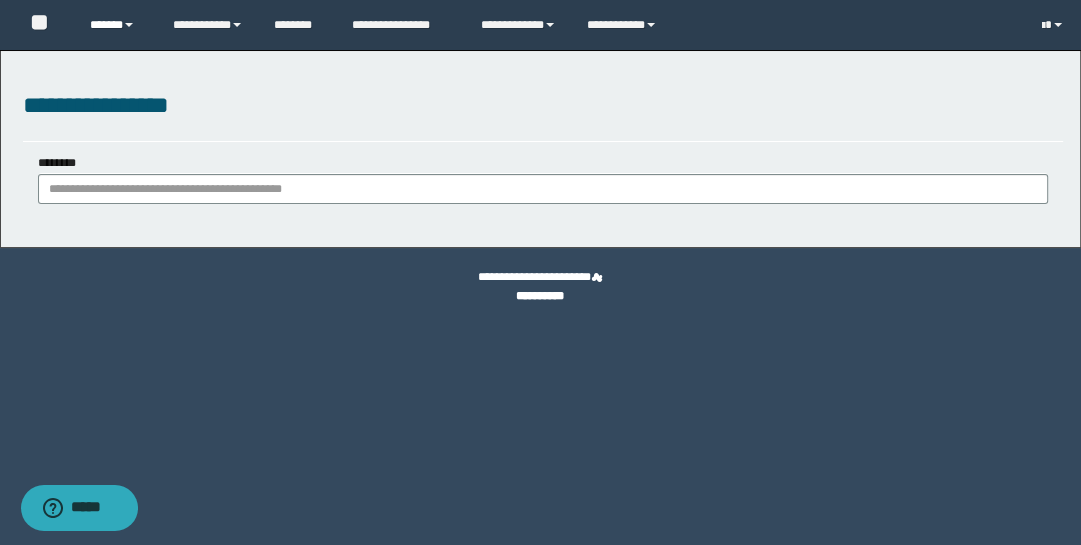 click at bounding box center [129, 25] 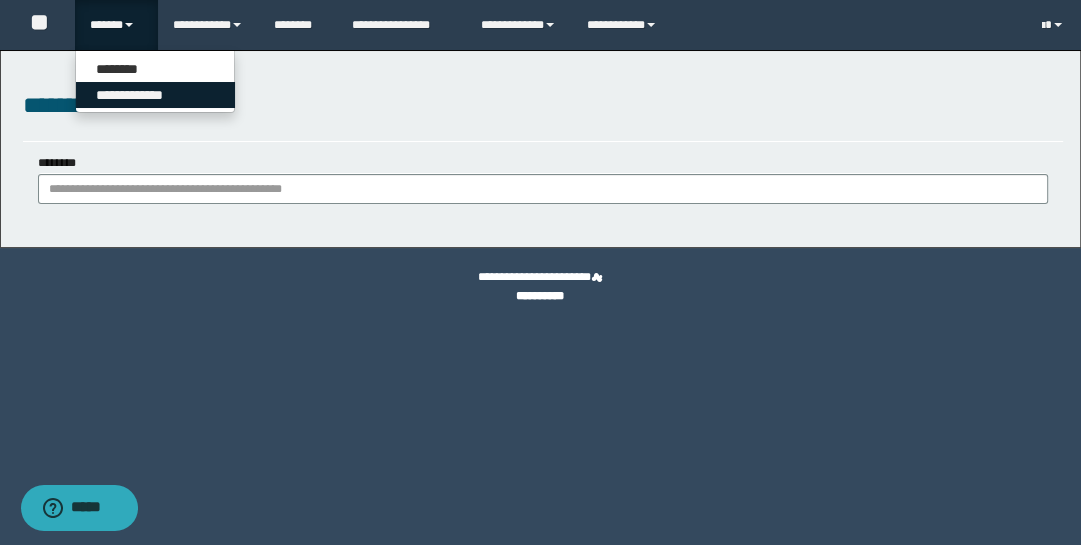 click on "**********" at bounding box center [155, 95] 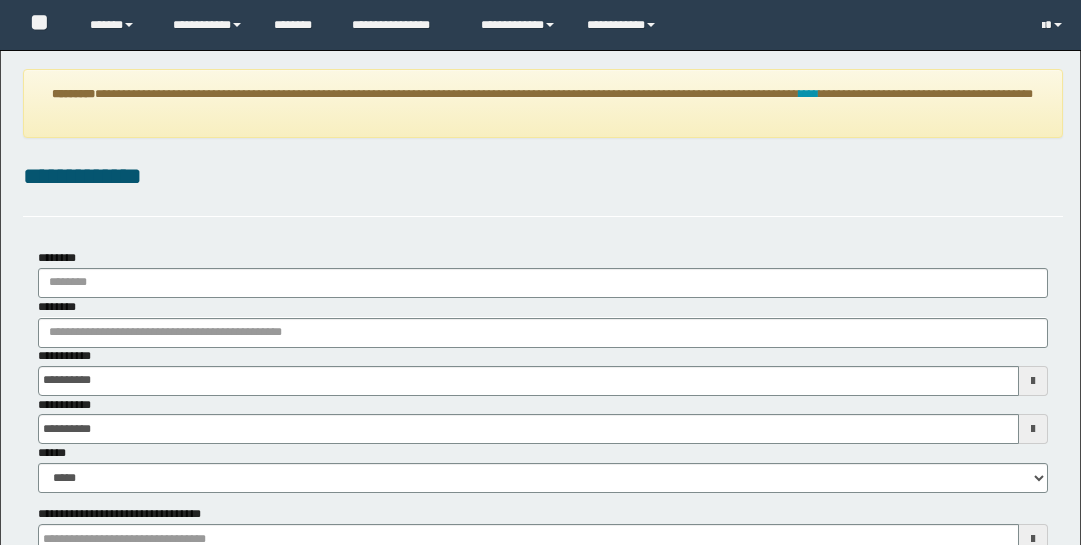 scroll, scrollTop: 0, scrollLeft: 0, axis: both 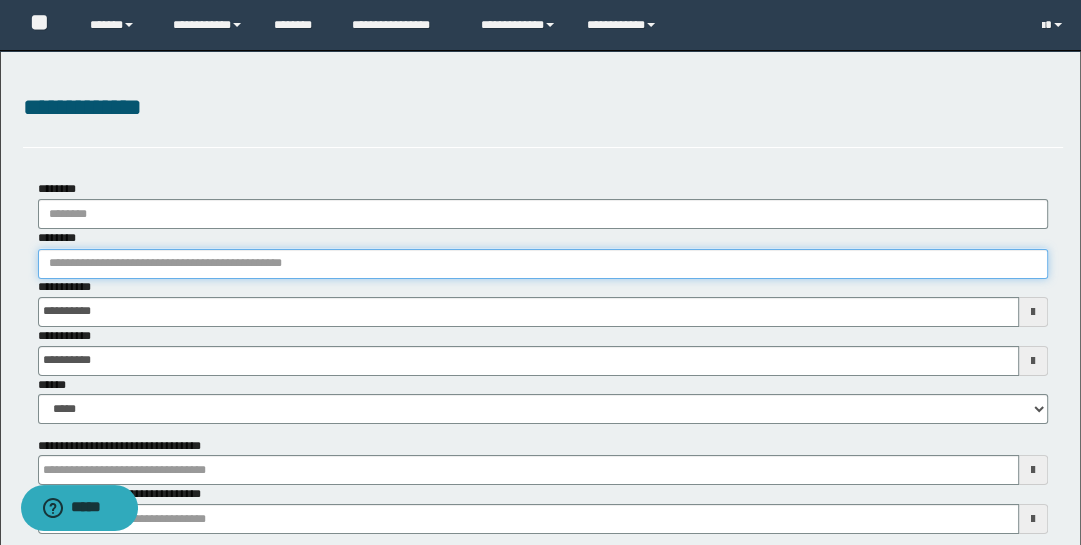 click on "********" at bounding box center (543, 264) 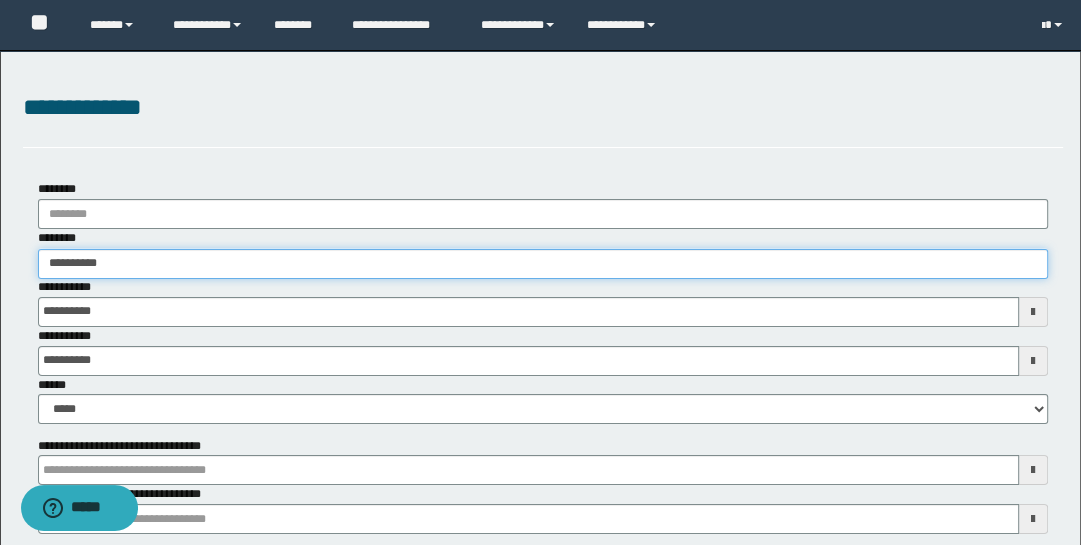 type on "**********" 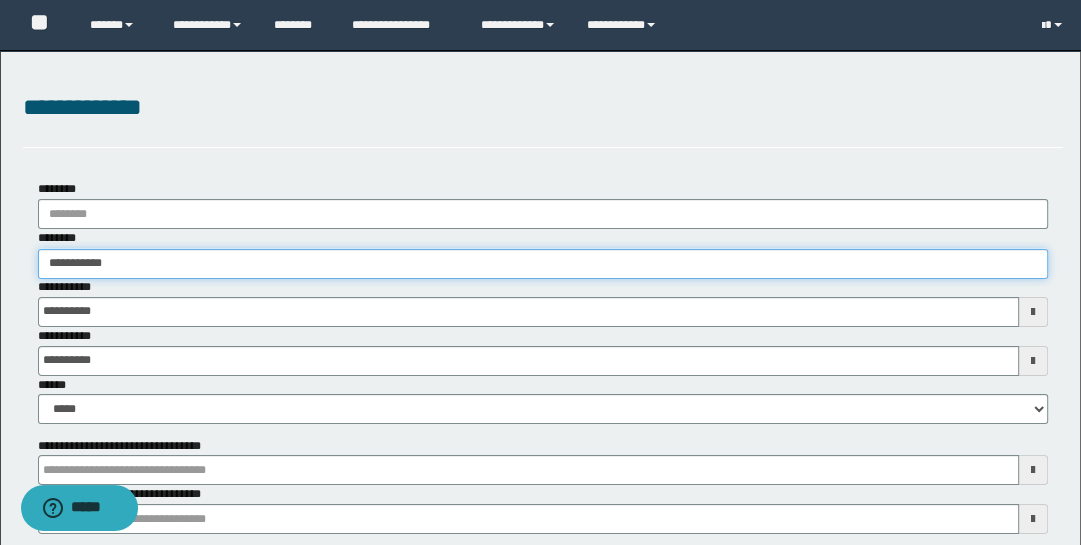 type on "**********" 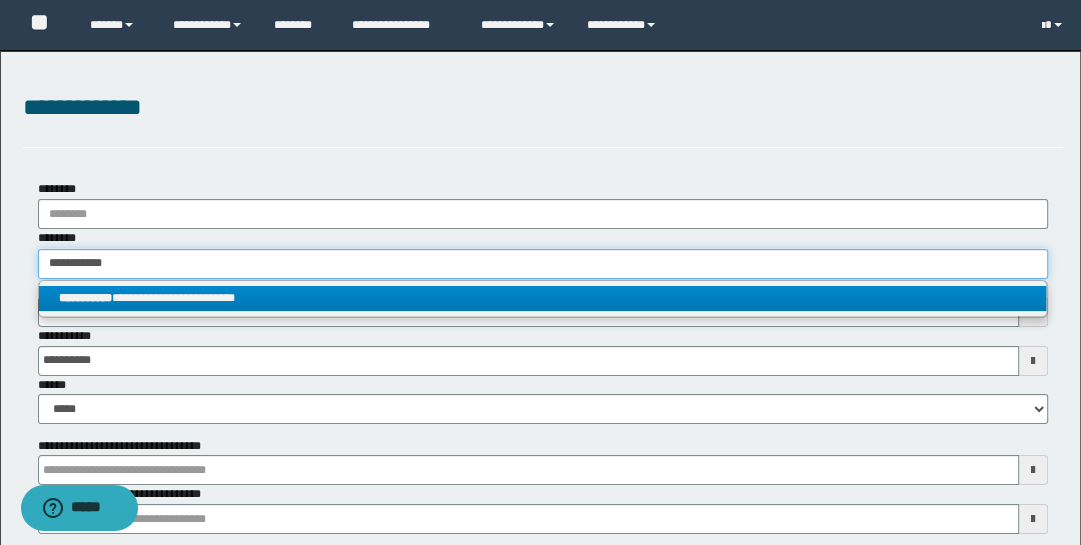 type on "**********" 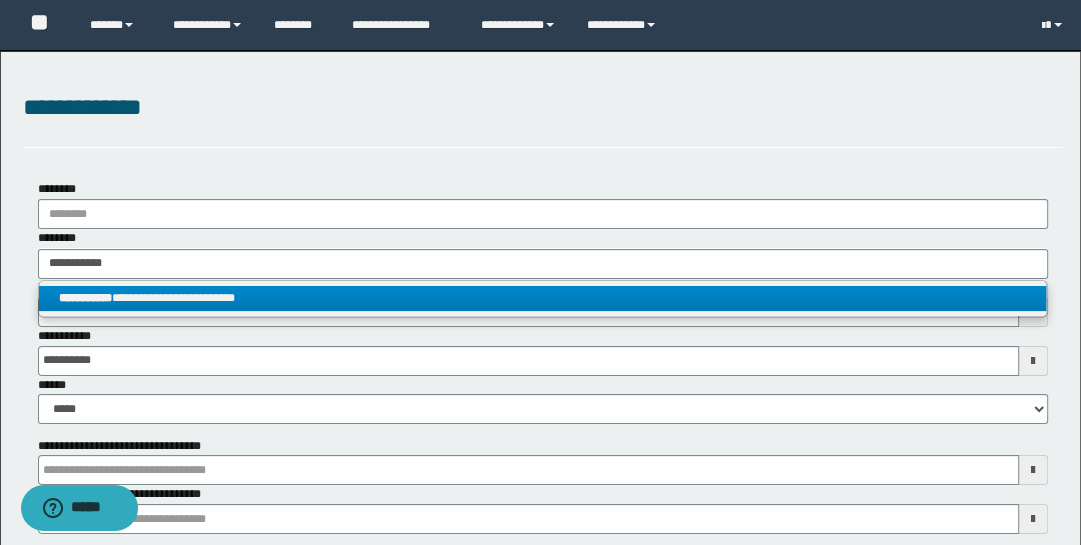 click on "**********" at bounding box center (543, 298) 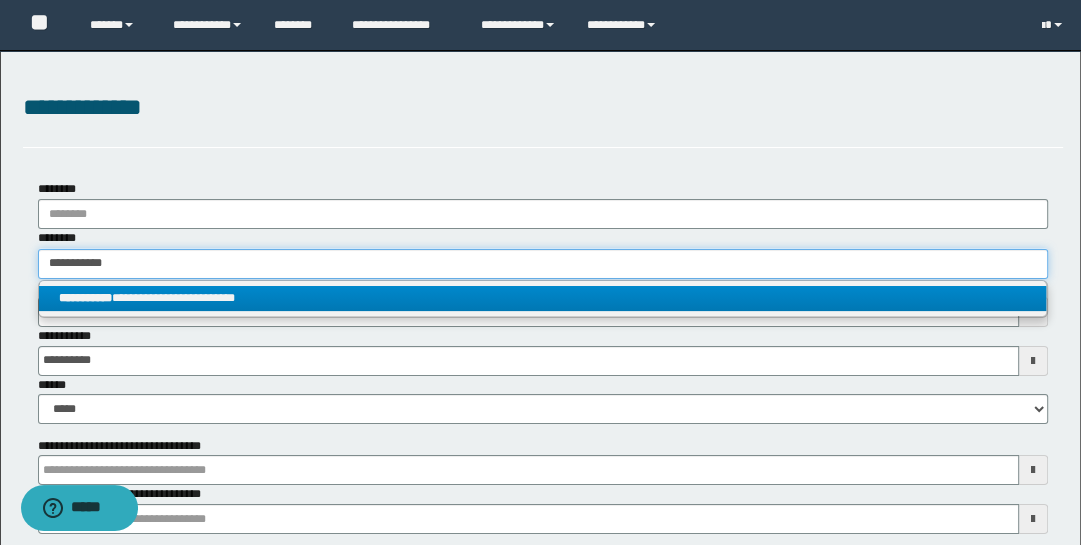 type 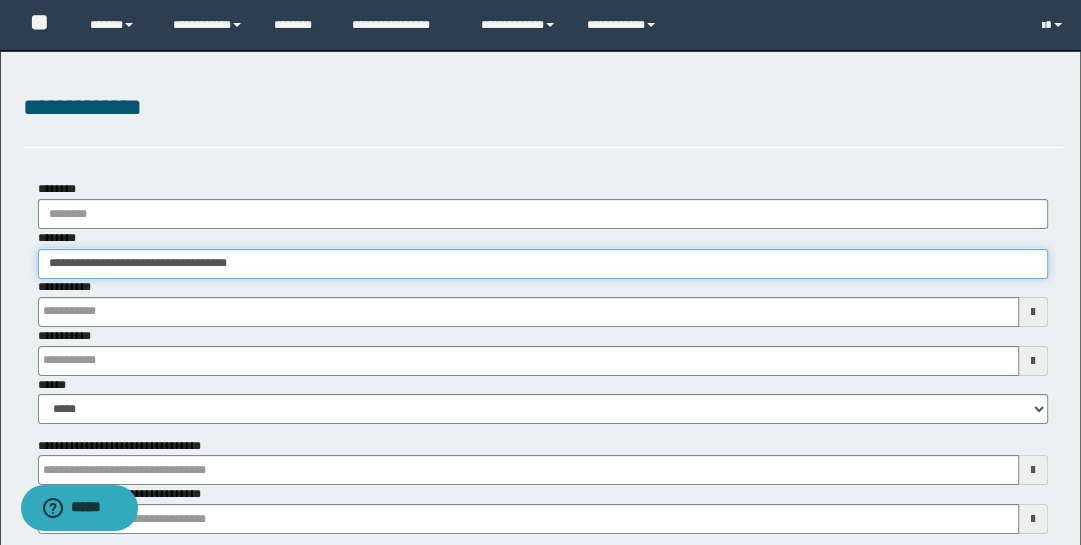 type 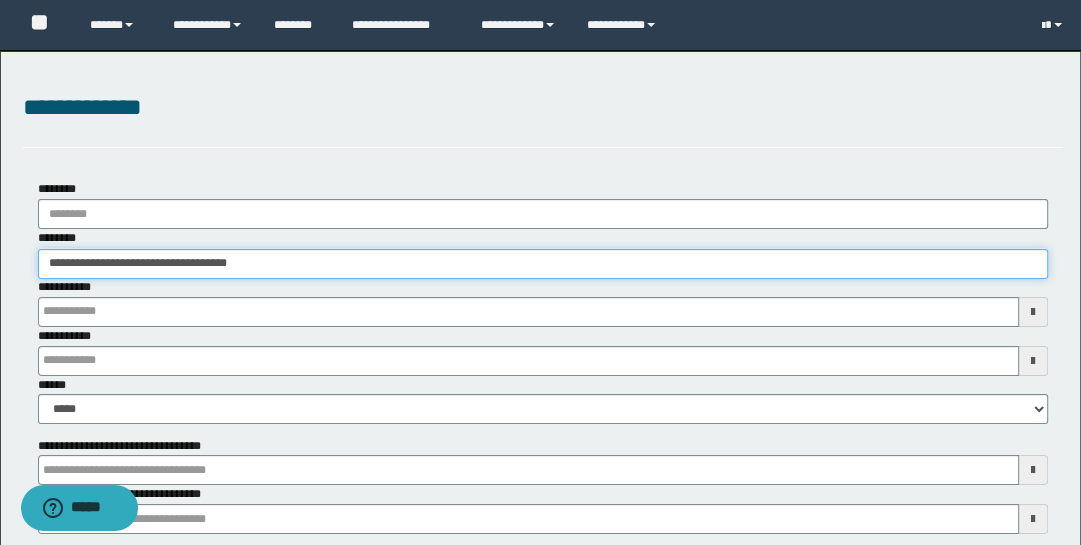 type 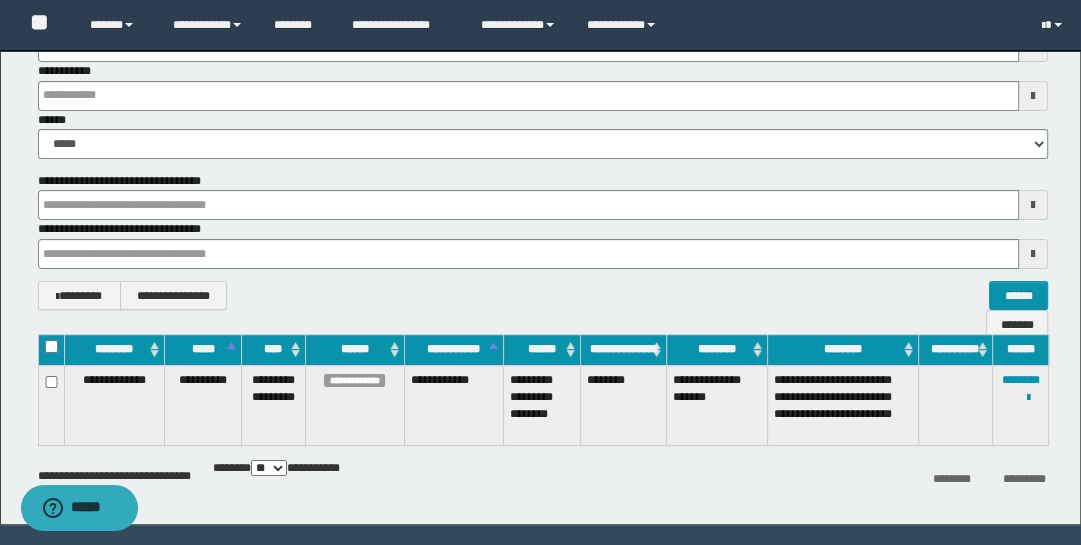 scroll, scrollTop: 322, scrollLeft: 0, axis: vertical 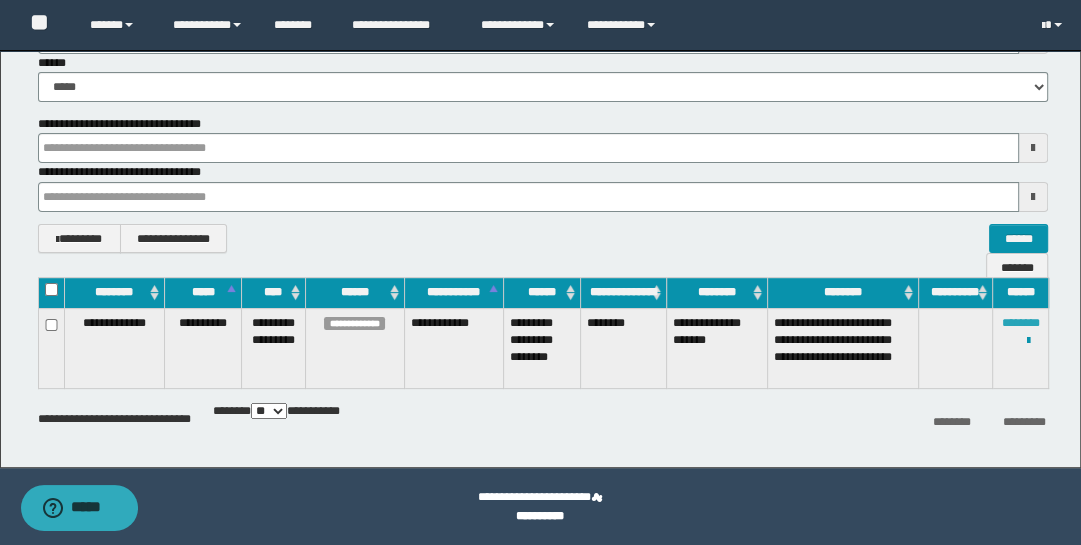 click on "********" at bounding box center (1021, 323) 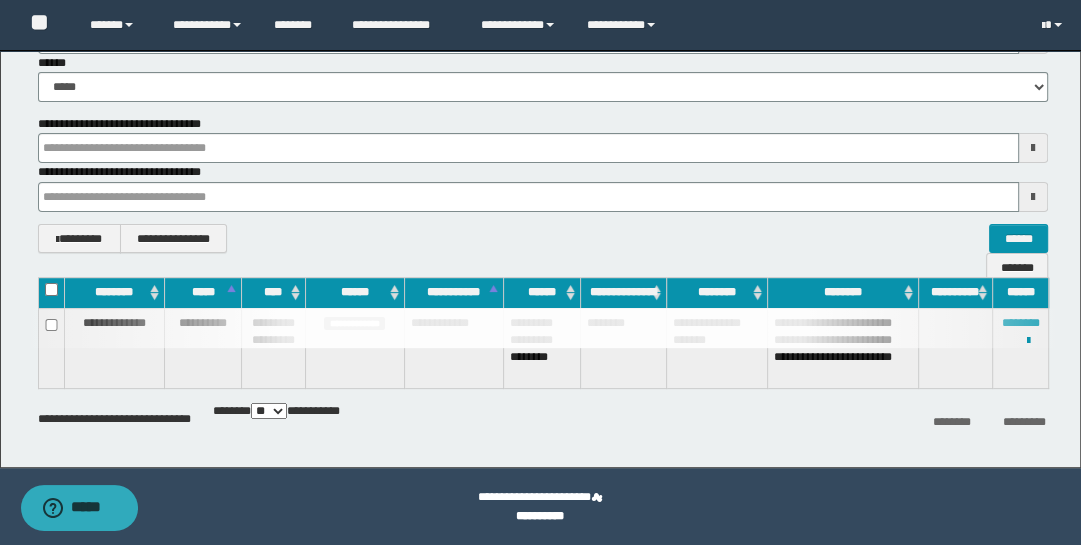 type 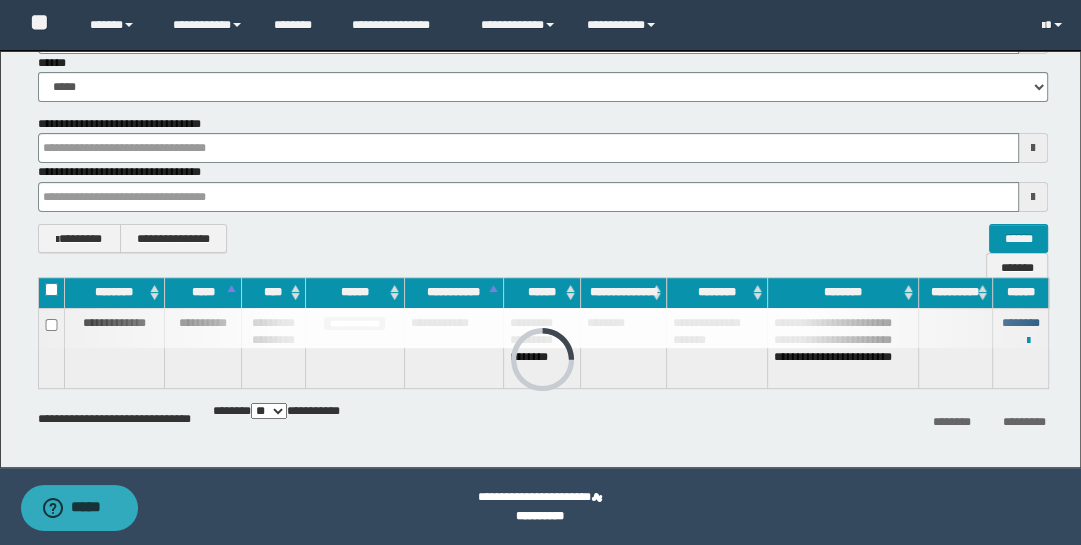 type 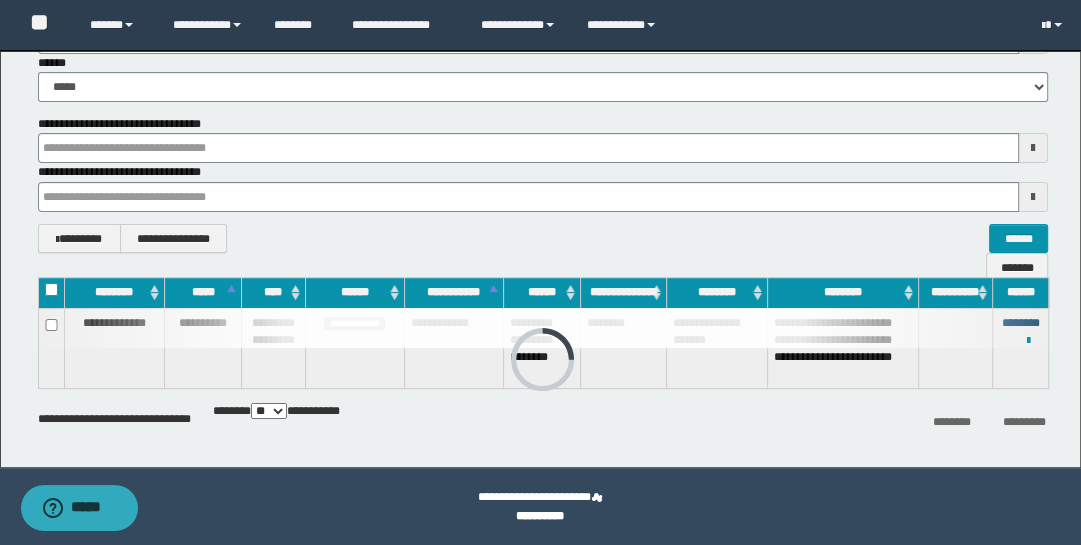 type 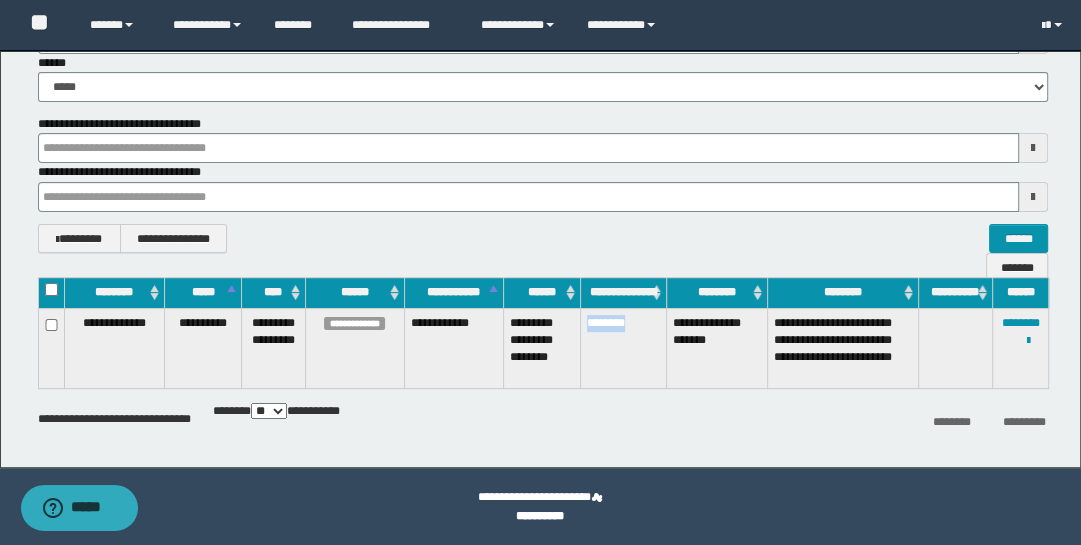 drag, startPoint x: 585, startPoint y: 322, endPoint x: 637, endPoint y: 331, distance: 52.773098 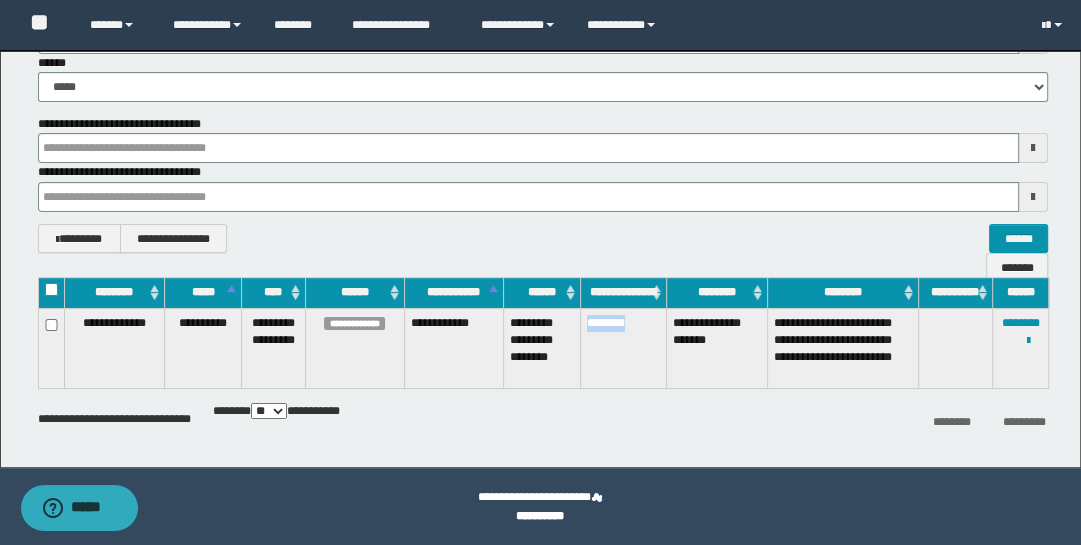 type 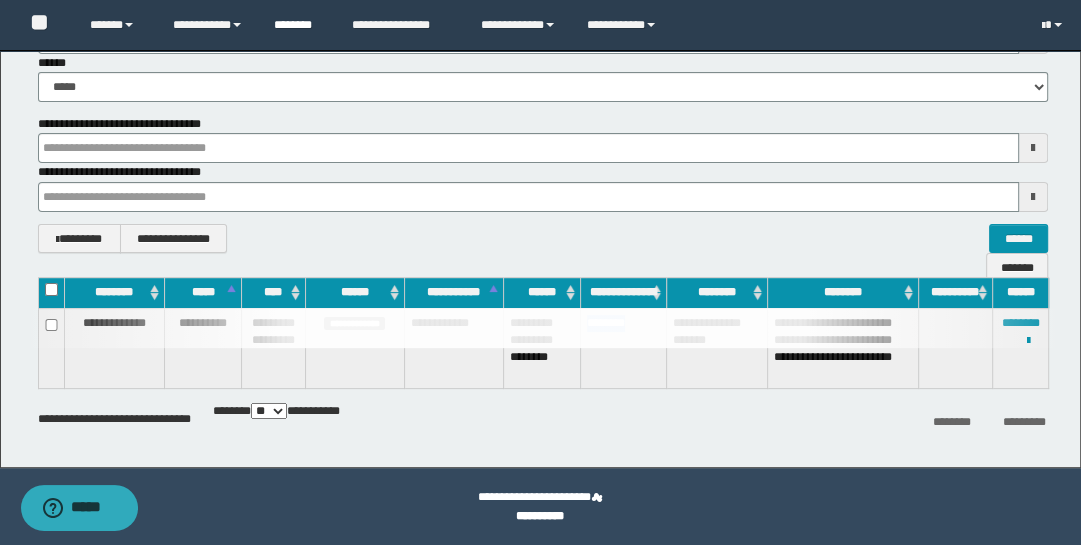 type 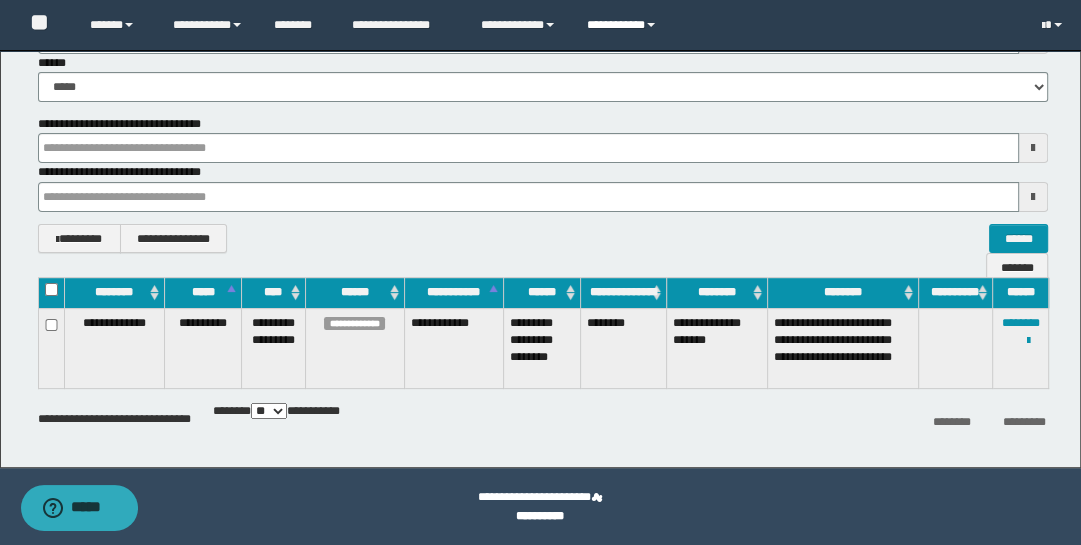click on "**********" at bounding box center (624, 25) 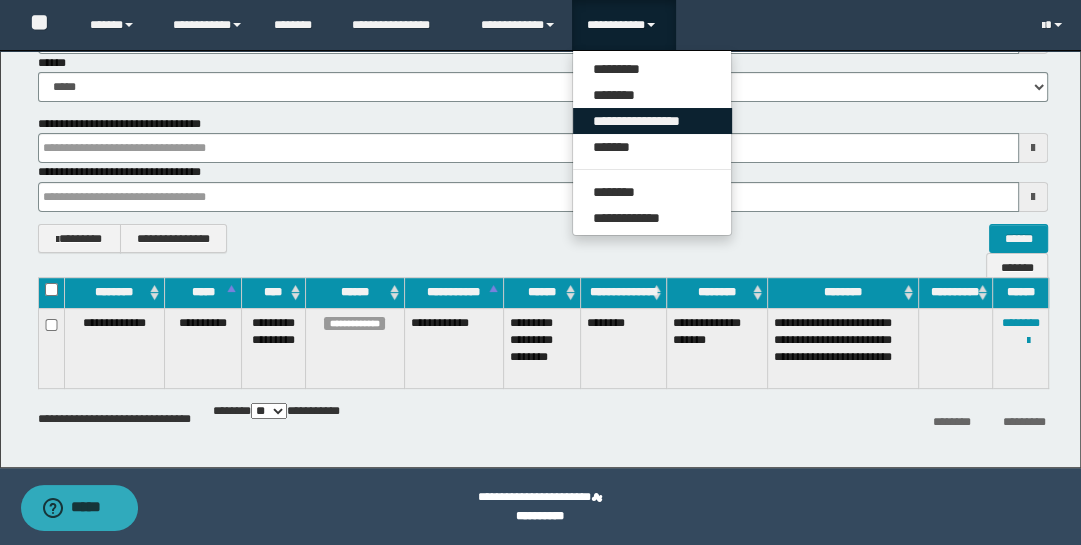 click on "**********" at bounding box center (652, 121) 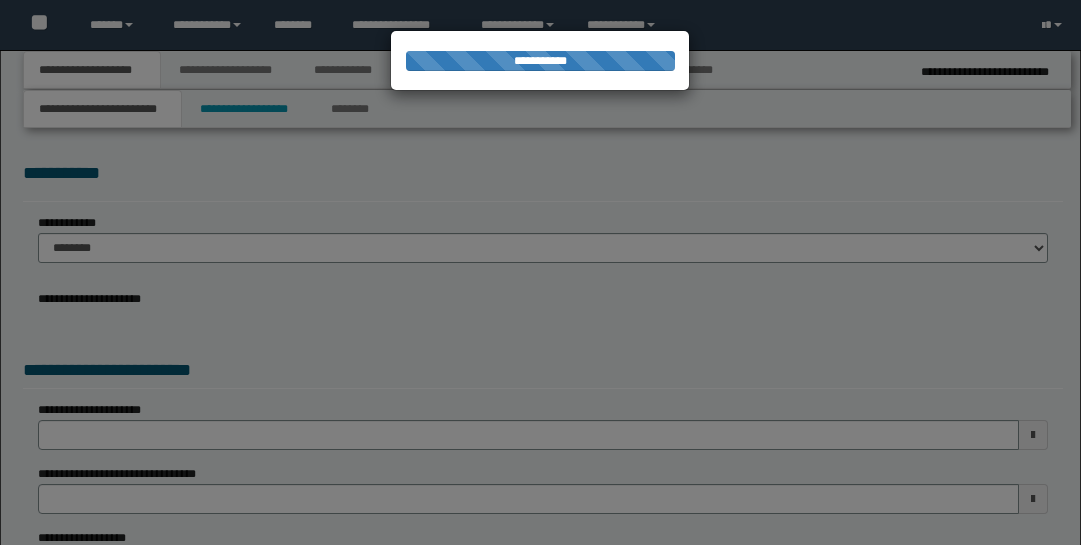 scroll, scrollTop: 0, scrollLeft: 0, axis: both 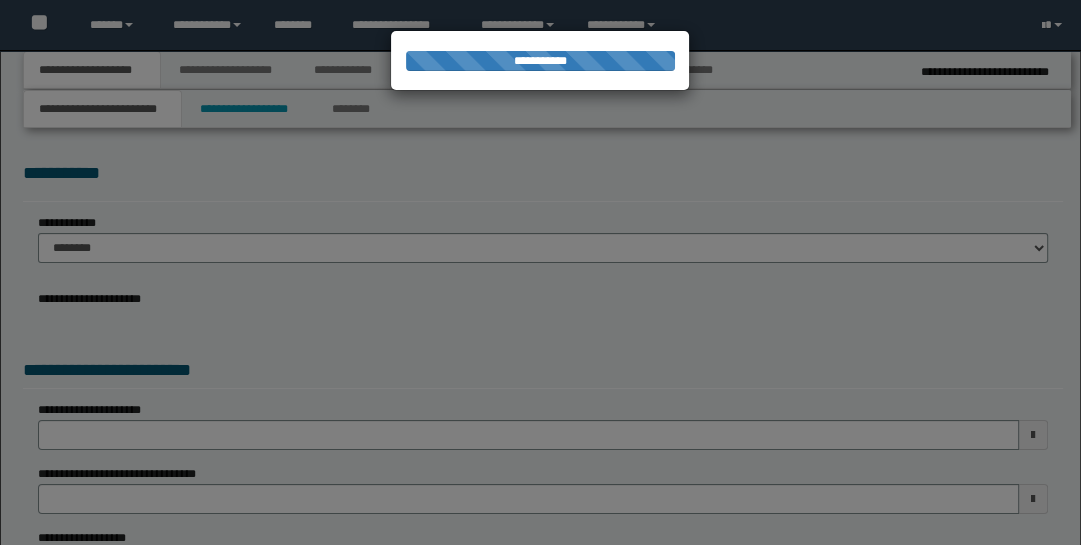 select on "*" 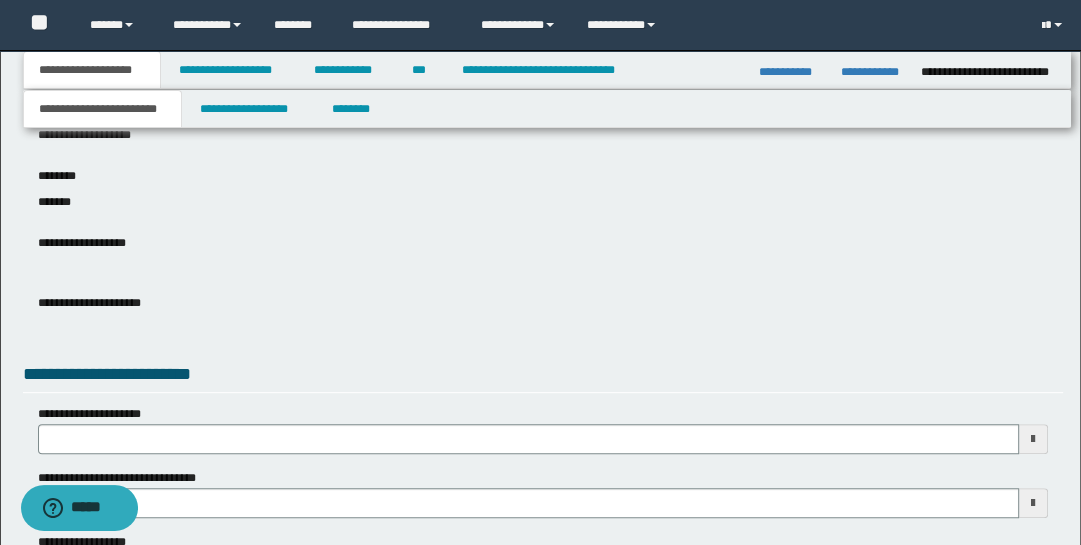 scroll, scrollTop: 611, scrollLeft: 0, axis: vertical 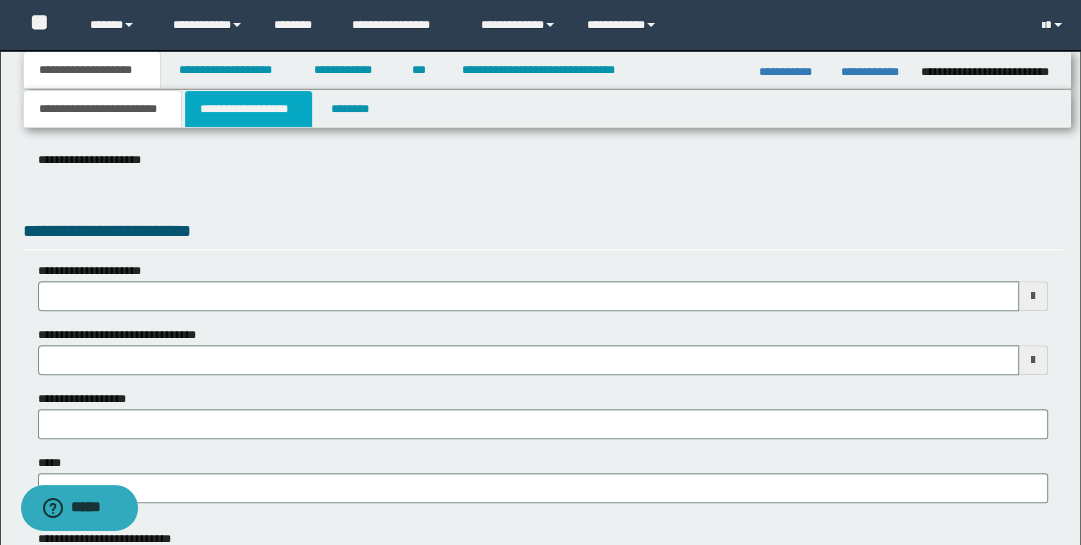 click on "**********" at bounding box center (249, 109) 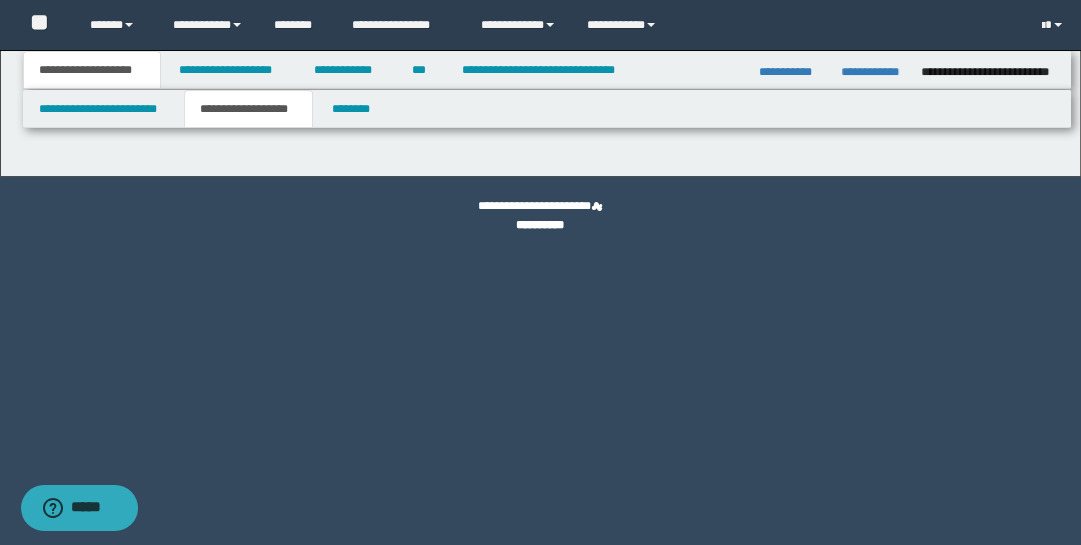 type on "********" 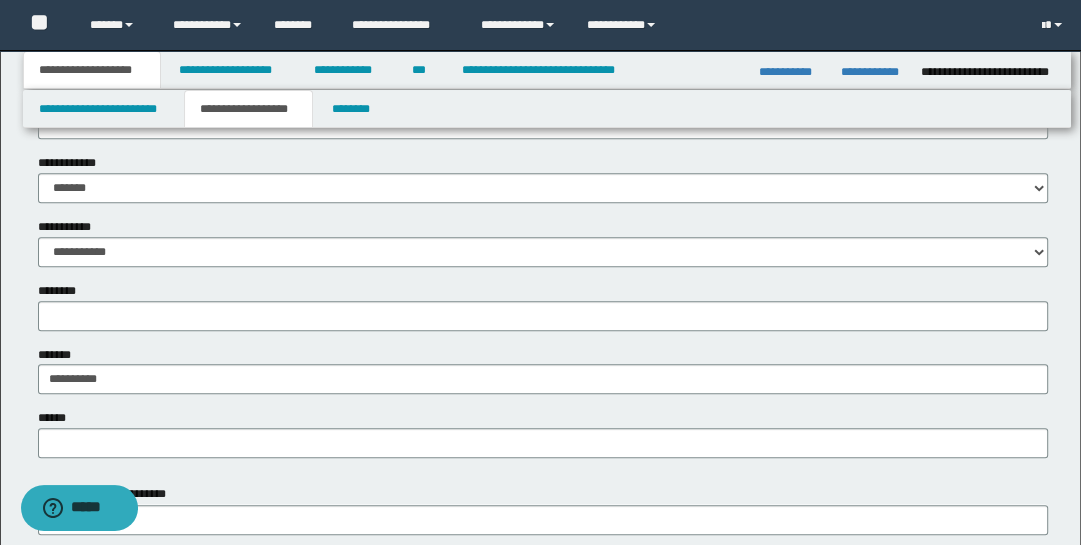 scroll, scrollTop: 814, scrollLeft: 0, axis: vertical 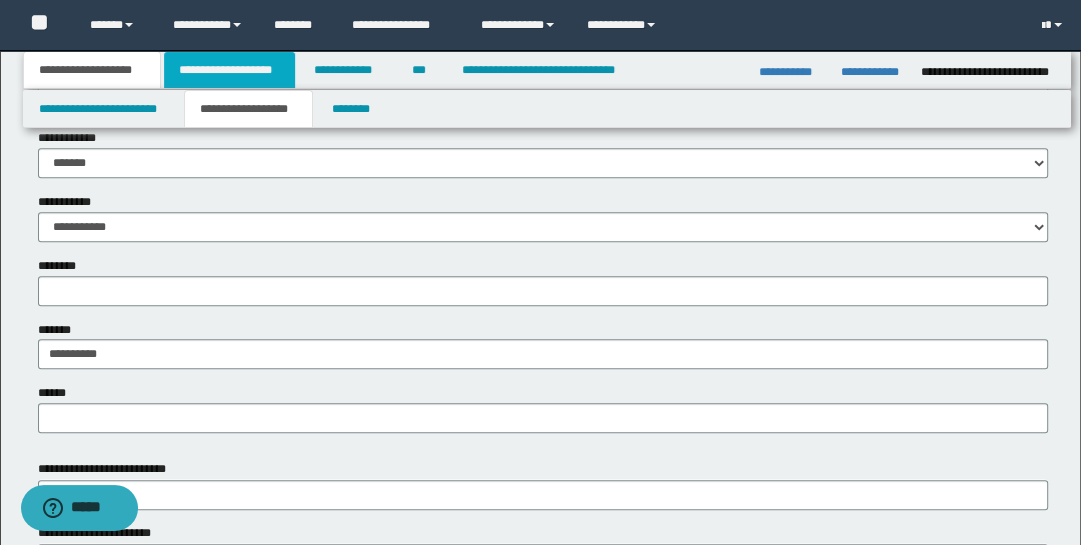 click on "**********" at bounding box center [229, 70] 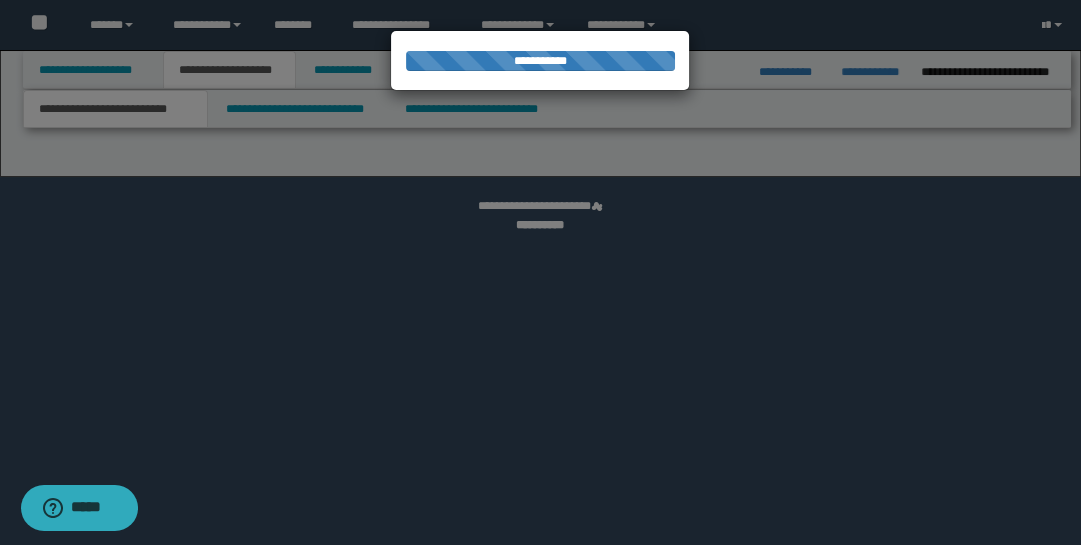 select on "*" 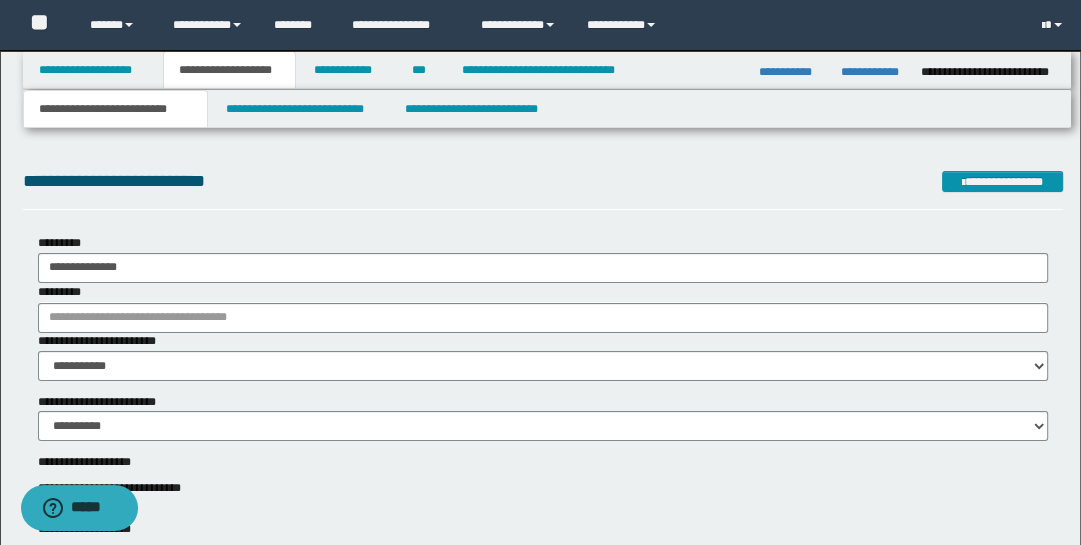 scroll, scrollTop: 66, scrollLeft: 0, axis: vertical 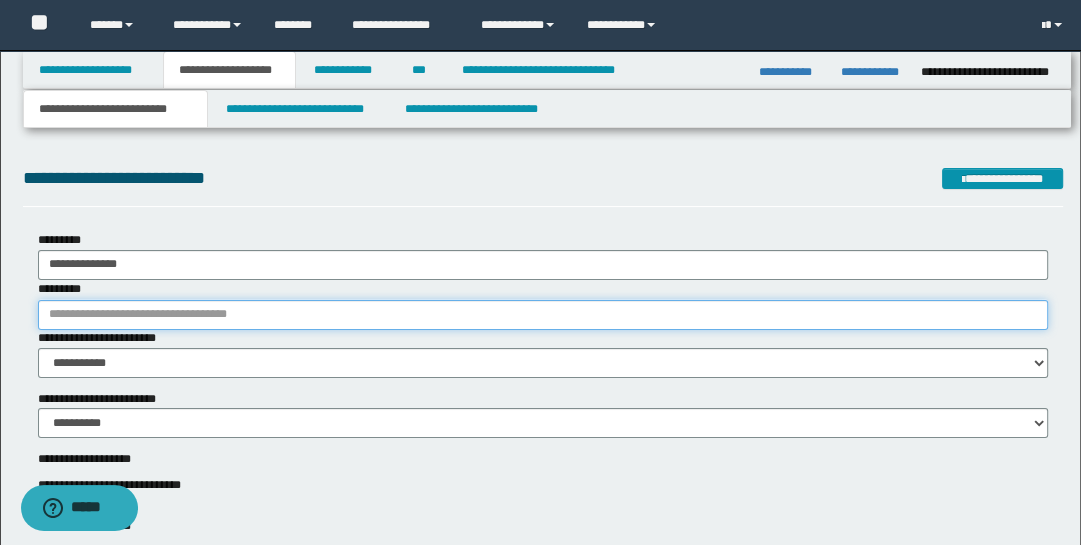 click on "*********" at bounding box center (543, 315) 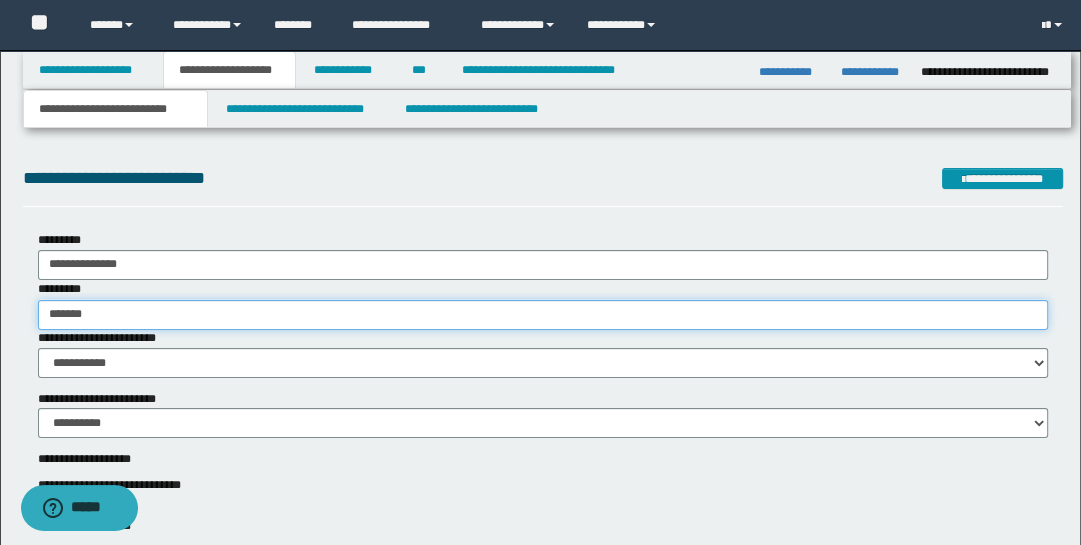 type on "********" 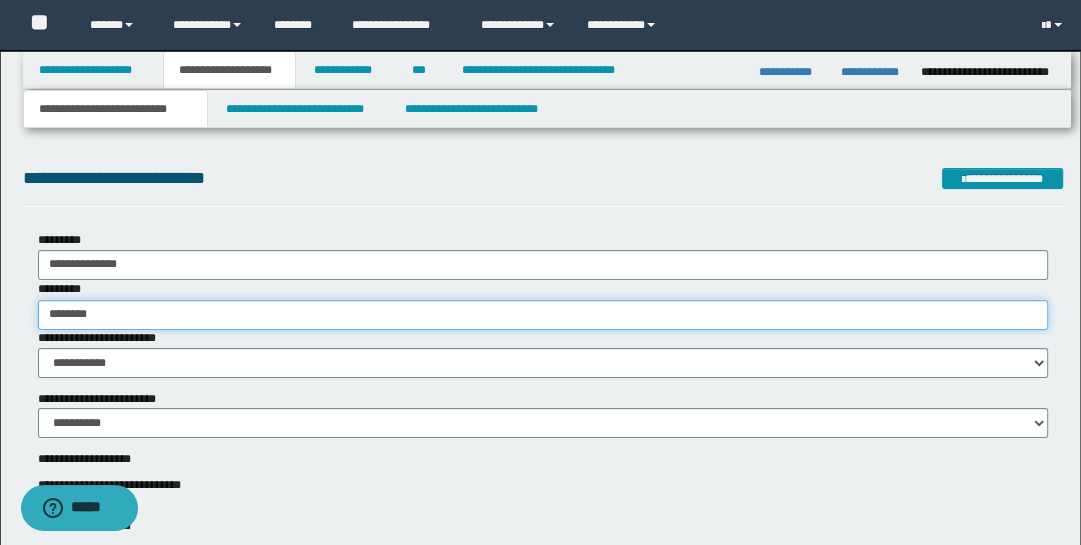 type on "********" 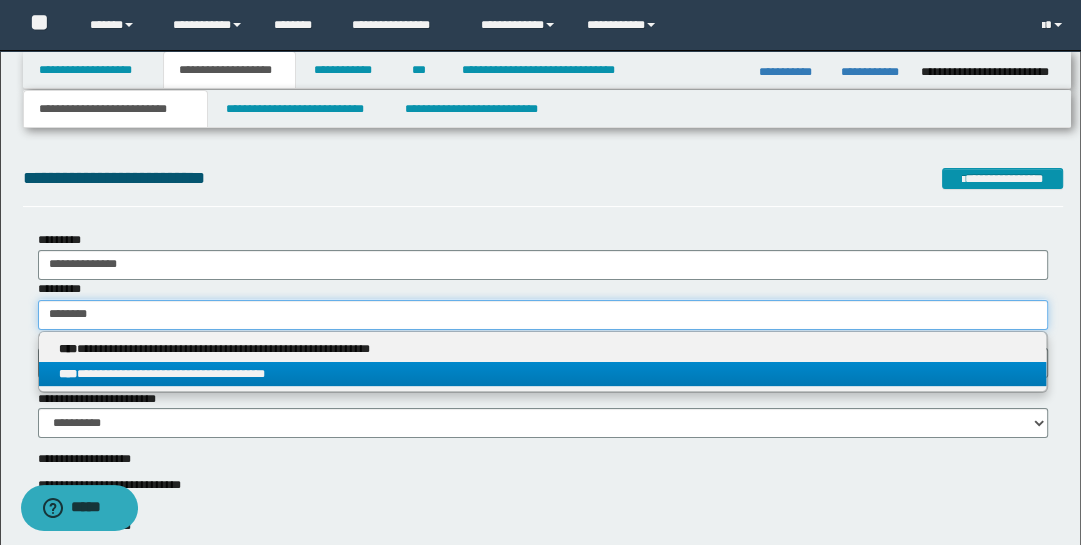type on "********" 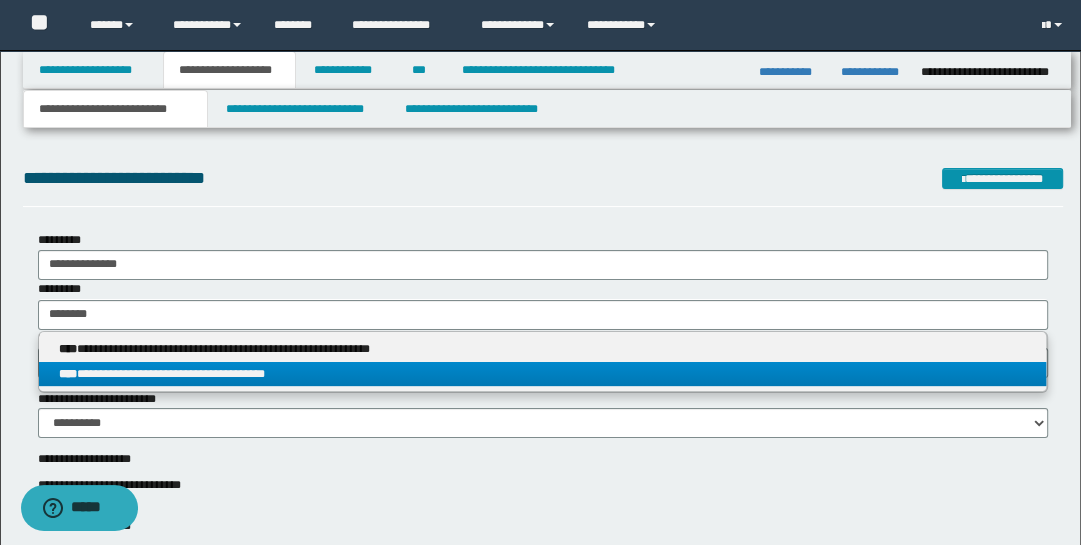 click on "**********" at bounding box center [543, 374] 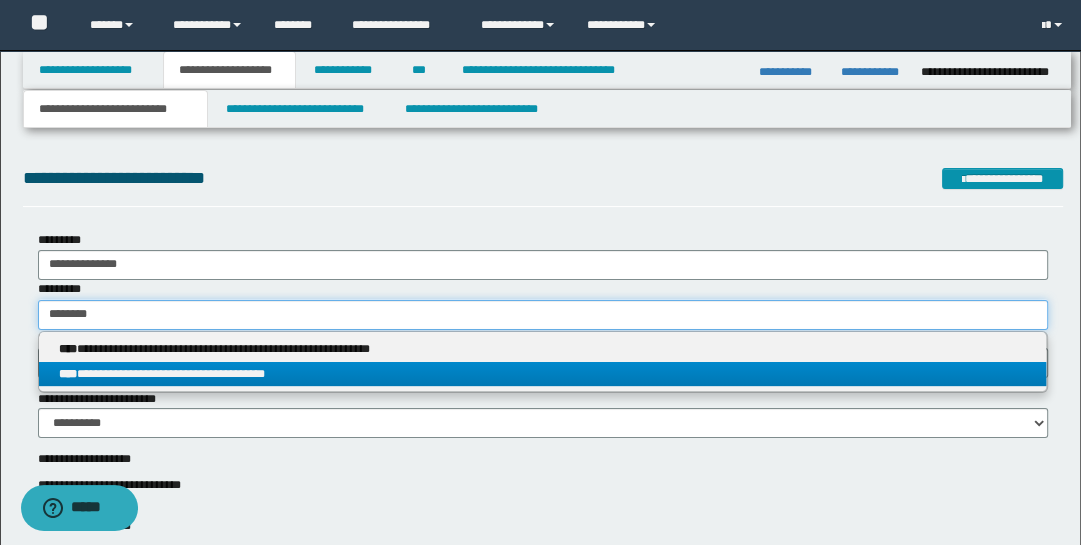 type 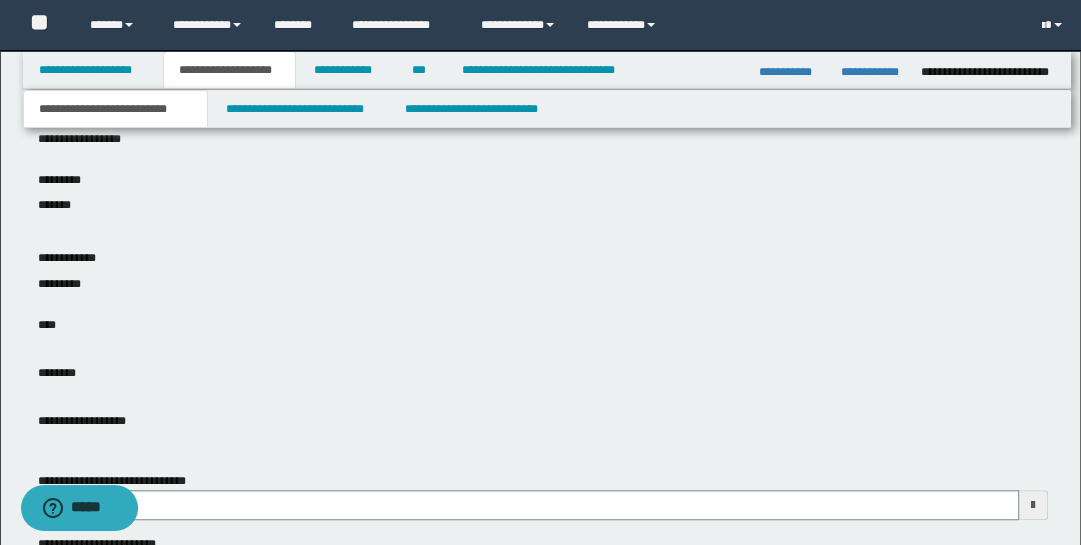 type 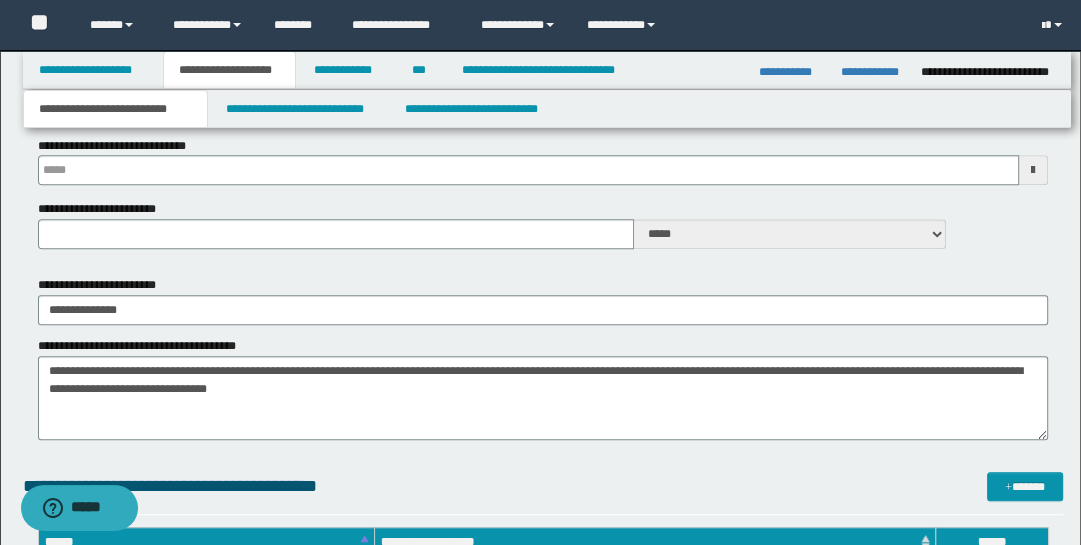 scroll, scrollTop: 865, scrollLeft: 0, axis: vertical 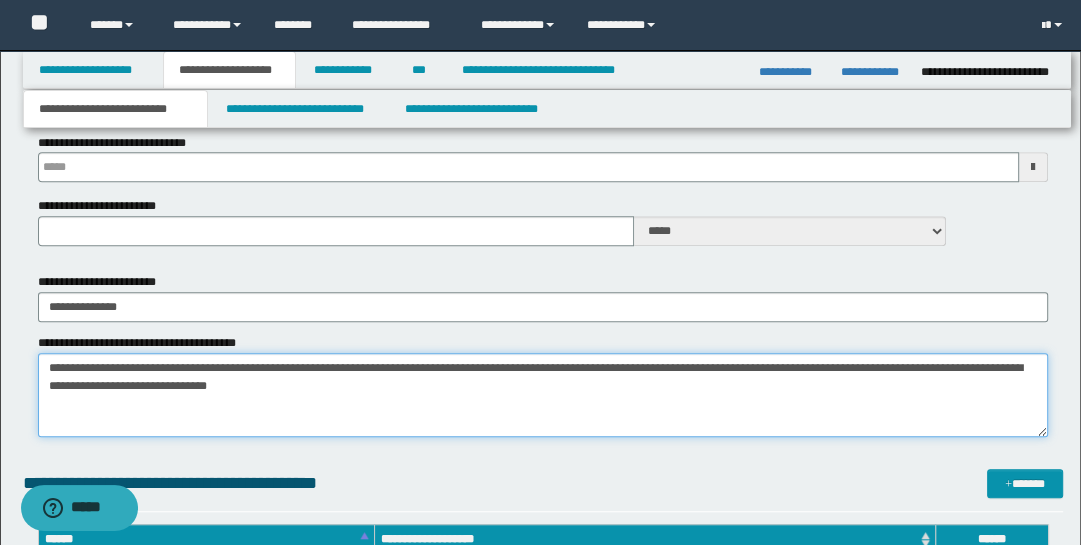 click on "**********" at bounding box center [543, 395] 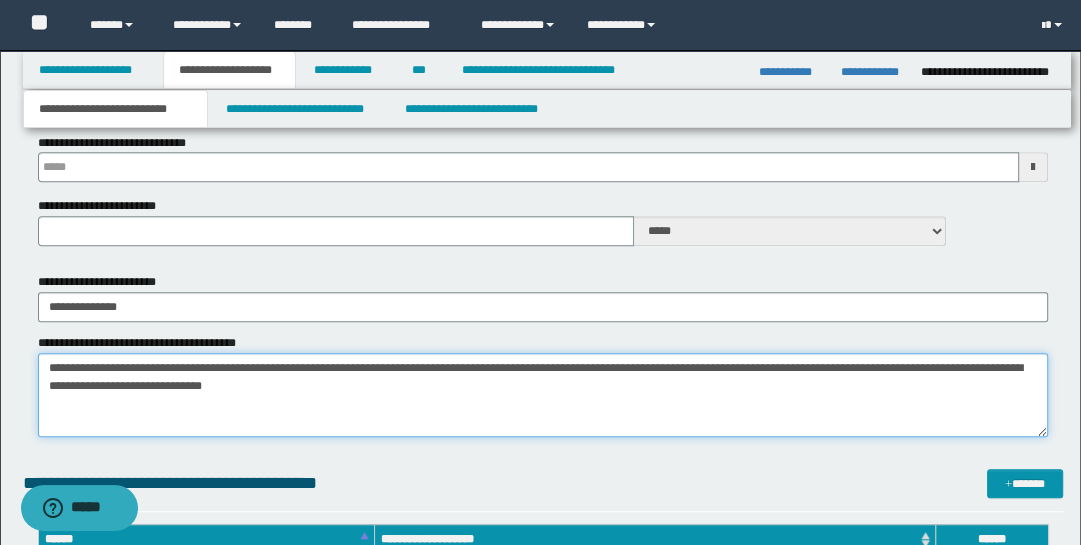 type on "**********" 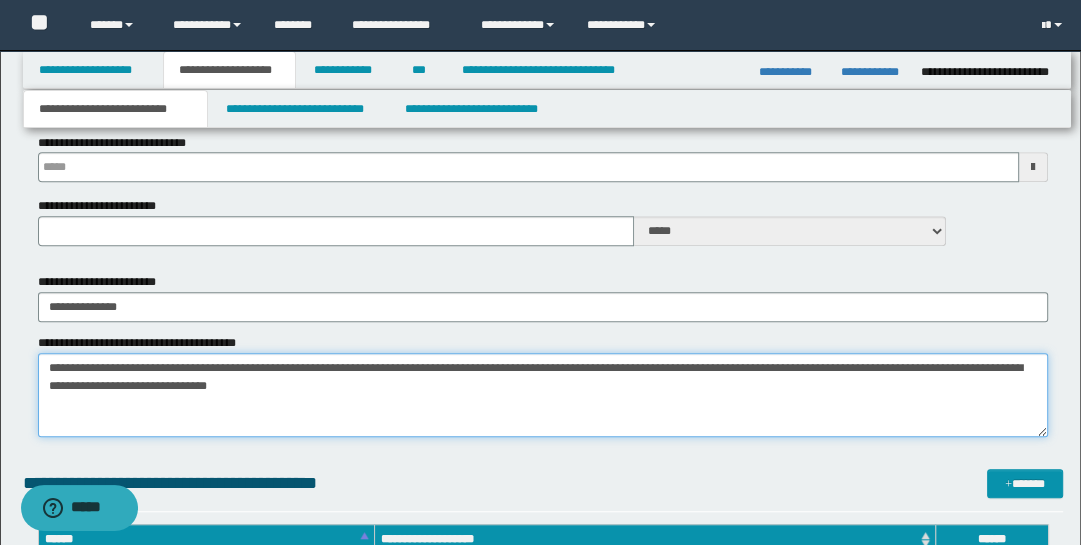 type 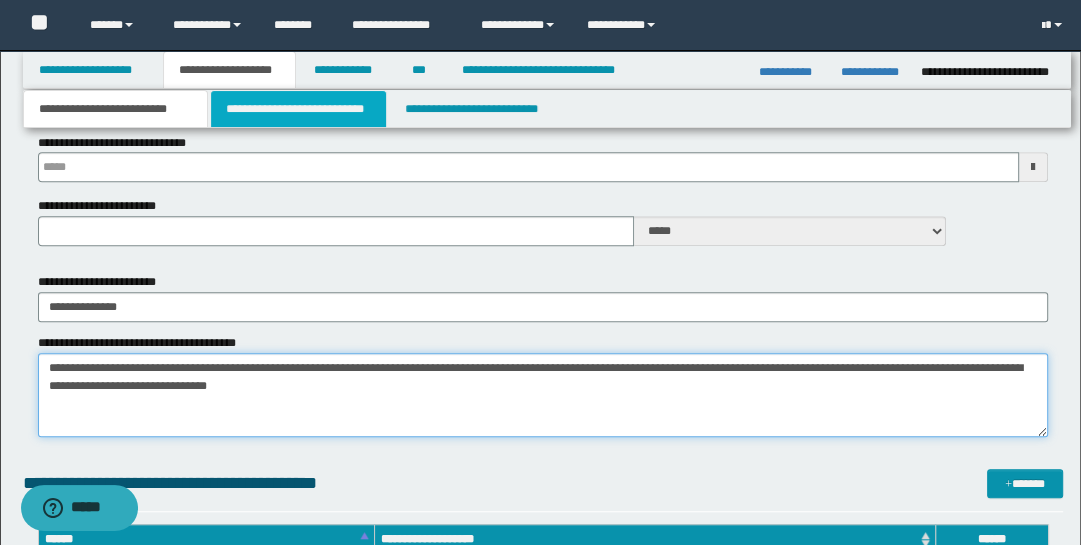 type on "**********" 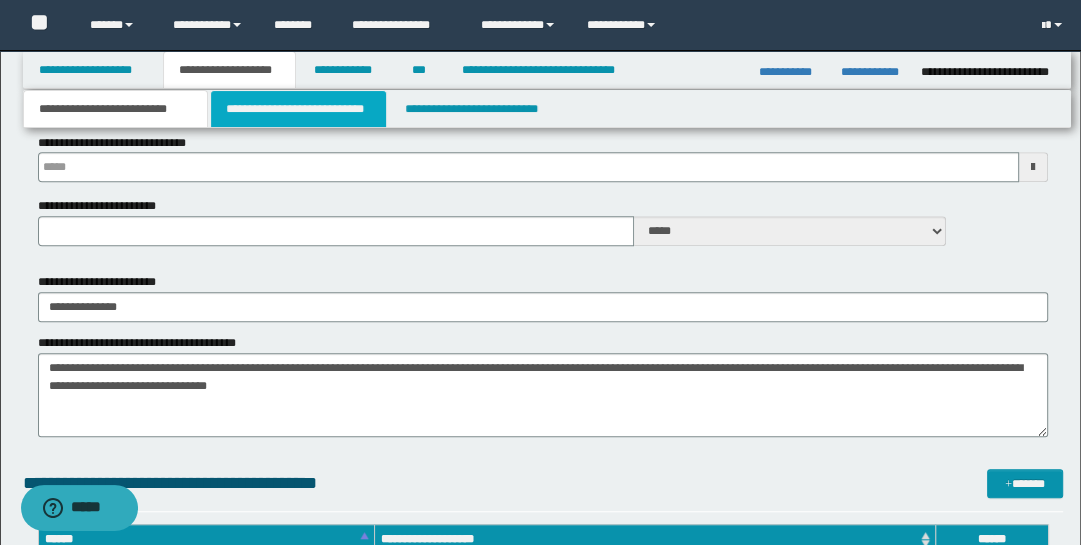 click on "**********" at bounding box center [299, 109] 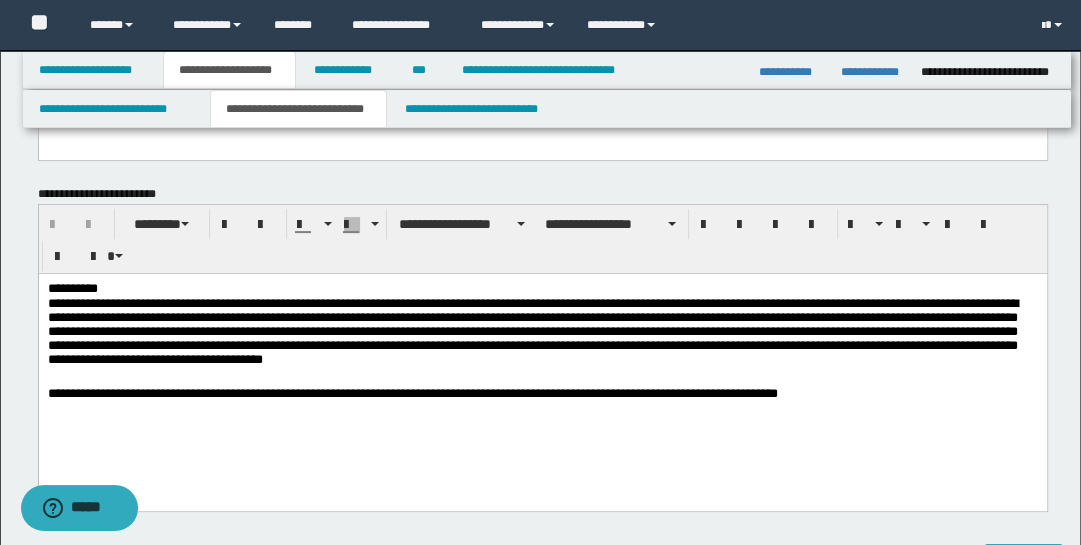 scroll, scrollTop: 224, scrollLeft: 0, axis: vertical 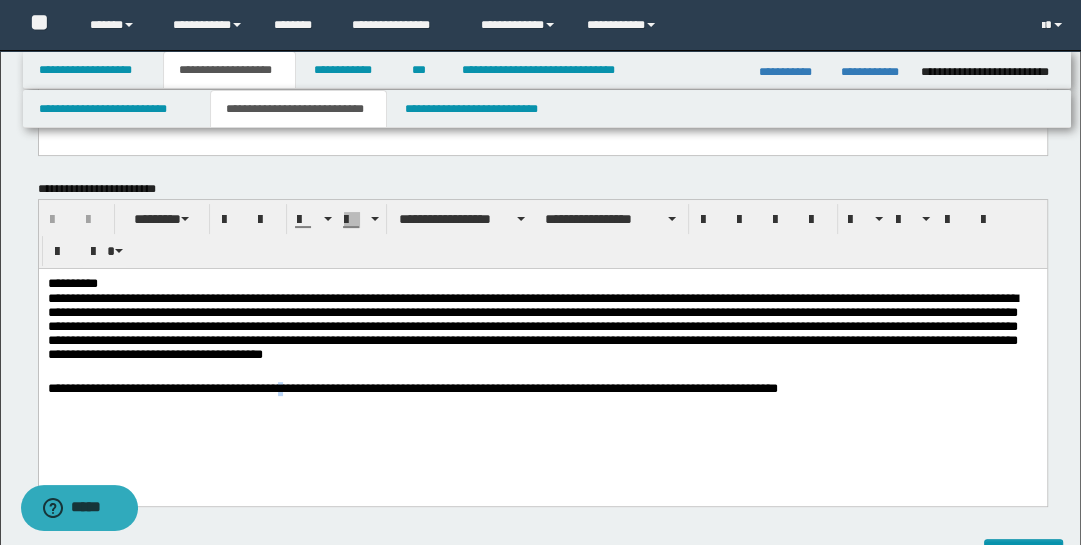 click on "**********" at bounding box center (542, 361) 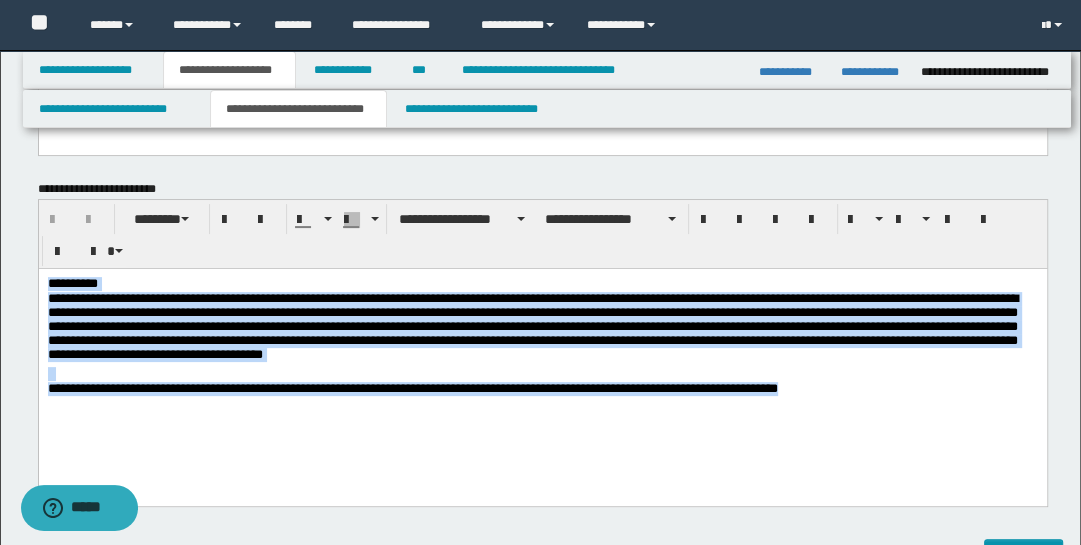drag, startPoint x: 47, startPoint y: 279, endPoint x: 897, endPoint y: 472, distance: 871.6358 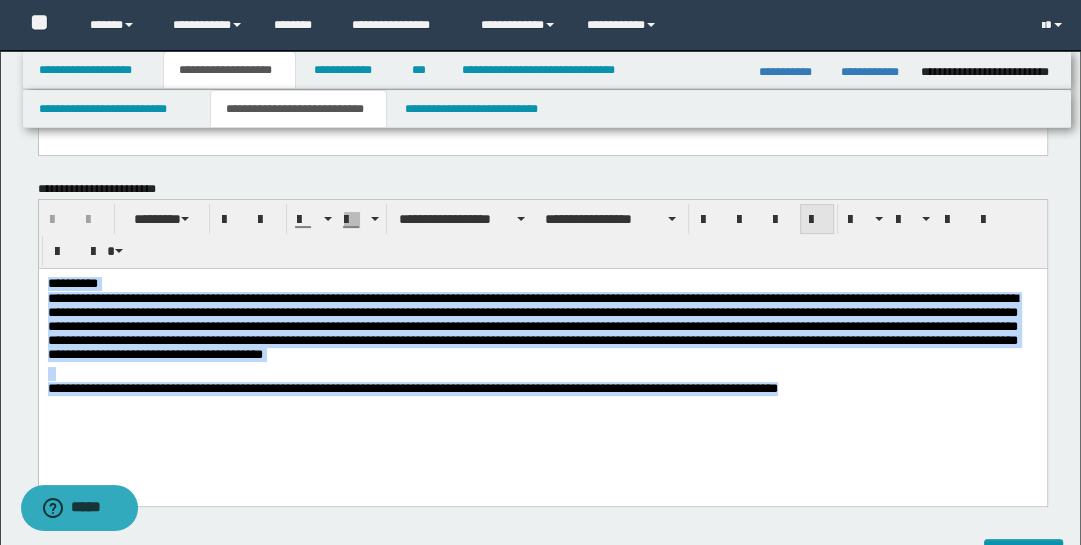 click at bounding box center [817, 220] 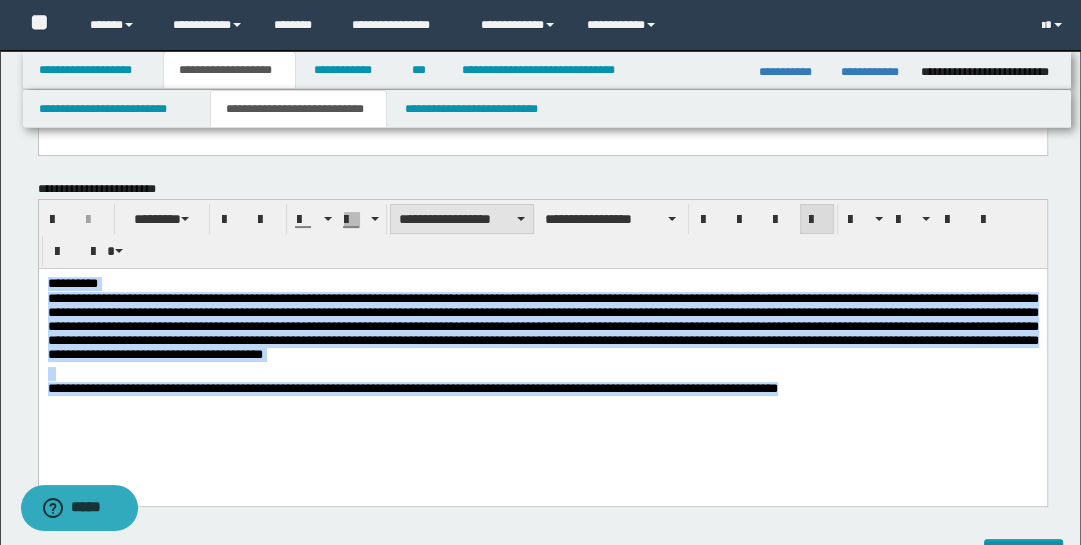 click on "**********" at bounding box center [462, 219] 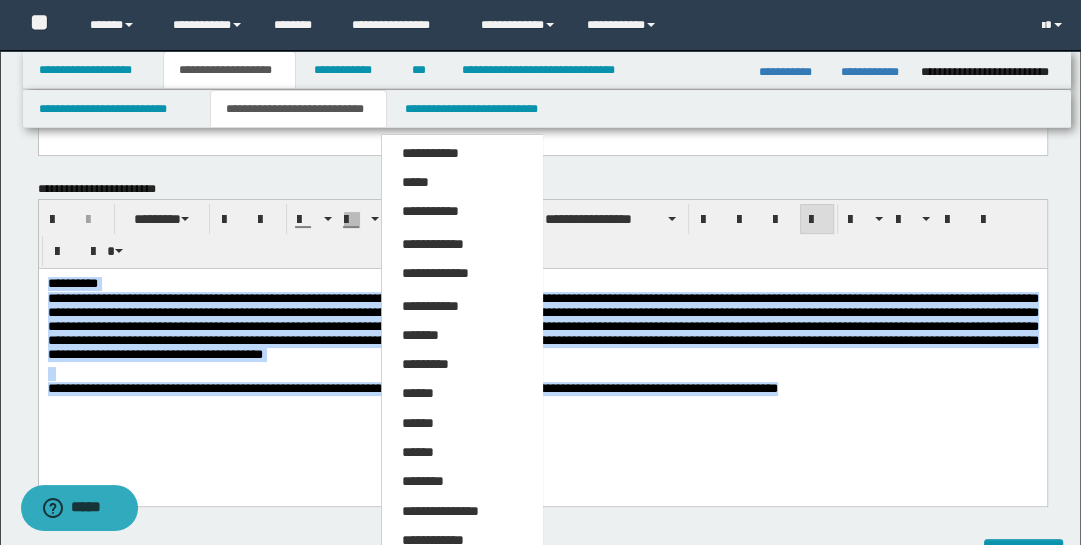 click on "*****" at bounding box center [461, 183] 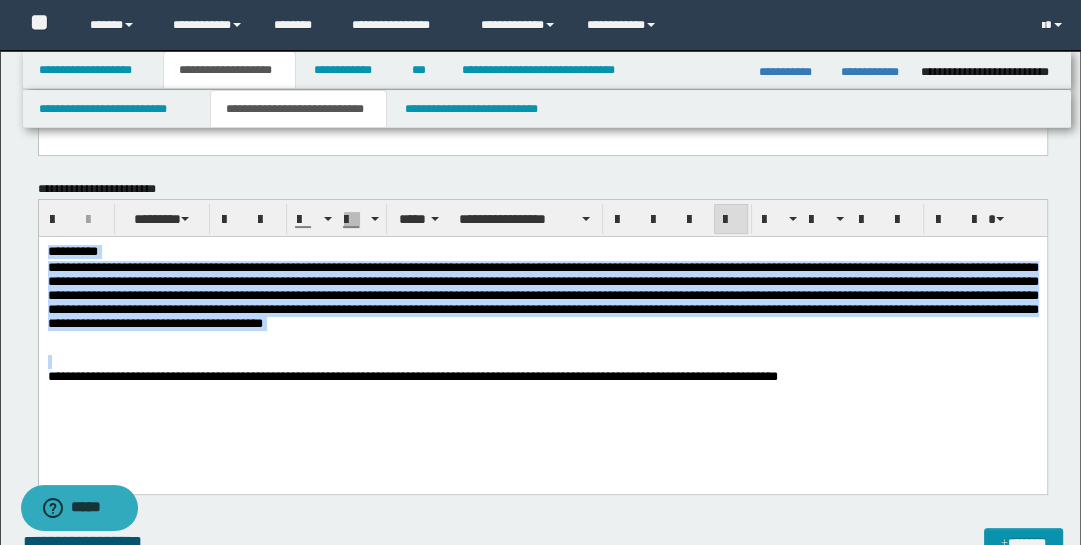click on "**********" at bounding box center [542, 339] 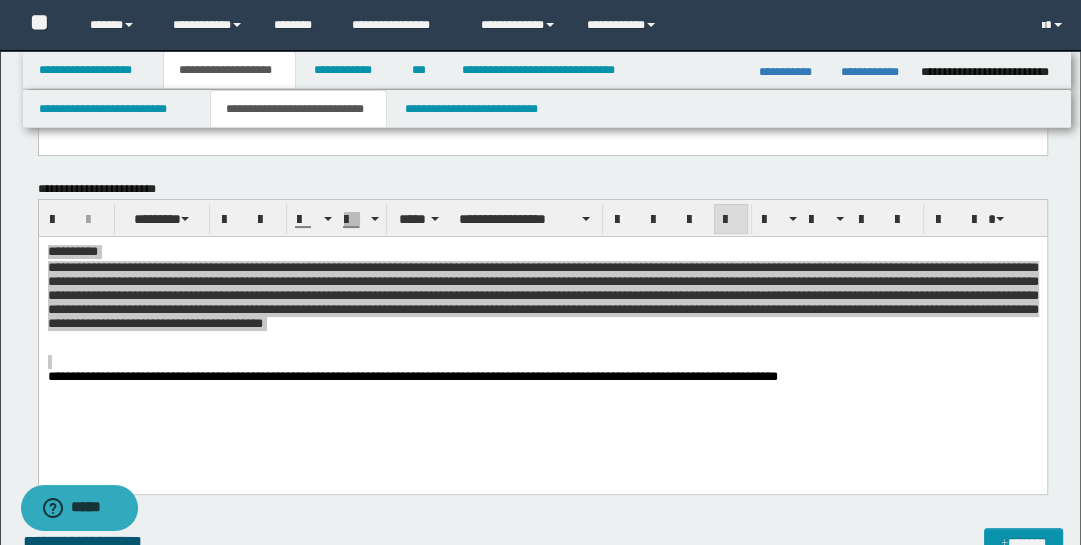 click on "**********" at bounding box center [543, 1397] 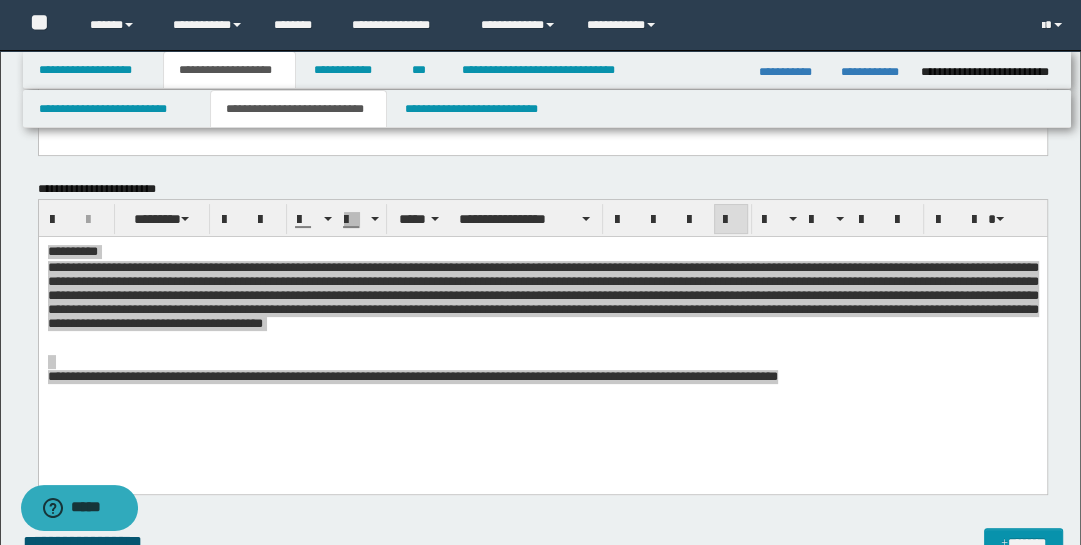 click on "**********" at bounding box center (543, 1397) 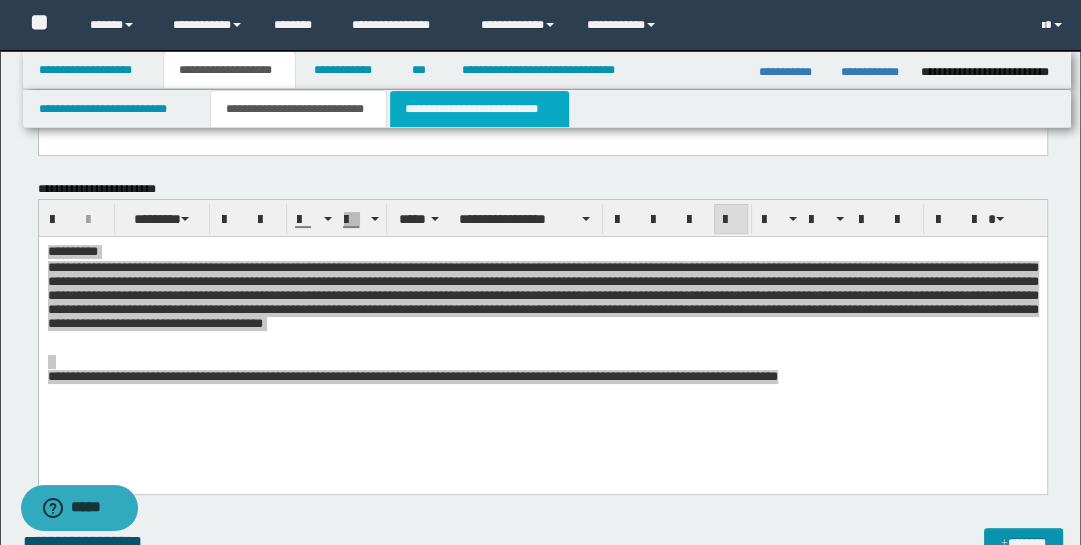 click on "**********" at bounding box center [479, 109] 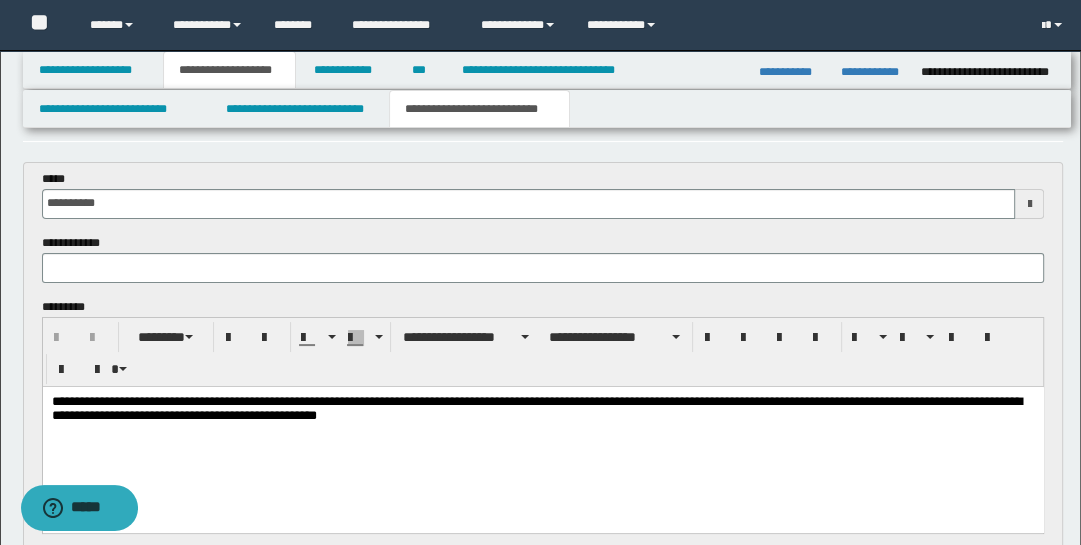 scroll, scrollTop: 67, scrollLeft: 0, axis: vertical 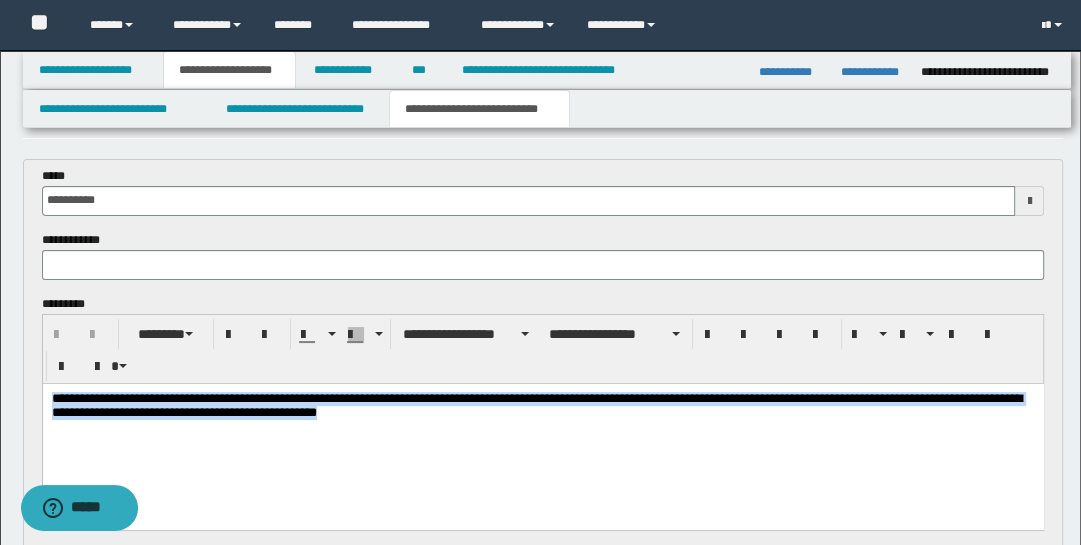 drag, startPoint x: 50, startPoint y: 397, endPoint x: 464, endPoint y: 462, distance: 419.0716 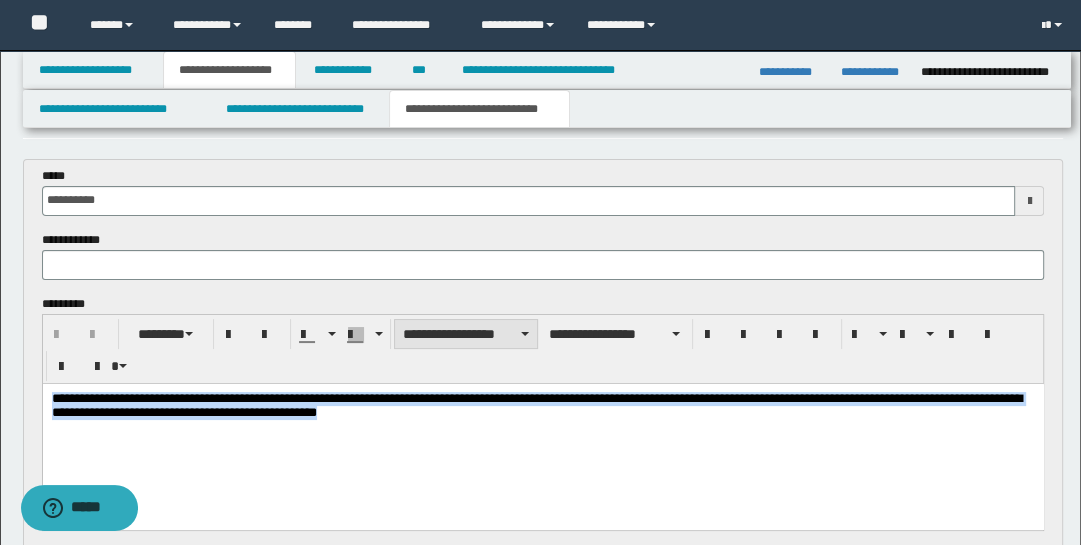 click on "**********" at bounding box center [466, 334] 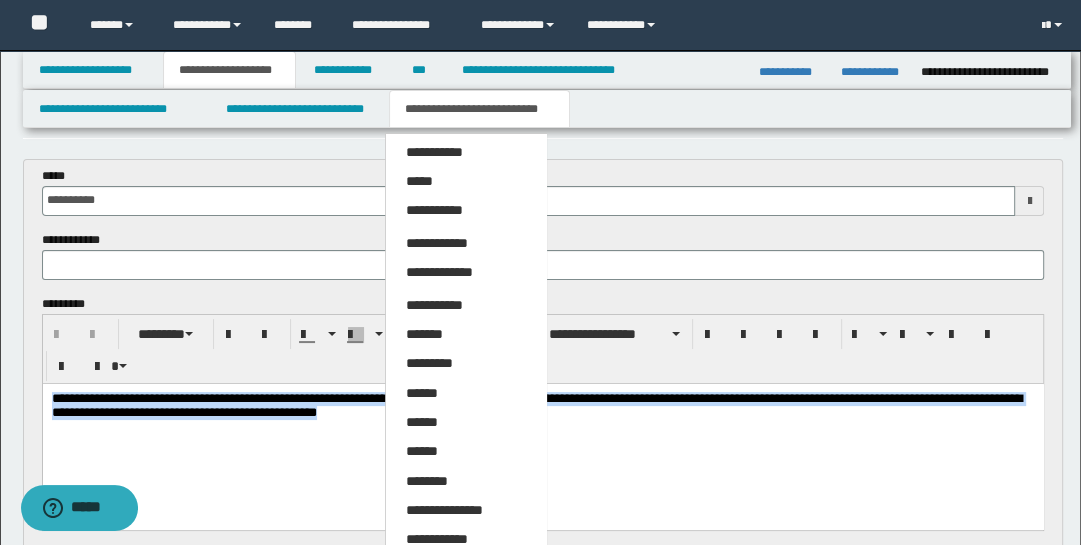 click on "*****" at bounding box center [465, 182] 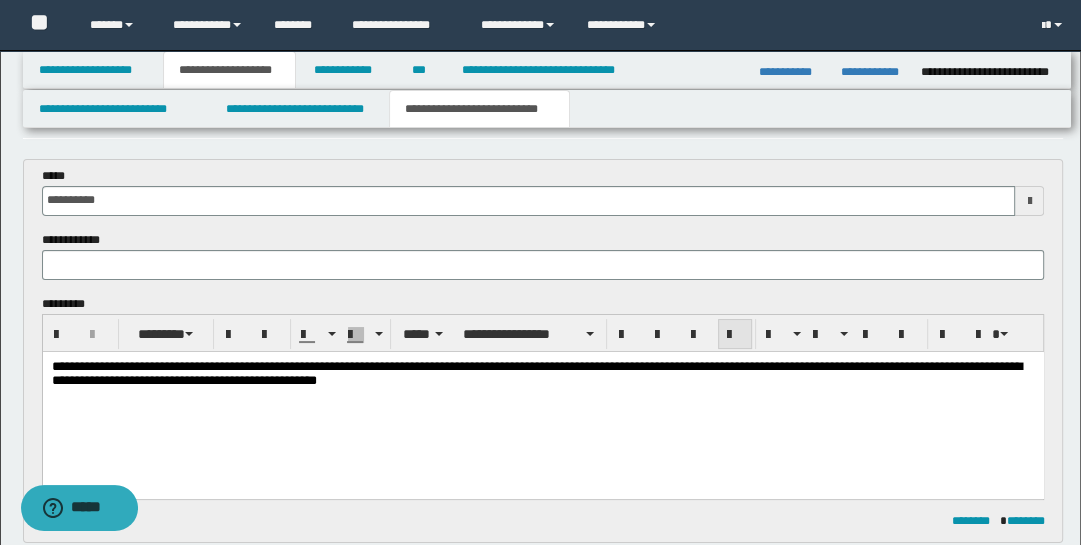 click at bounding box center (735, 335) 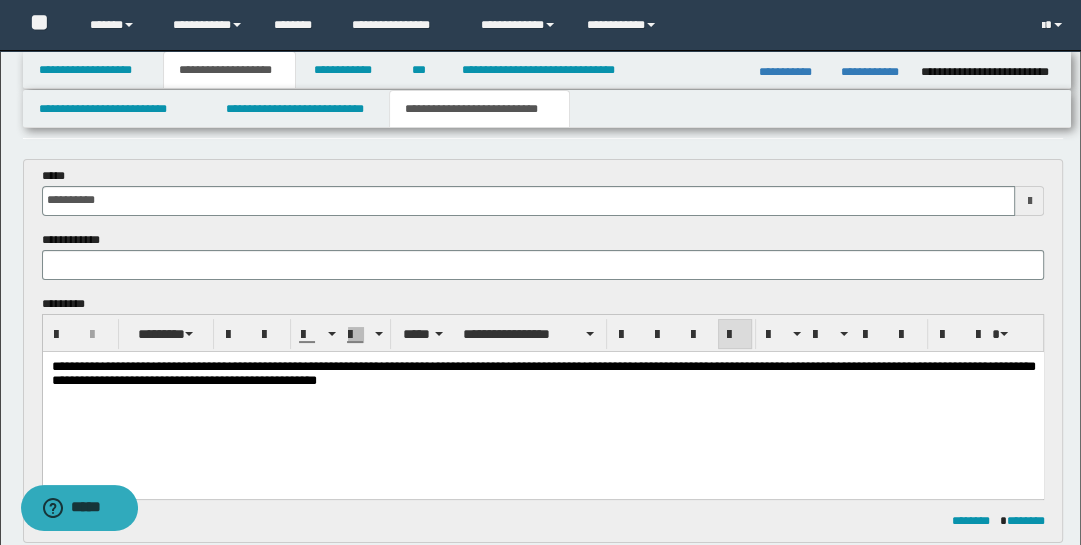 click on "**********" at bounding box center [542, 399] 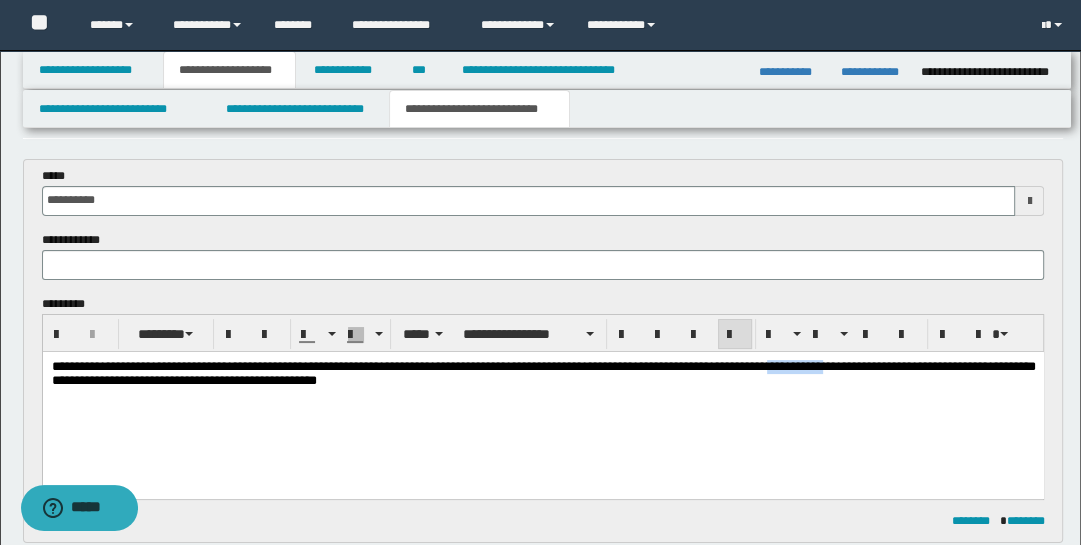 type 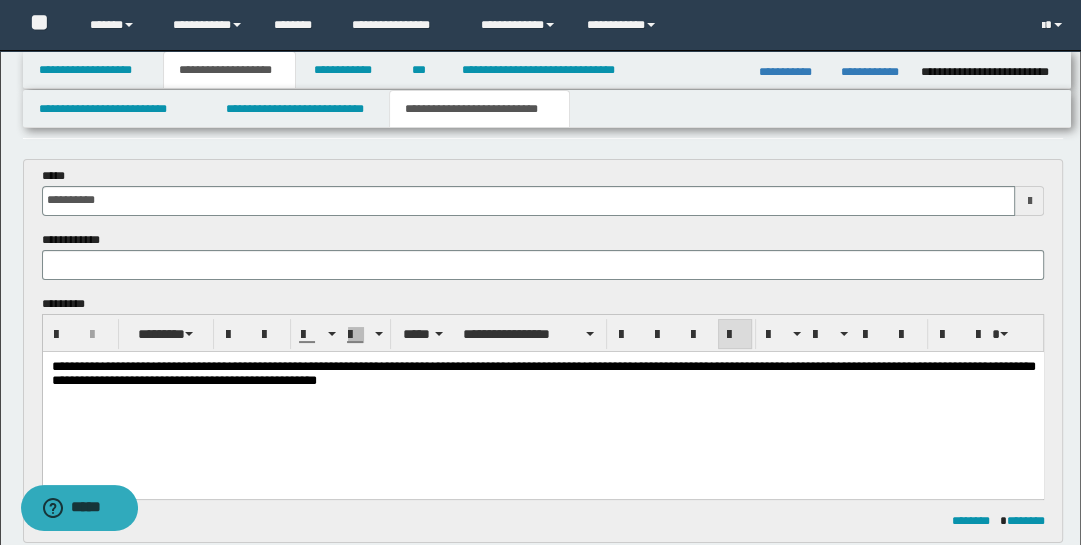 click on "**********" at bounding box center (543, 372) 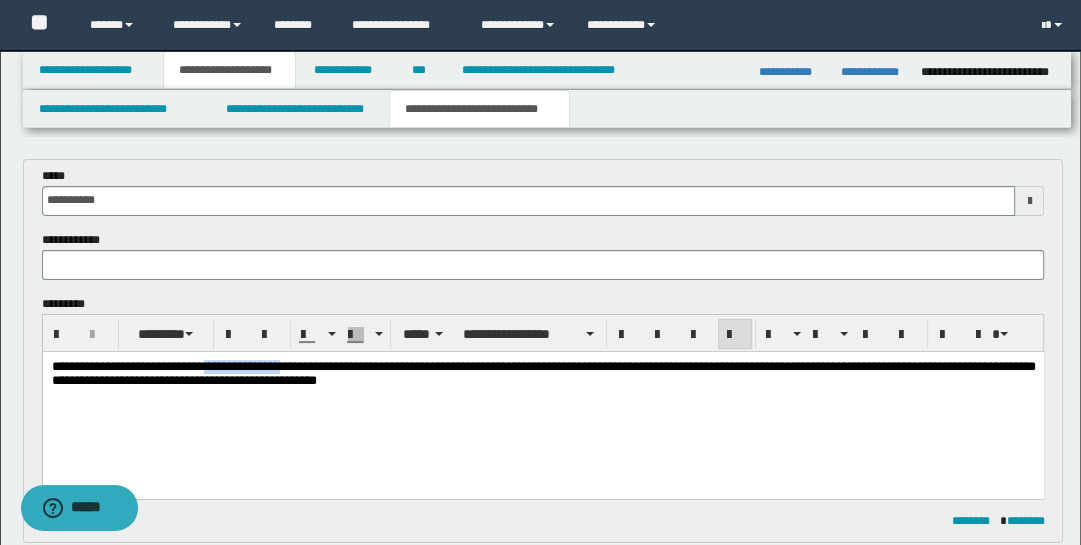 drag, startPoint x: 274, startPoint y: 356, endPoint x: 666, endPoint y: 497, distance: 416.5873 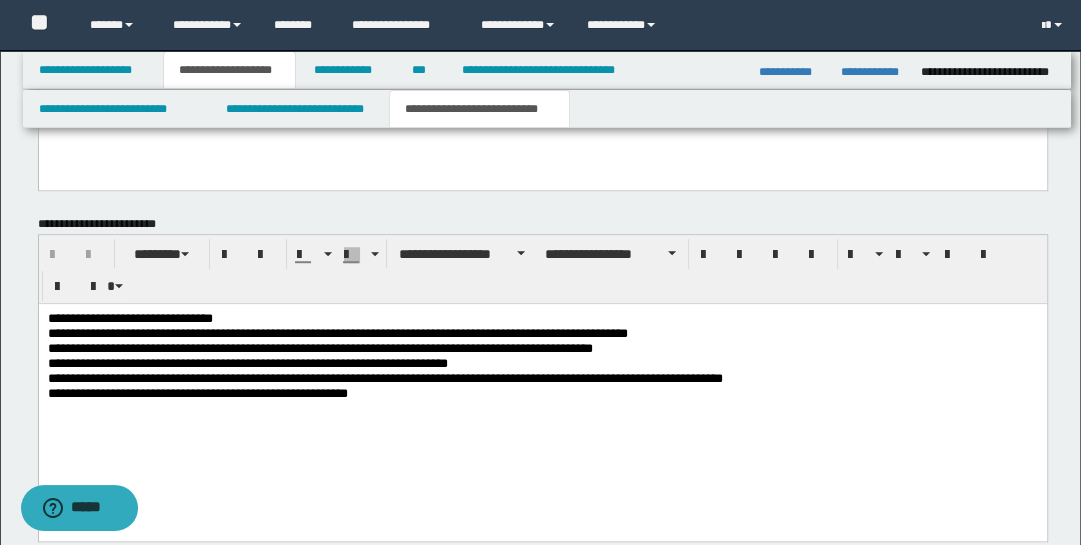 scroll, scrollTop: 910, scrollLeft: 0, axis: vertical 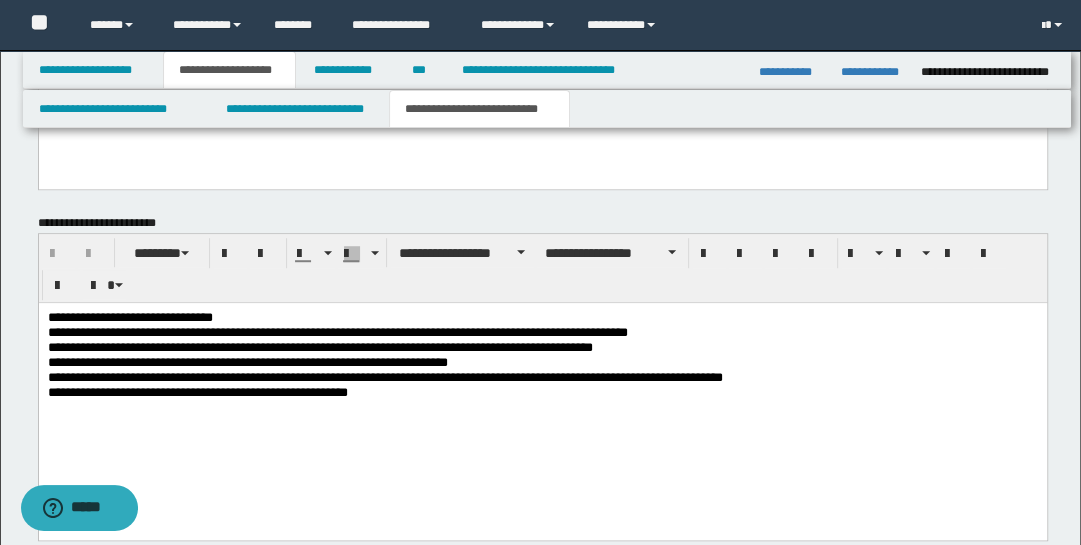 click on "**********" at bounding box center [542, 395] 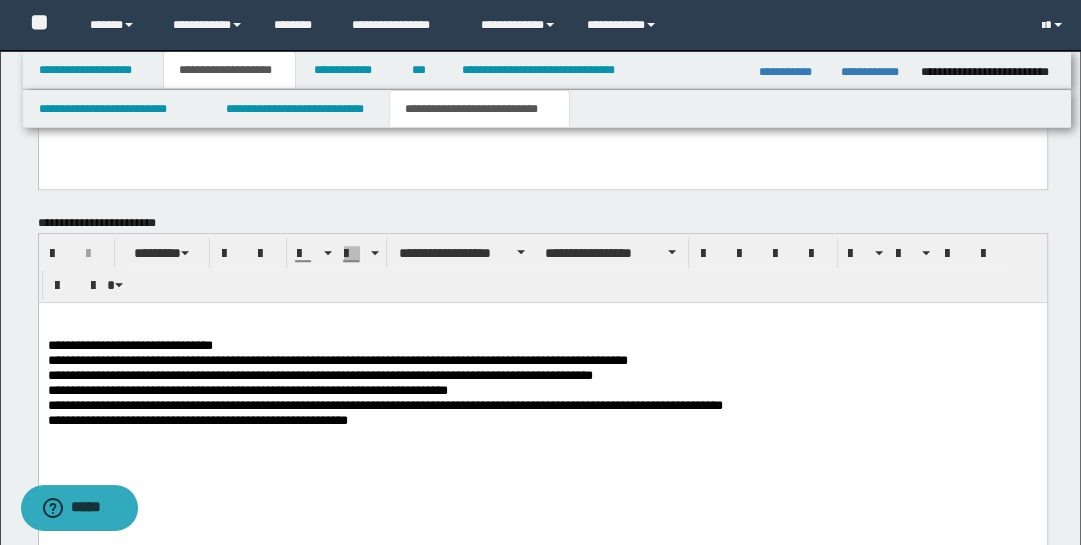 type 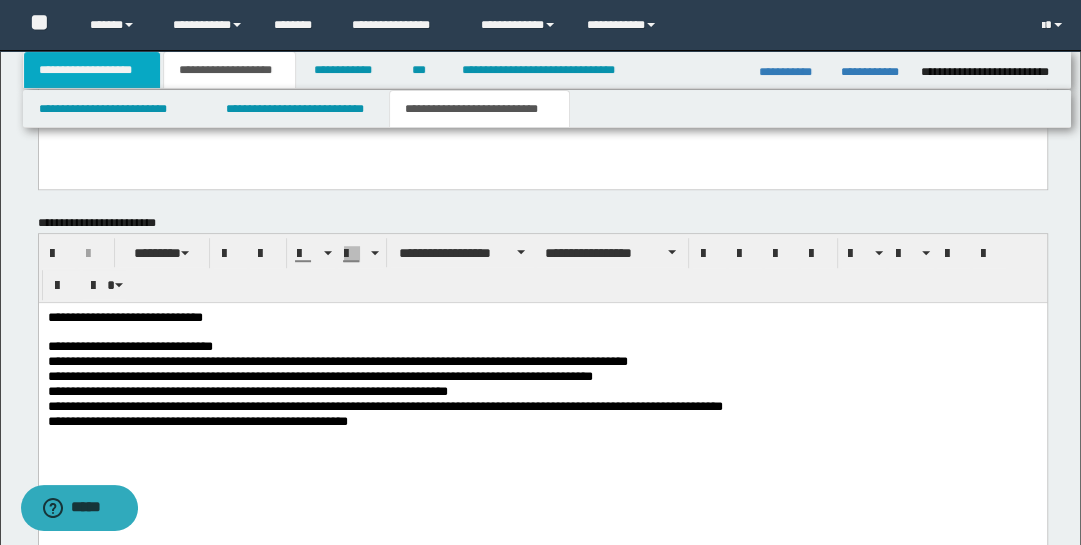 click on "**********" at bounding box center (92, 70) 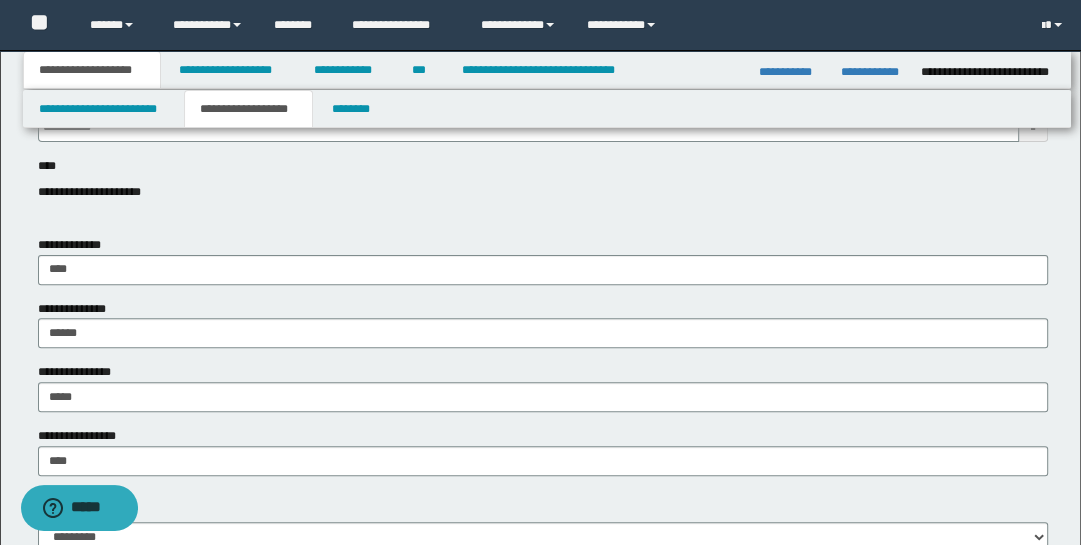 scroll, scrollTop: 374, scrollLeft: 0, axis: vertical 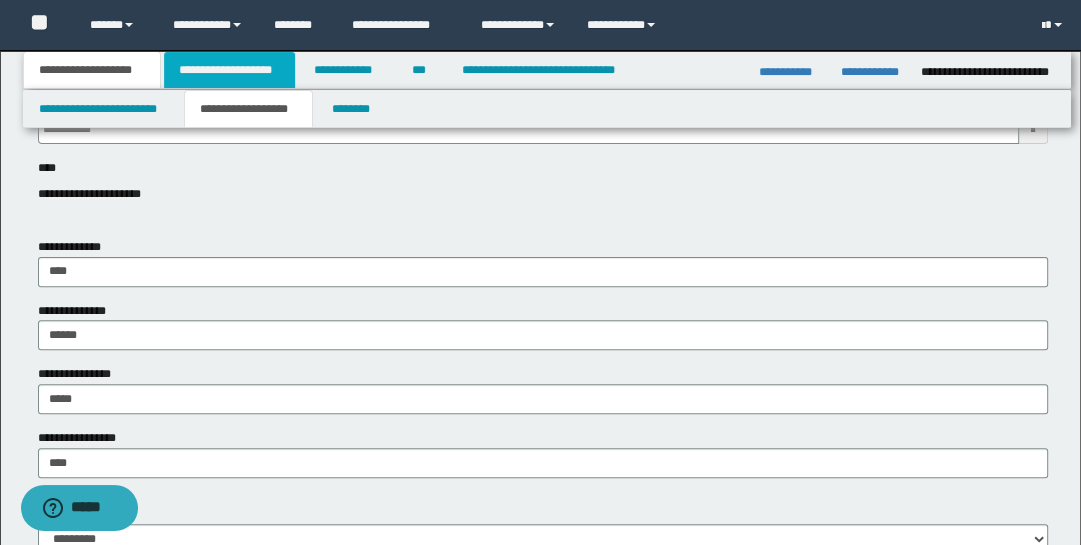 click on "**********" at bounding box center [229, 70] 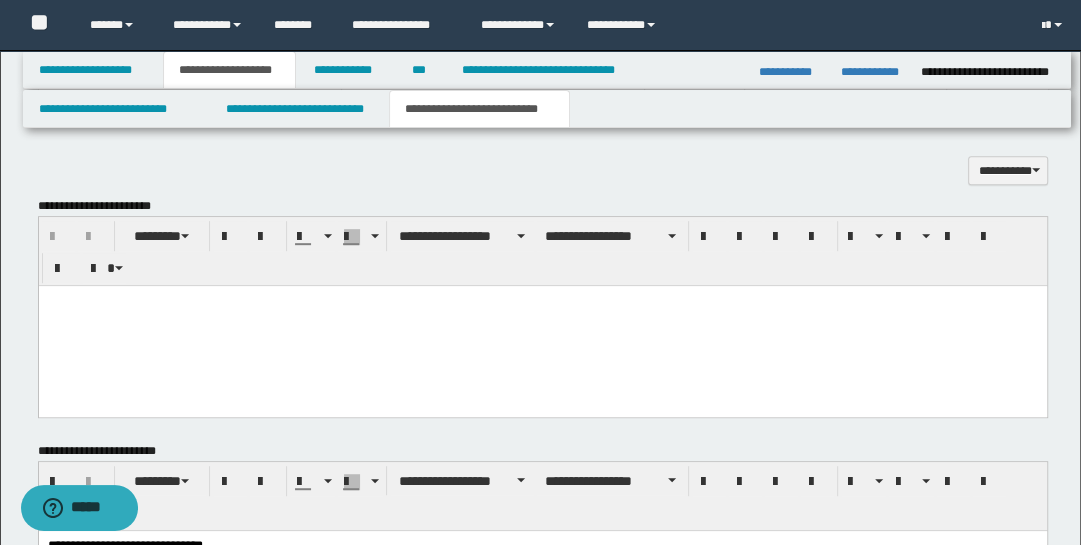 scroll, scrollTop: 869, scrollLeft: 0, axis: vertical 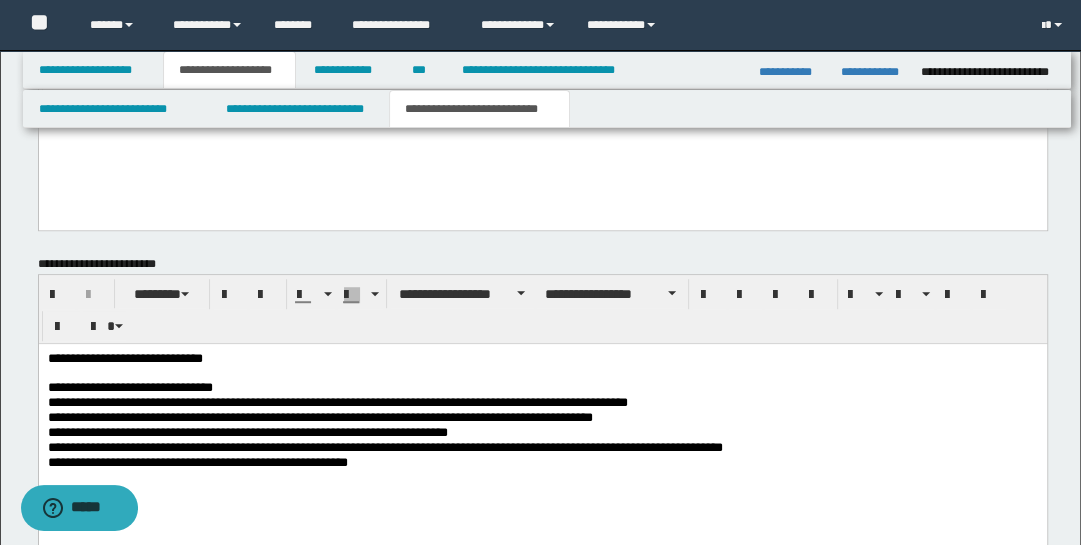 click on "**********" at bounding box center [542, 358] 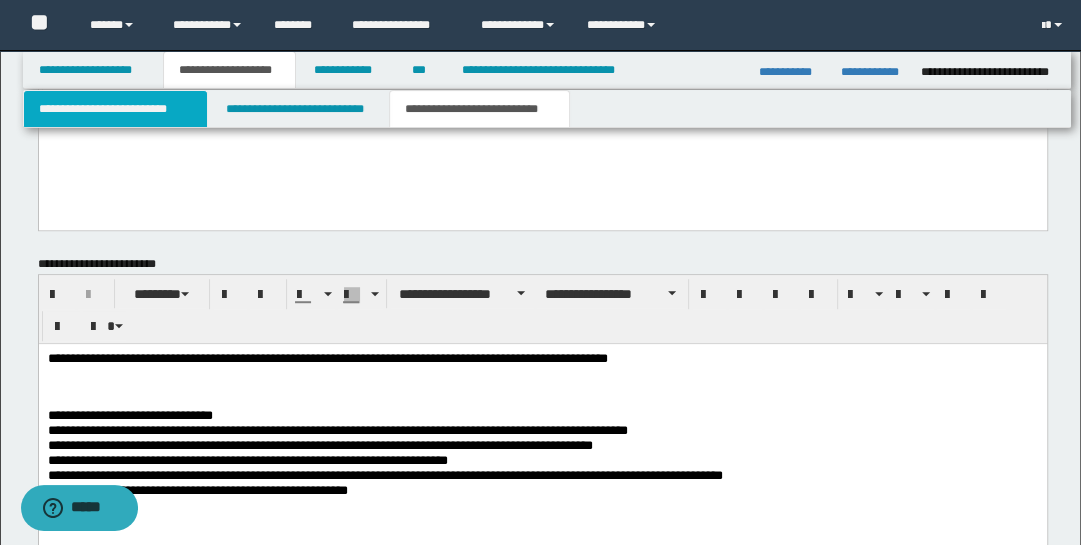 click on "**********" at bounding box center [115, 109] 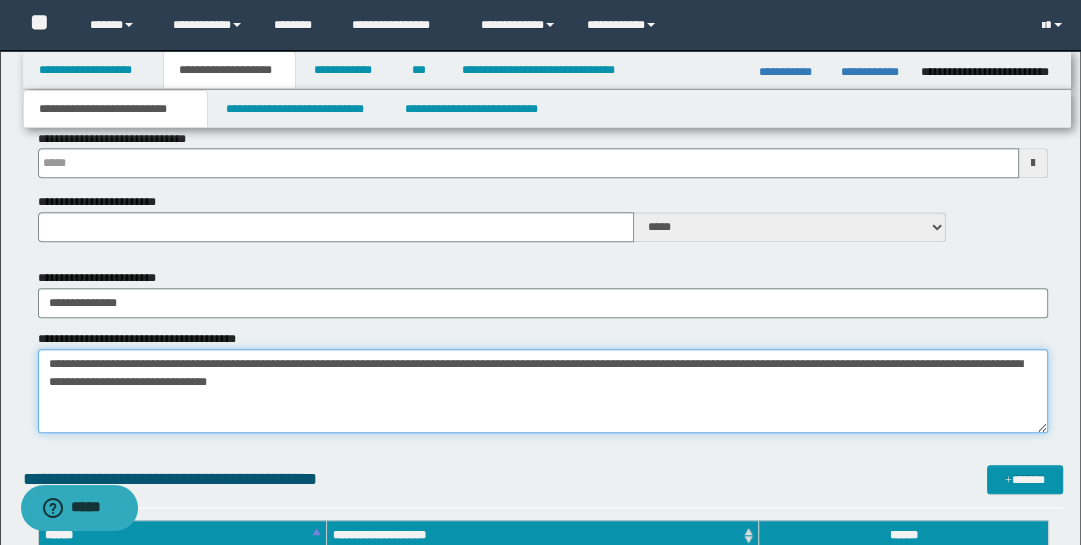 drag, startPoint x: 44, startPoint y: 352, endPoint x: 421, endPoint y: 441, distance: 387.36288 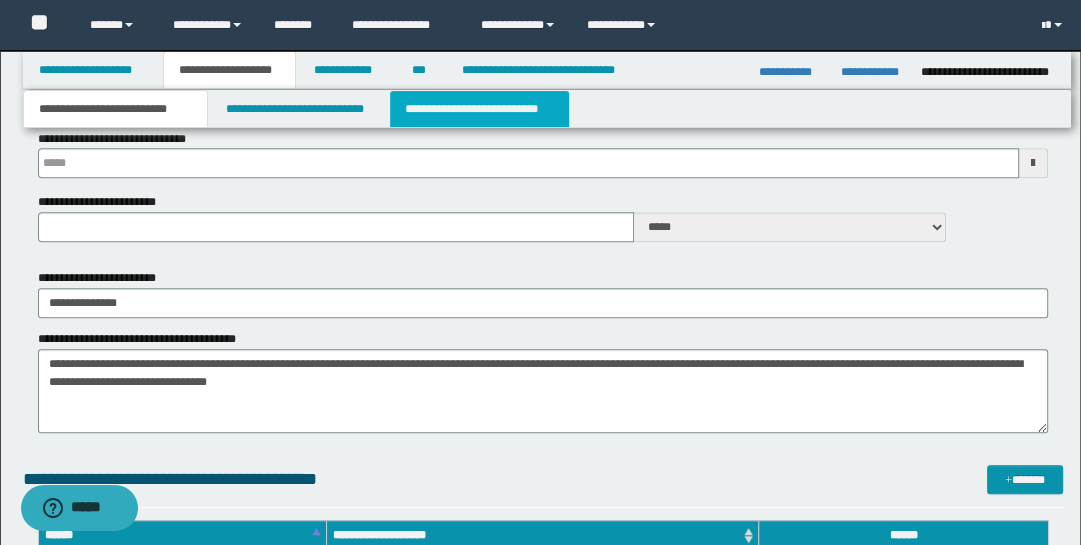 click on "**********" at bounding box center (479, 109) 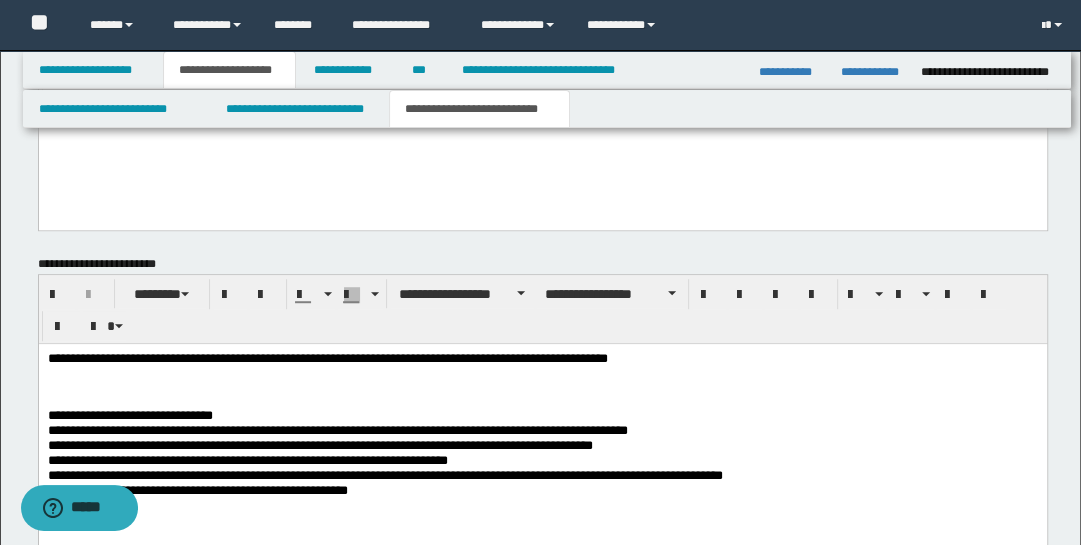 click at bounding box center (542, 387) 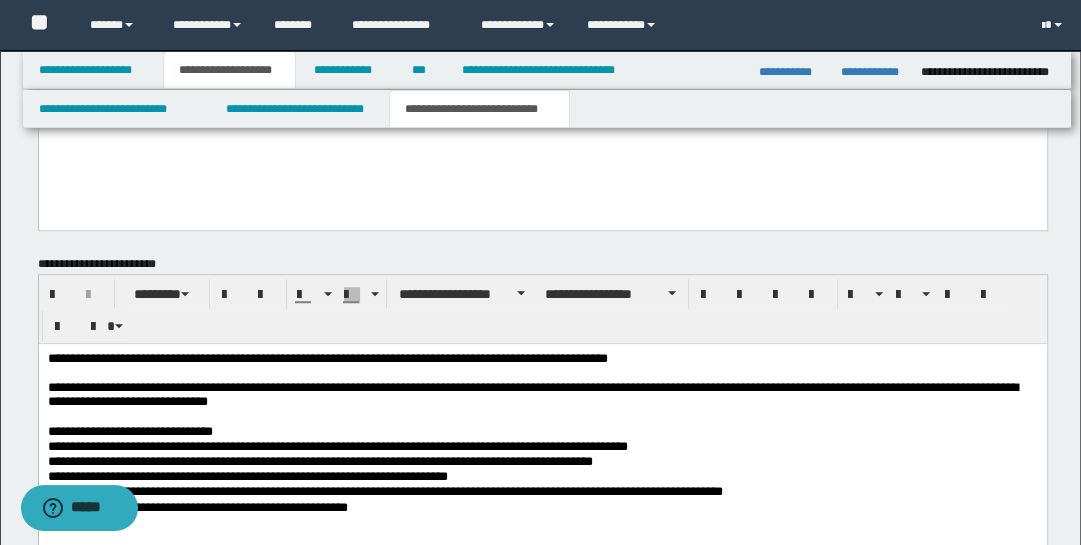 click on "**********" at bounding box center (542, 358) 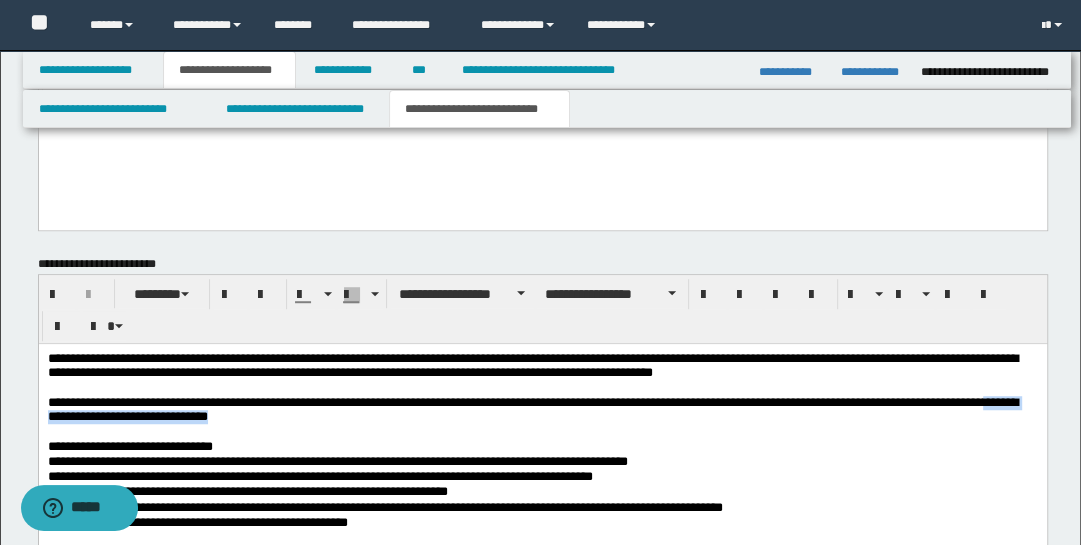 drag, startPoint x: 282, startPoint y: 415, endPoint x: 75, endPoint y: 413, distance: 207.00966 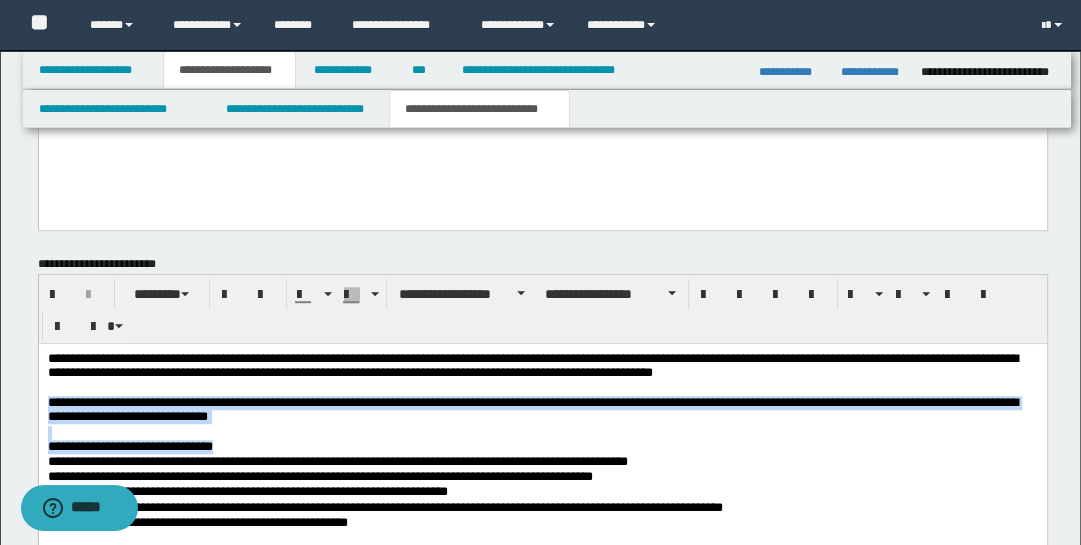 drag, startPoint x: 261, startPoint y: 446, endPoint x: 49, endPoint y: 402, distance: 216.5179 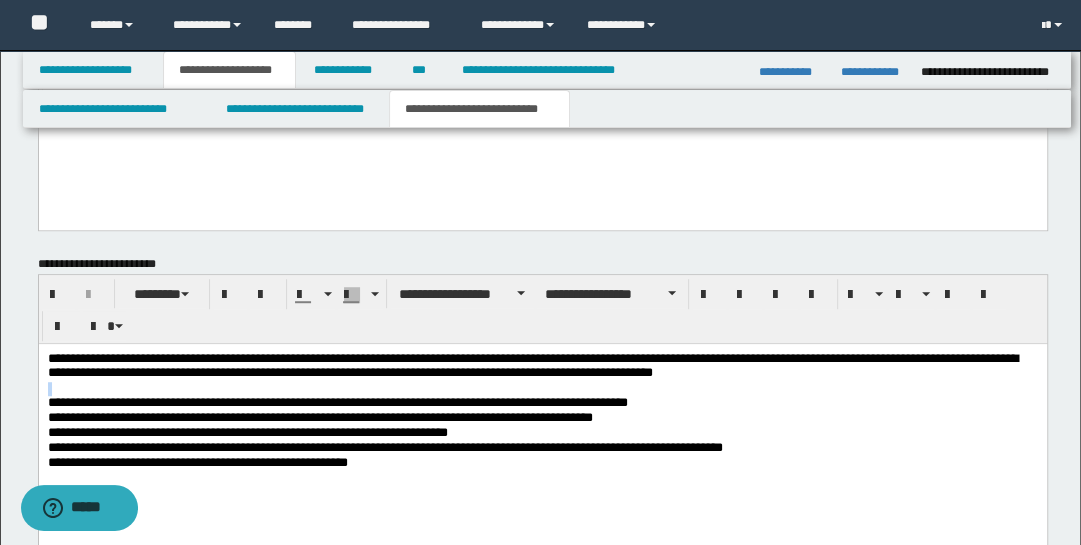 click on "**********" at bounding box center (542, 451) 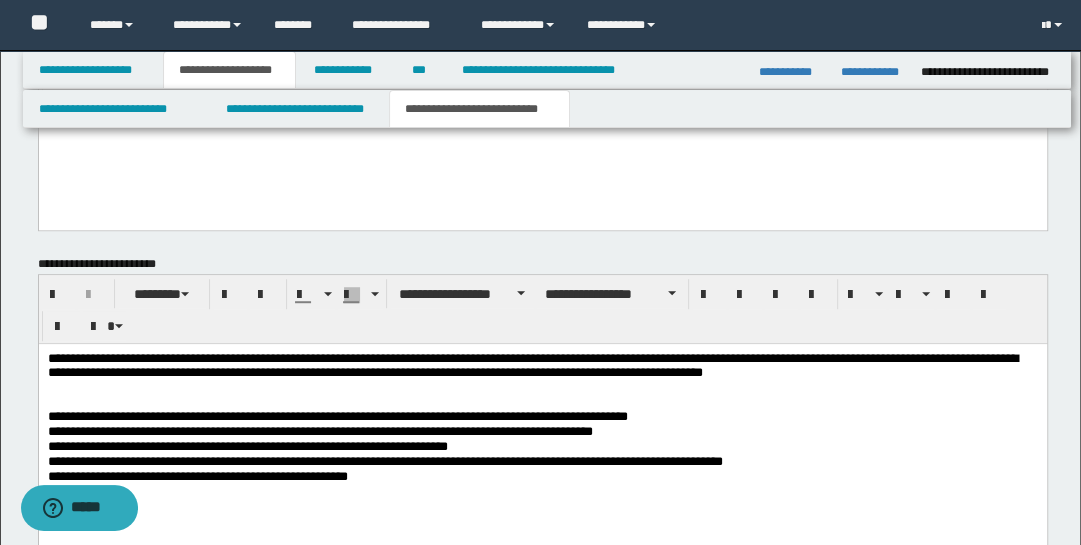 click on "**********" at bounding box center [542, 366] 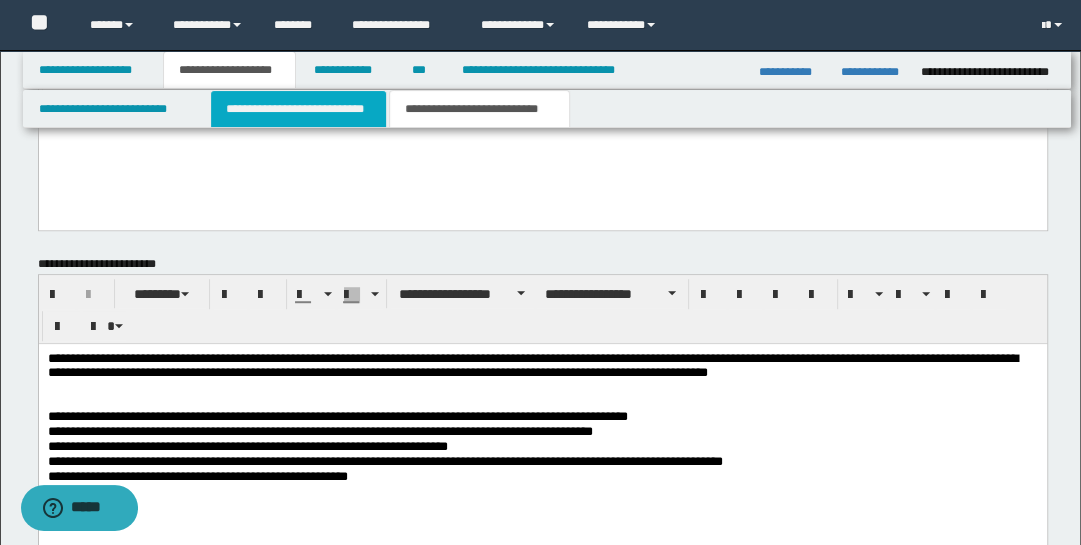 click on "**********" at bounding box center [299, 109] 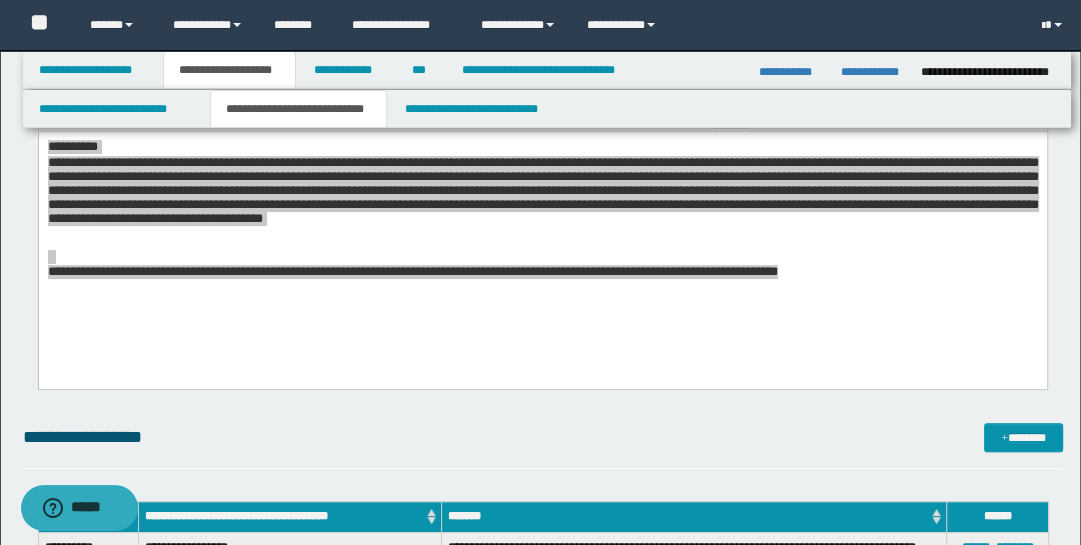 scroll, scrollTop: 311, scrollLeft: 0, axis: vertical 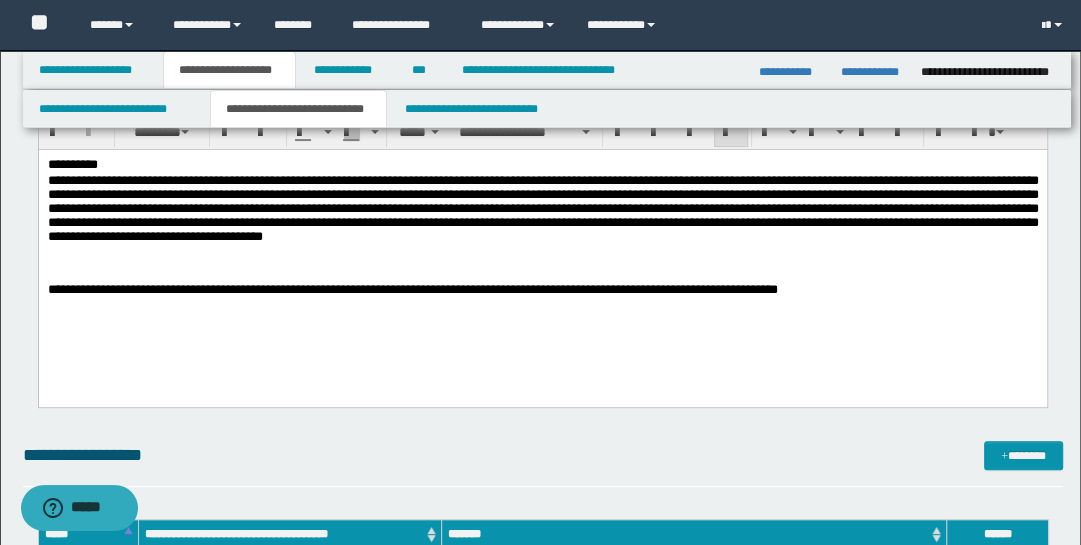 click on "**********" at bounding box center (542, 252) 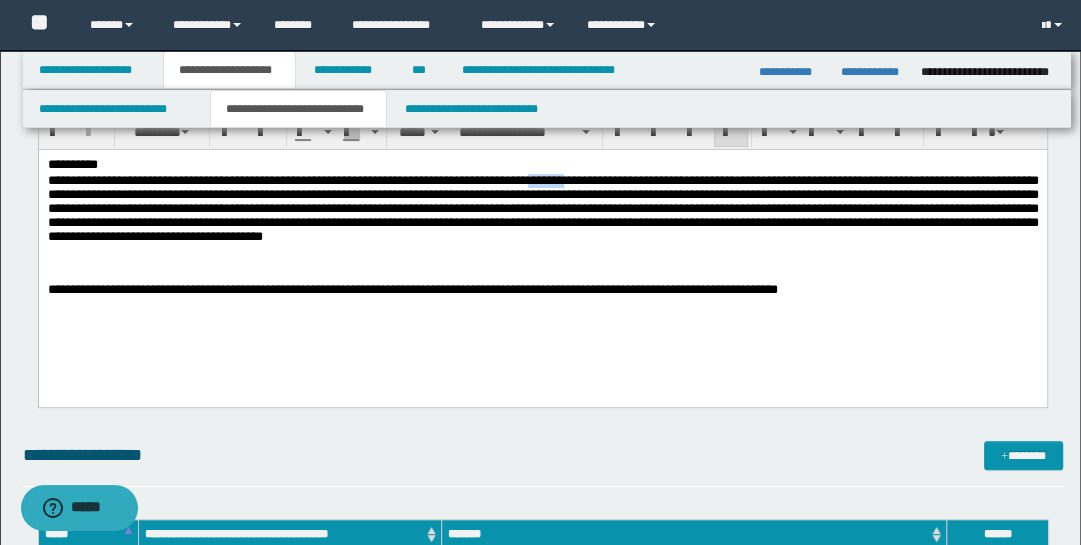 type 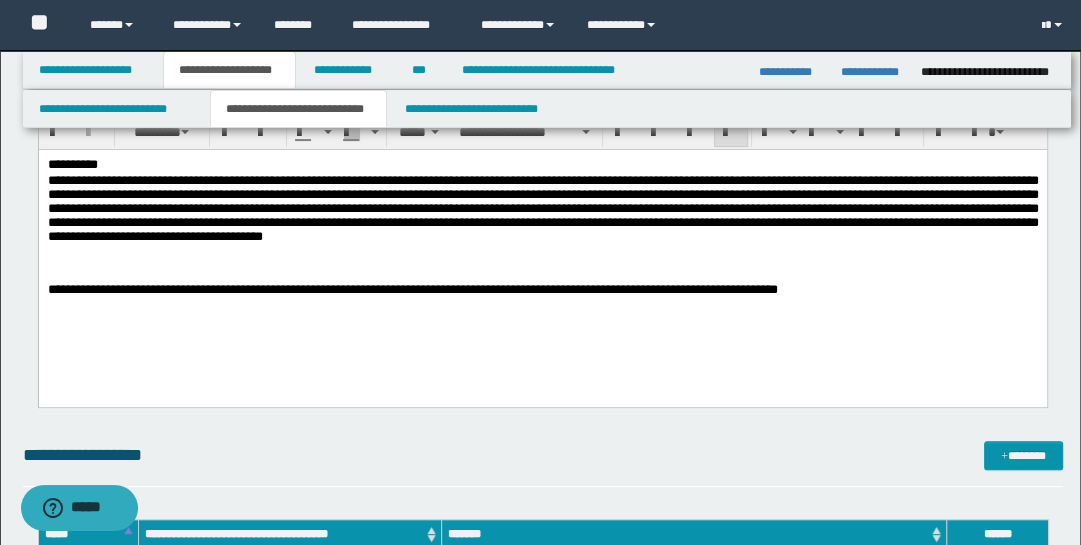 click on "**********" at bounding box center (542, 207) 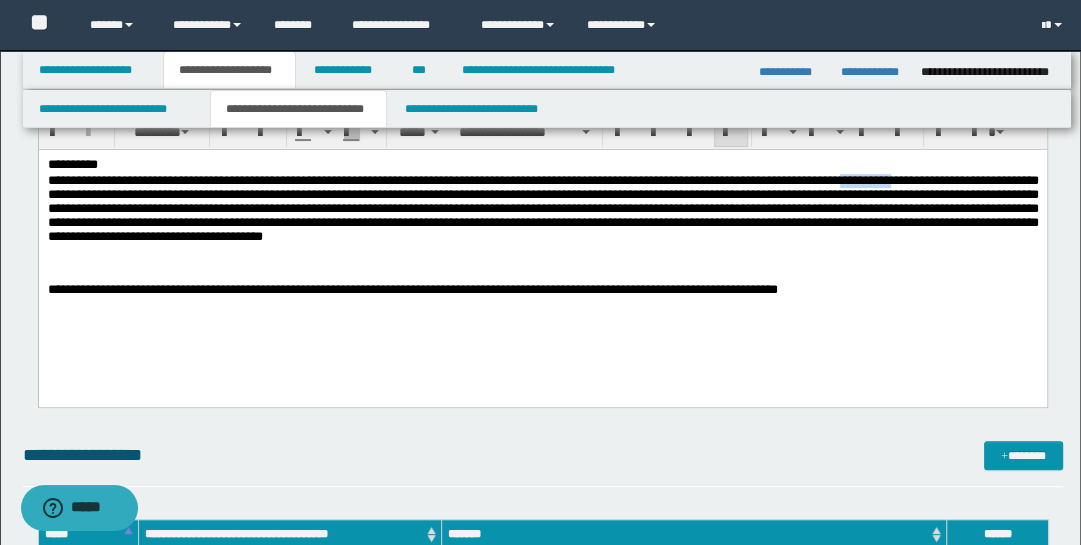 drag, startPoint x: 87, startPoint y: 191, endPoint x: 467, endPoint y: 405, distance: 436.11465 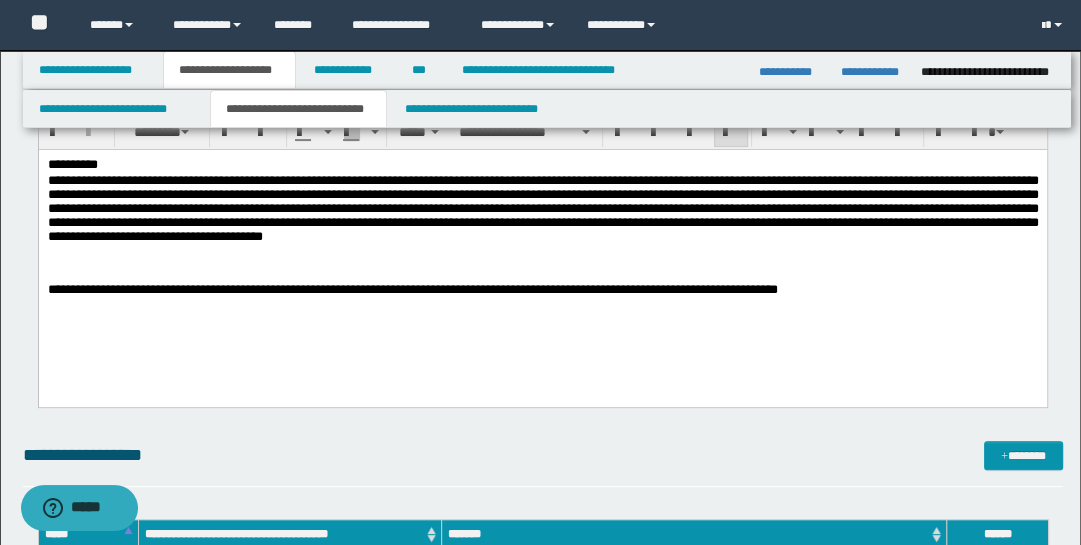 click on "**********" at bounding box center [542, 207] 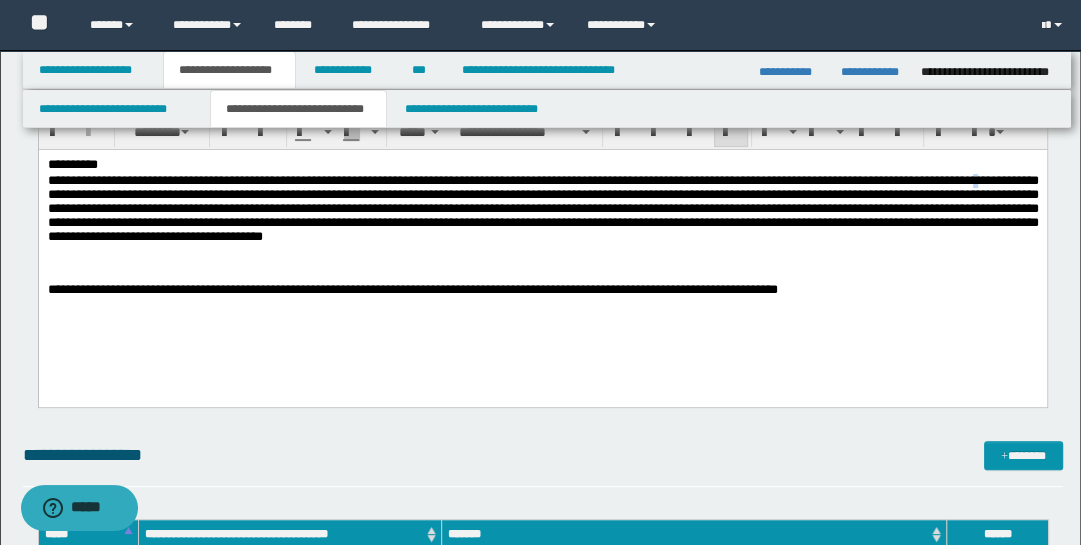 drag, startPoint x: 202, startPoint y: 188, endPoint x: 575, endPoint y: 361, distance: 411.16663 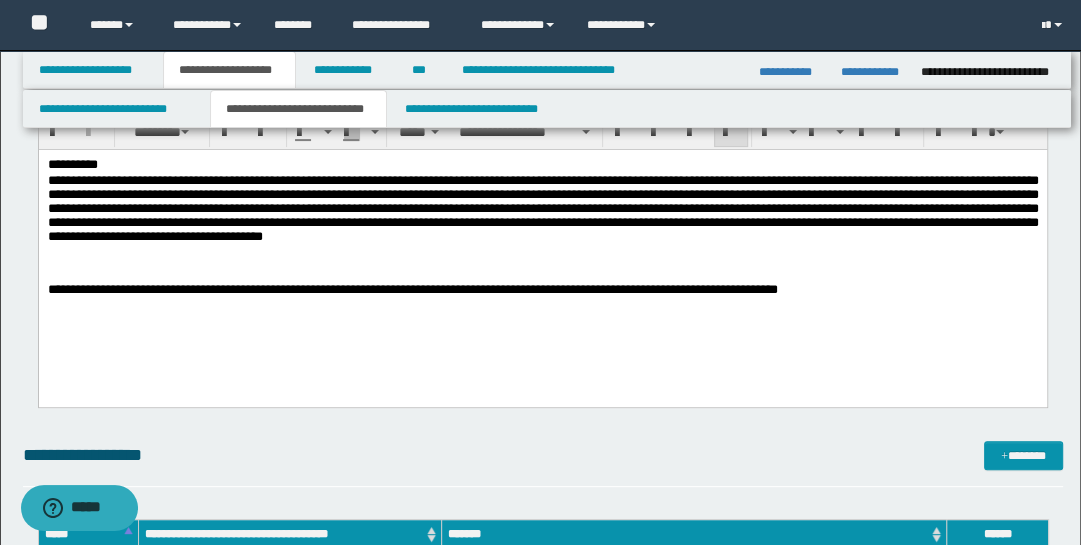 click on "**********" at bounding box center (542, 207) 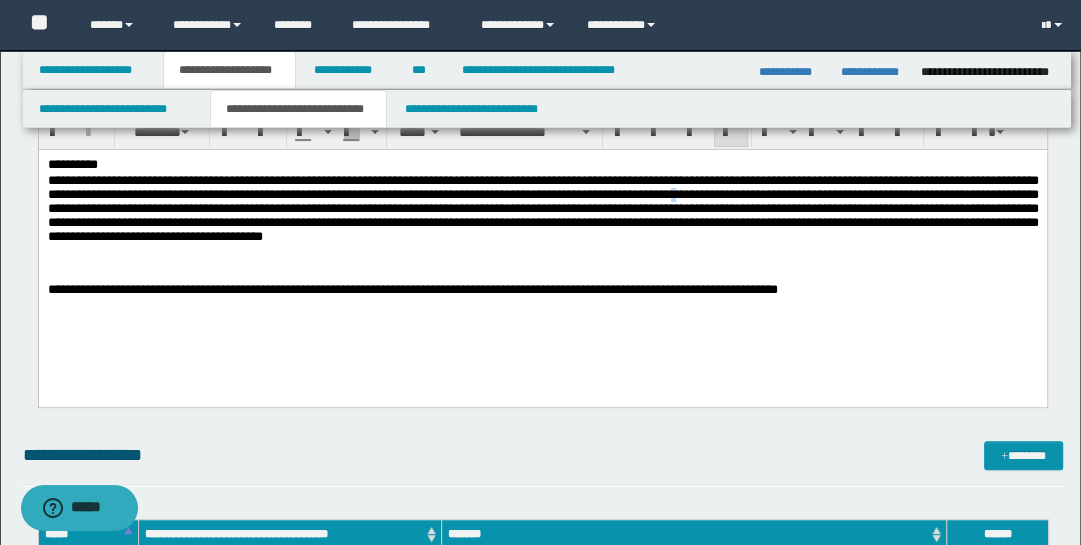 drag, startPoint x: 1009, startPoint y: 197, endPoint x: 878, endPoint y: 166, distance: 134.61798 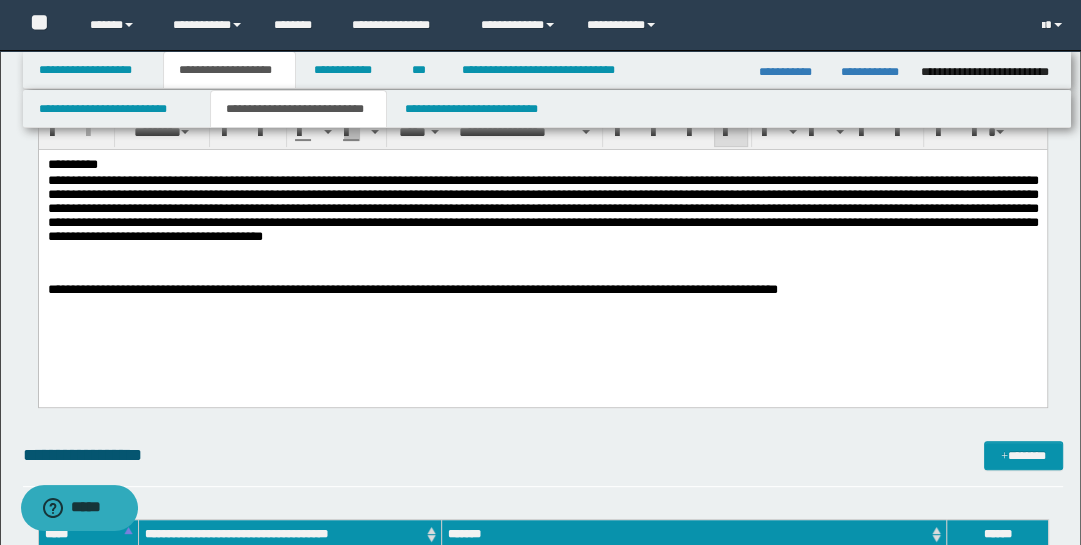 click on "**********" at bounding box center [542, 207] 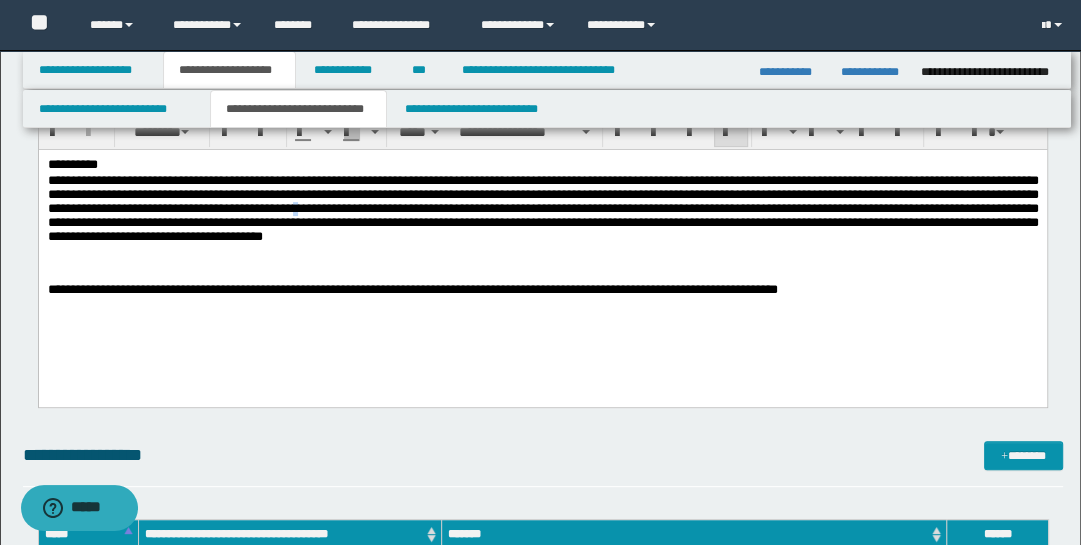 click on "**********" at bounding box center [542, 207] 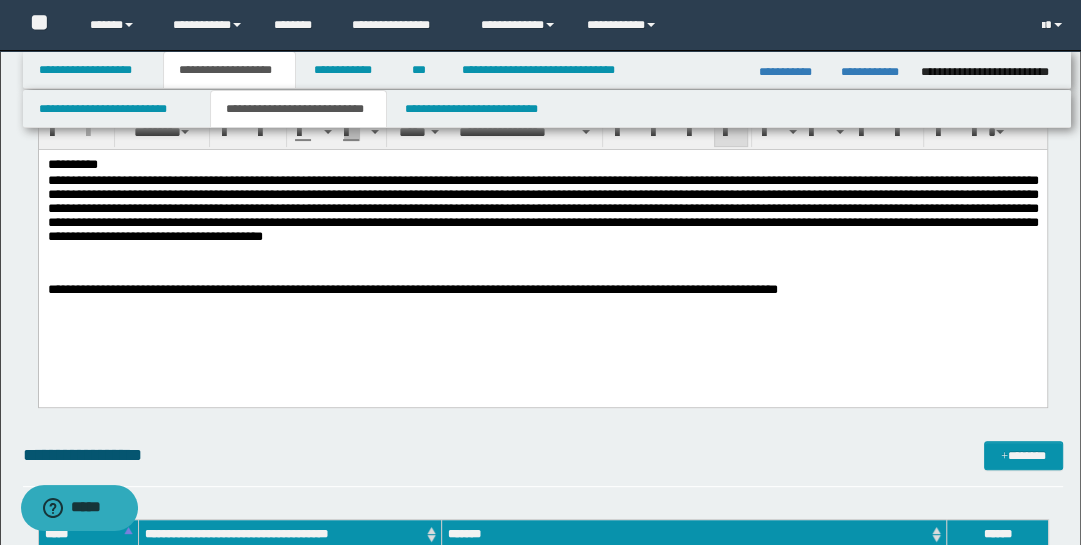 click on "**********" at bounding box center [542, 207] 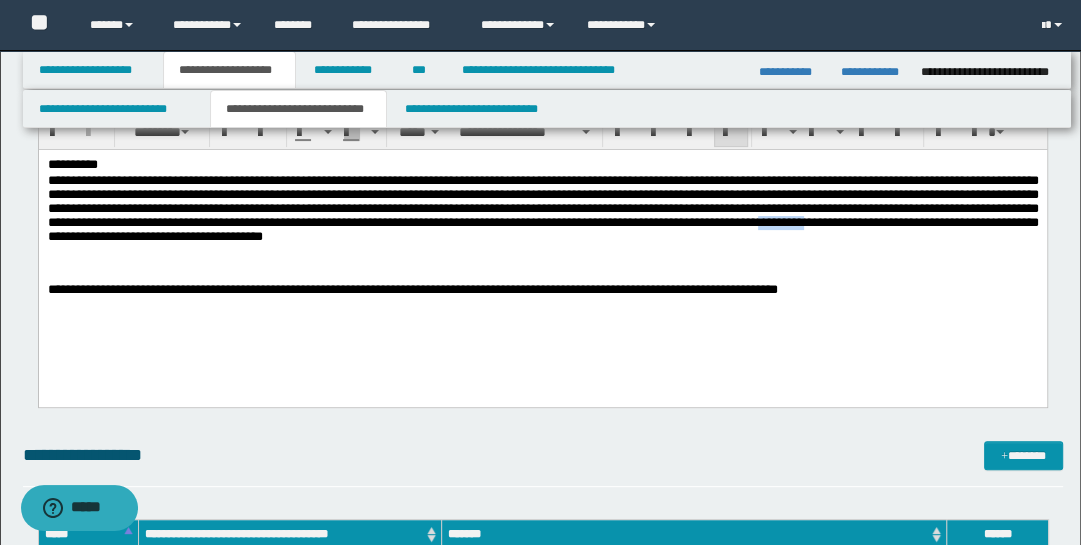 drag, startPoint x: 455, startPoint y: 235, endPoint x: 746, endPoint y: 346, distance: 311.45145 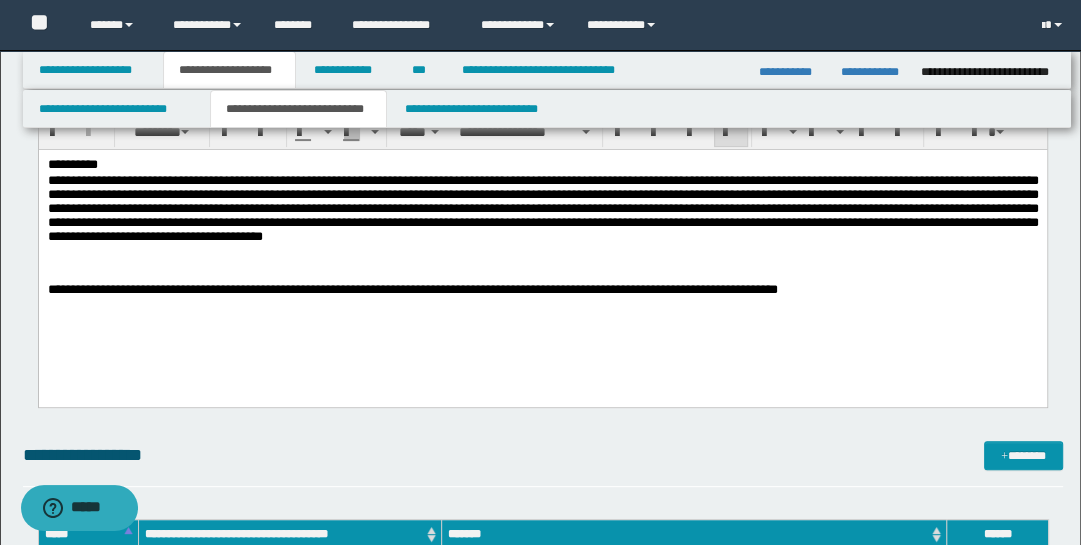 click on "**********" at bounding box center (542, 207) 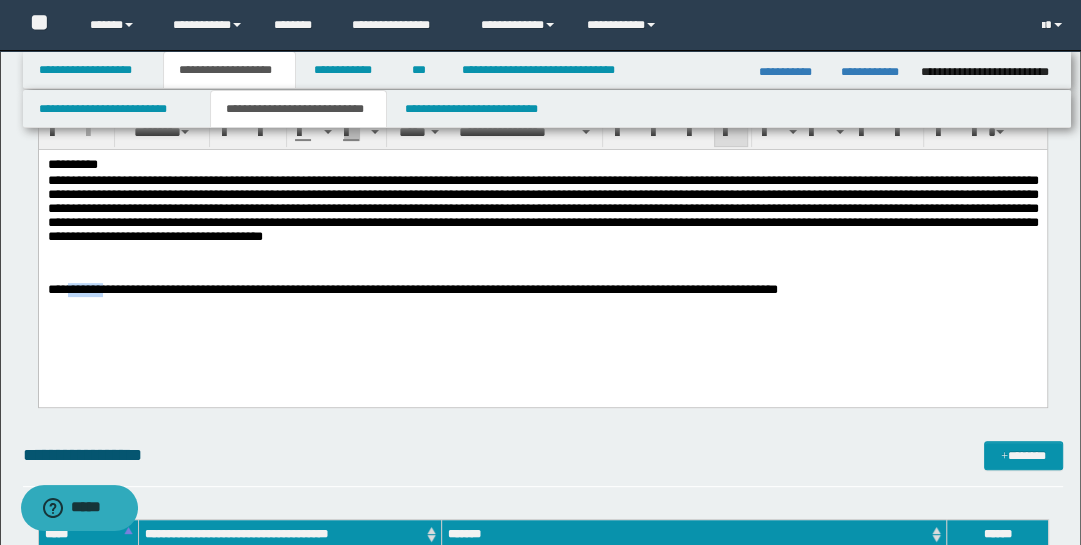 click on "**********" at bounding box center [542, 252] 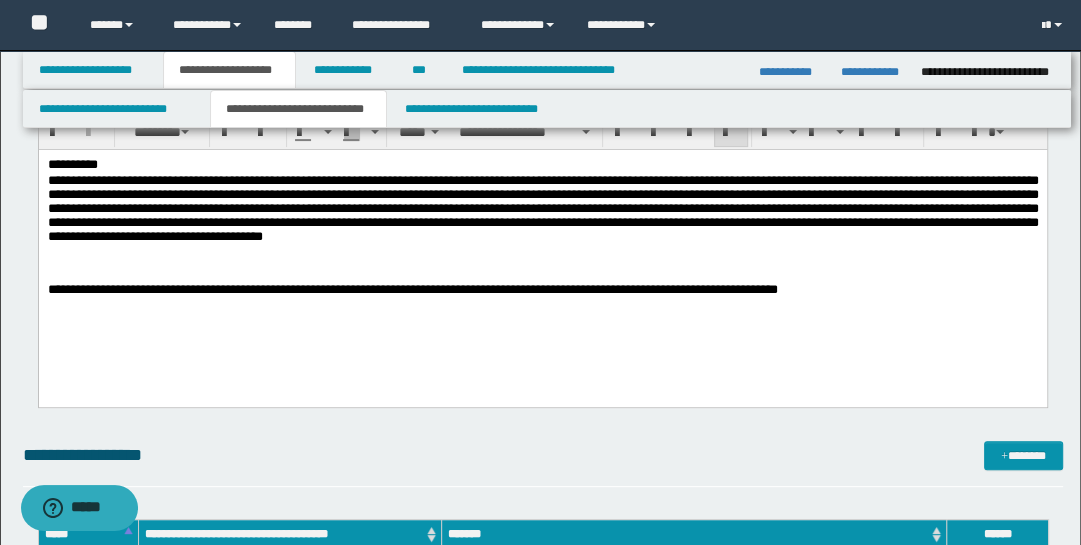 click on "**********" at bounding box center [412, 288] 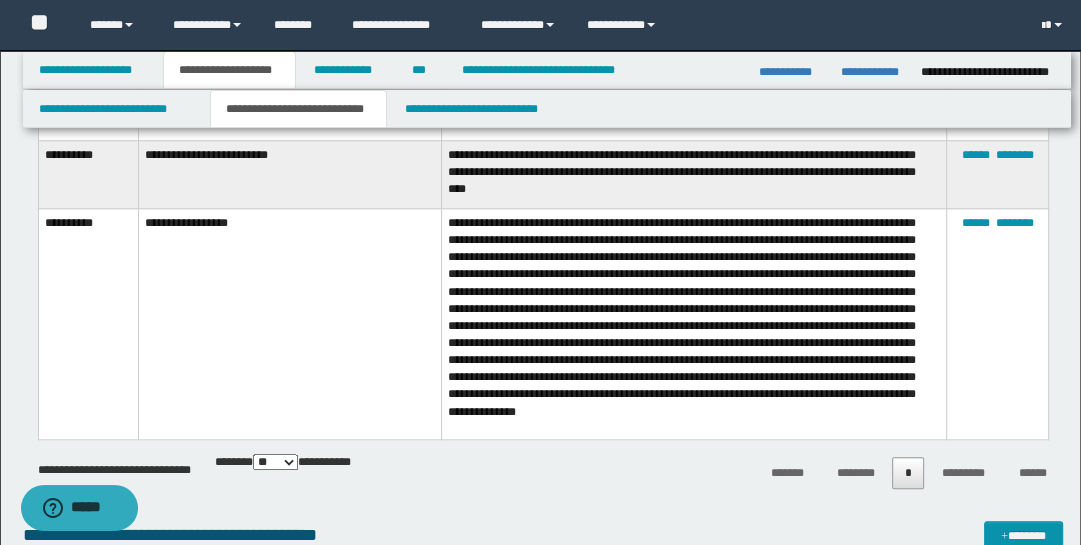 scroll, scrollTop: 1302, scrollLeft: 0, axis: vertical 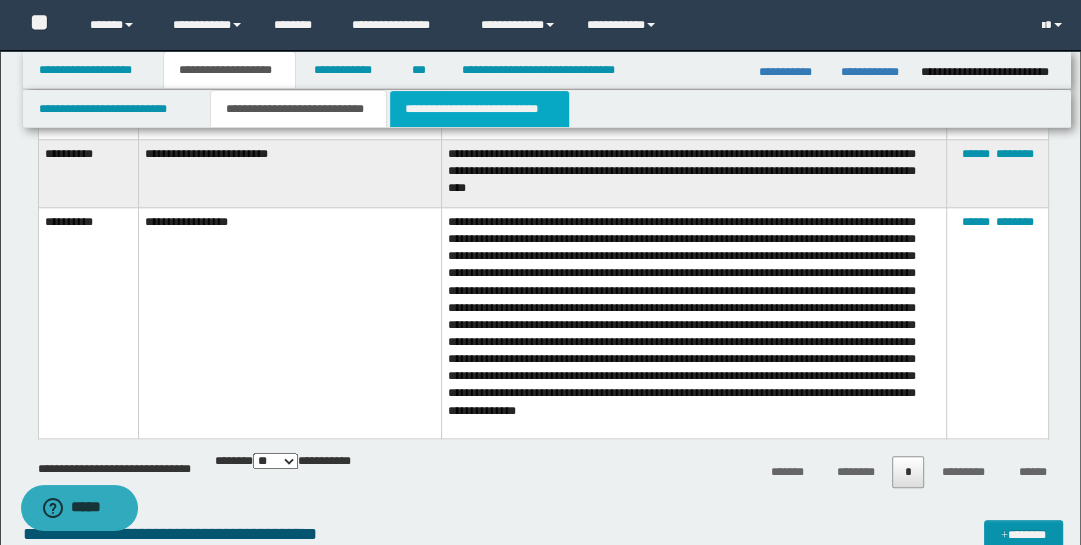 click on "**********" at bounding box center (479, 109) 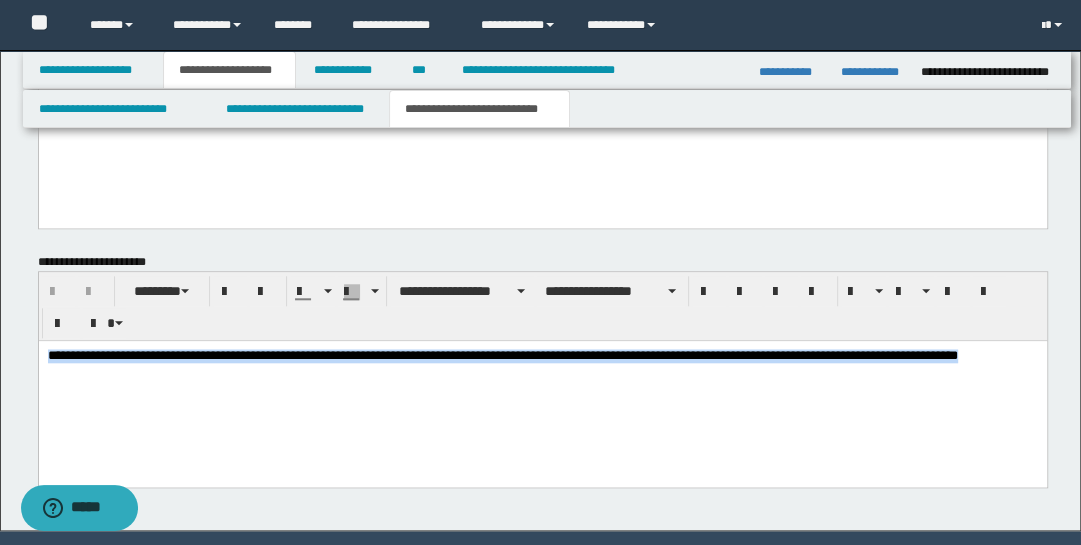 drag, startPoint x: 46, startPoint y: 354, endPoint x: 268, endPoint y: 363, distance: 222.18236 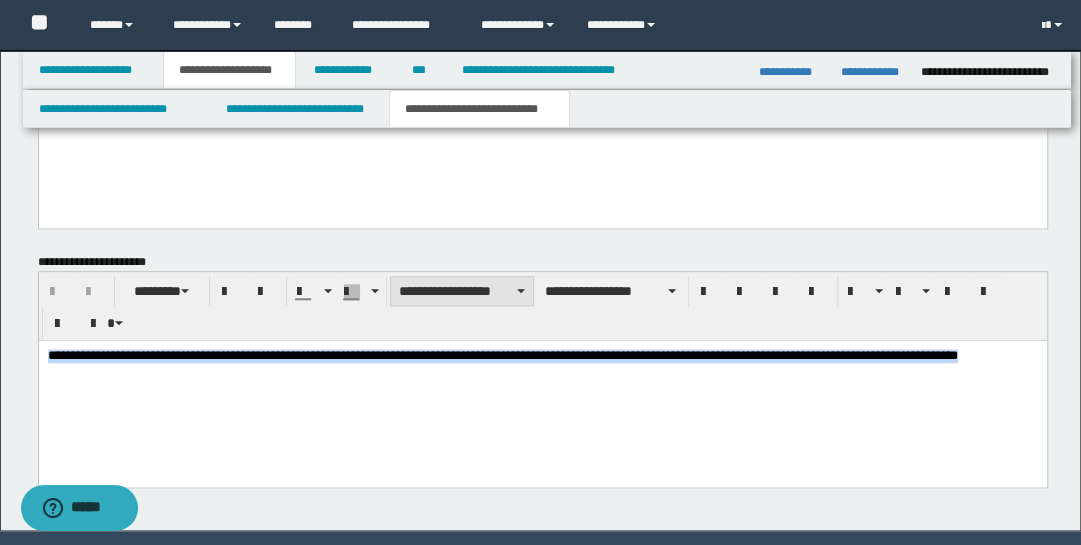 click on "**********" at bounding box center [462, 291] 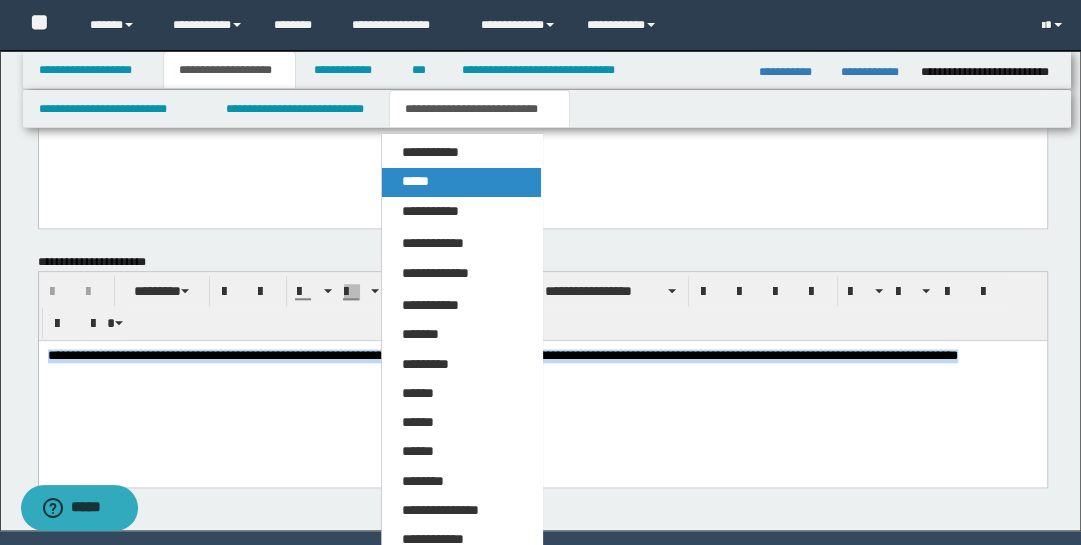 click on "*****" at bounding box center [461, 182] 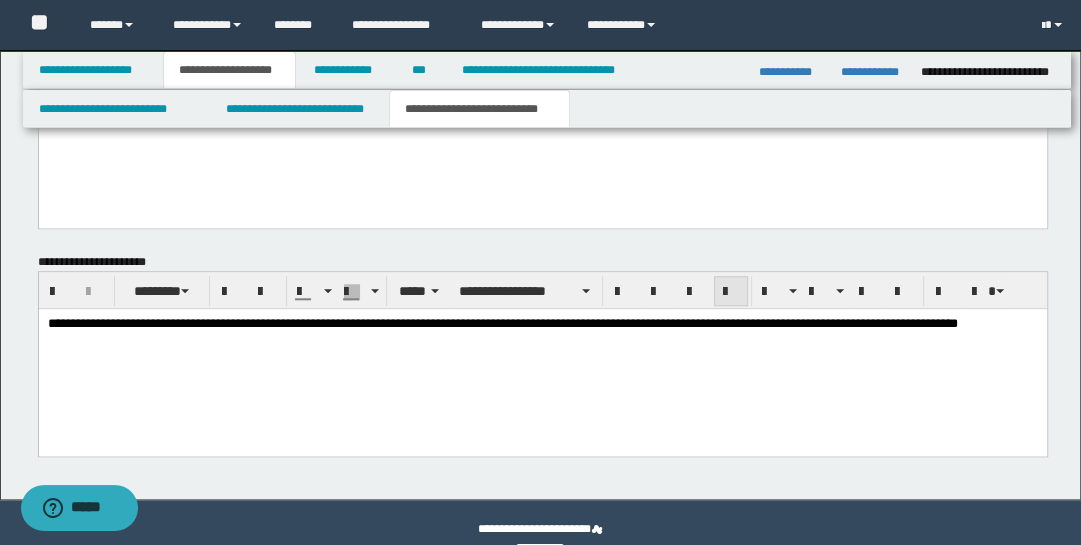 click at bounding box center [731, 292] 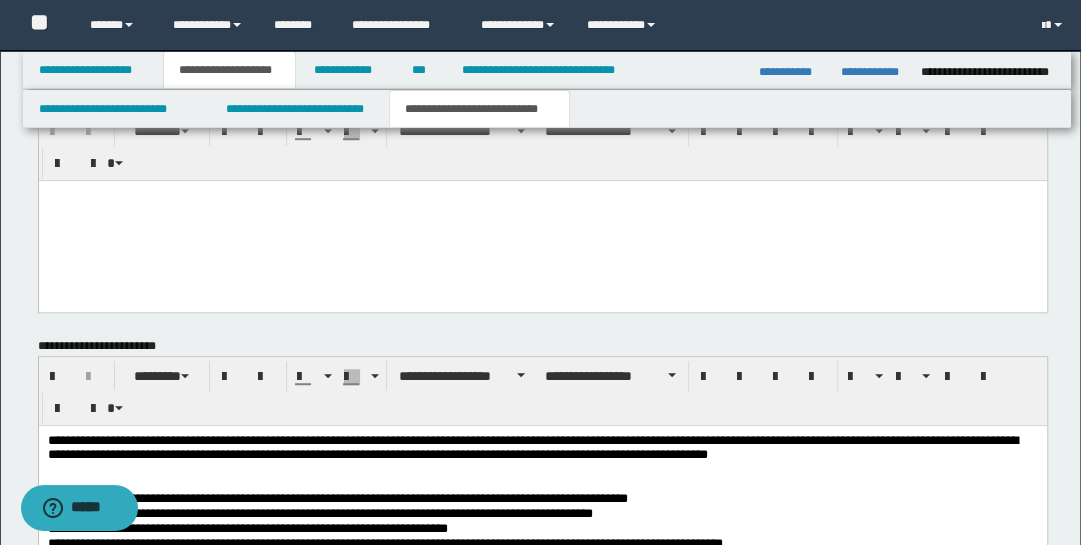 scroll, scrollTop: 770, scrollLeft: 0, axis: vertical 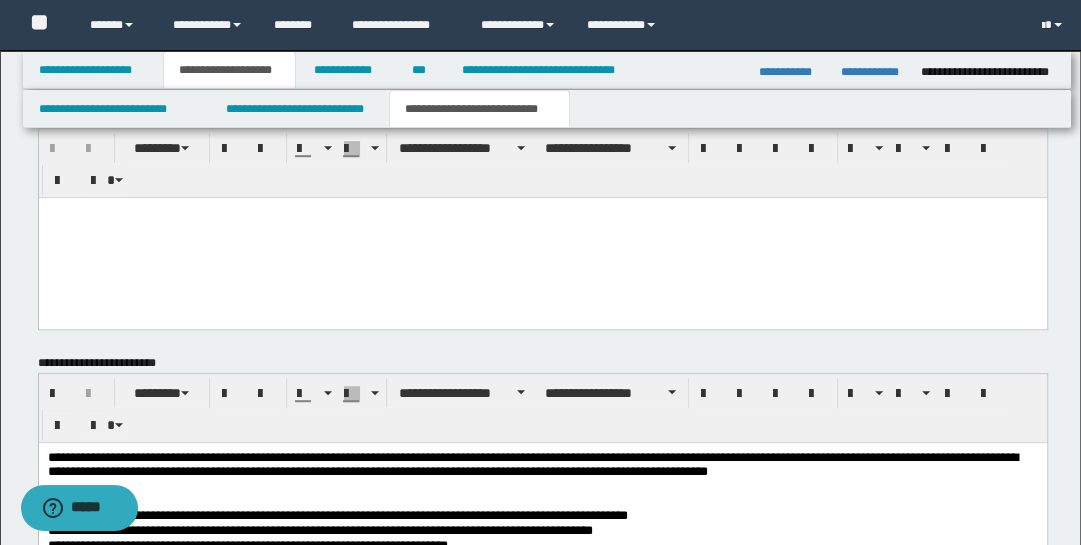 click on "**********" at bounding box center [542, 465] 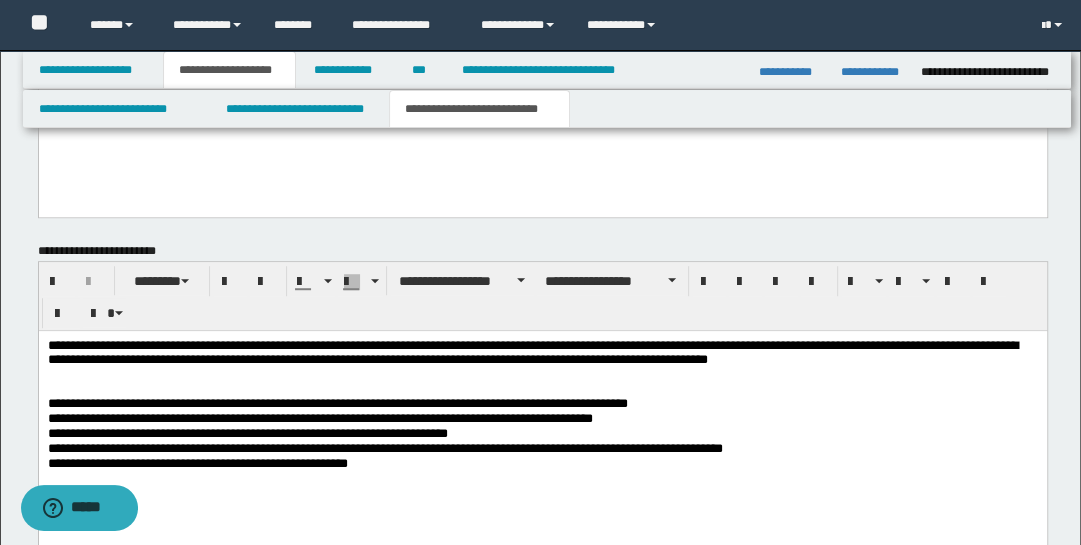 scroll, scrollTop: 900, scrollLeft: 0, axis: vertical 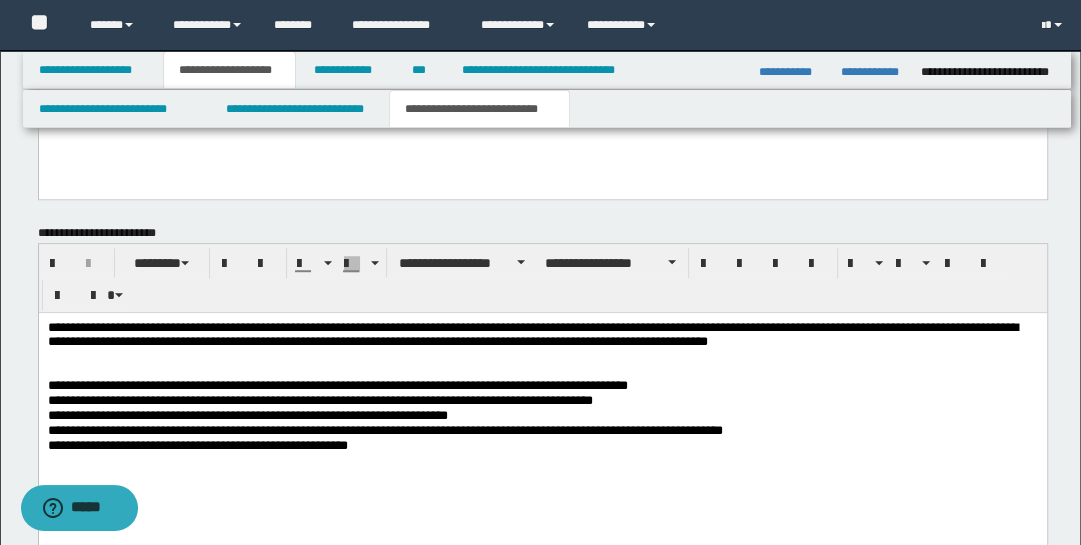 click on "**********" at bounding box center [542, 335] 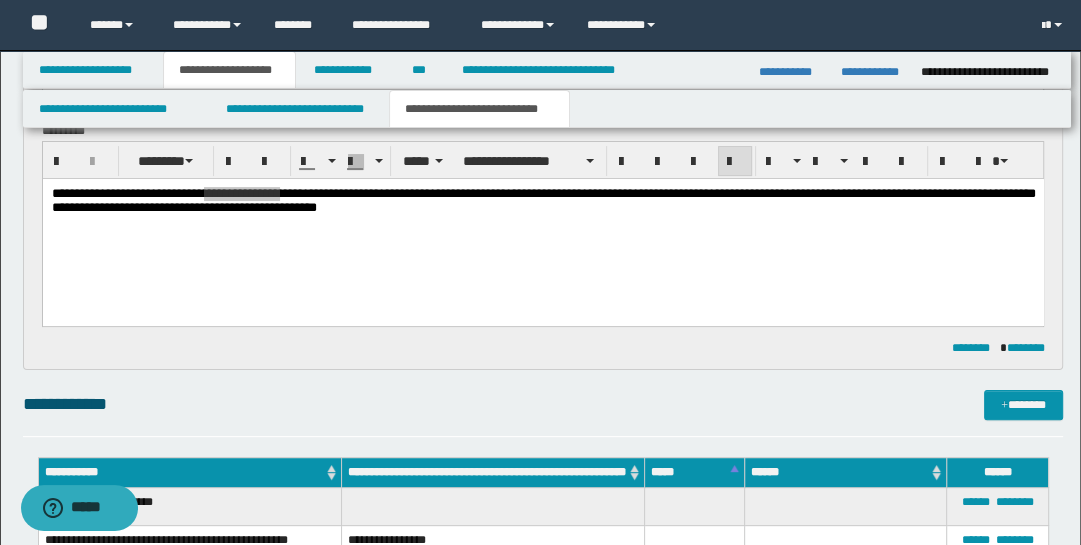 scroll, scrollTop: 234, scrollLeft: 0, axis: vertical 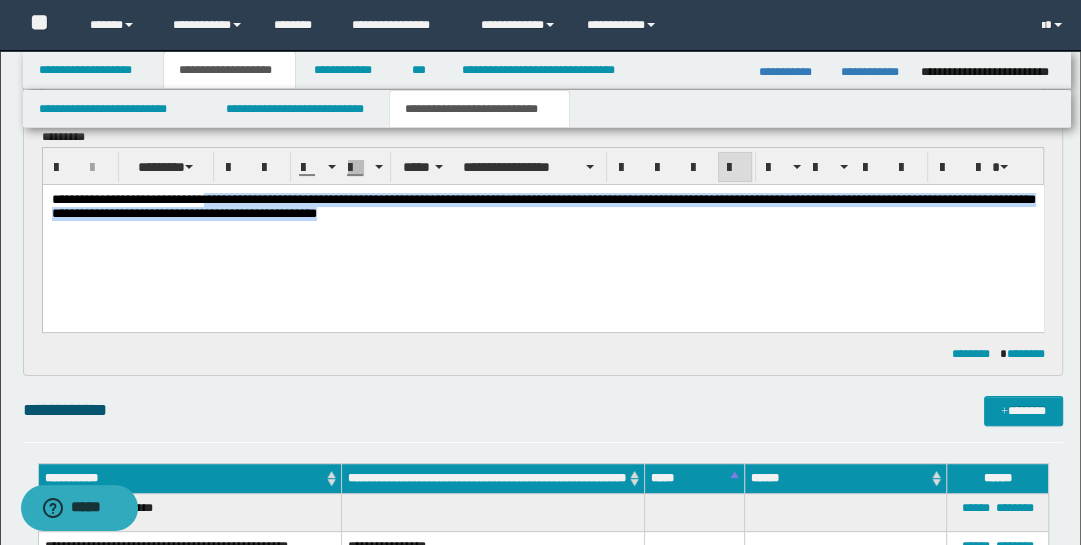 click on "**********" at bounding box center (542, 232) 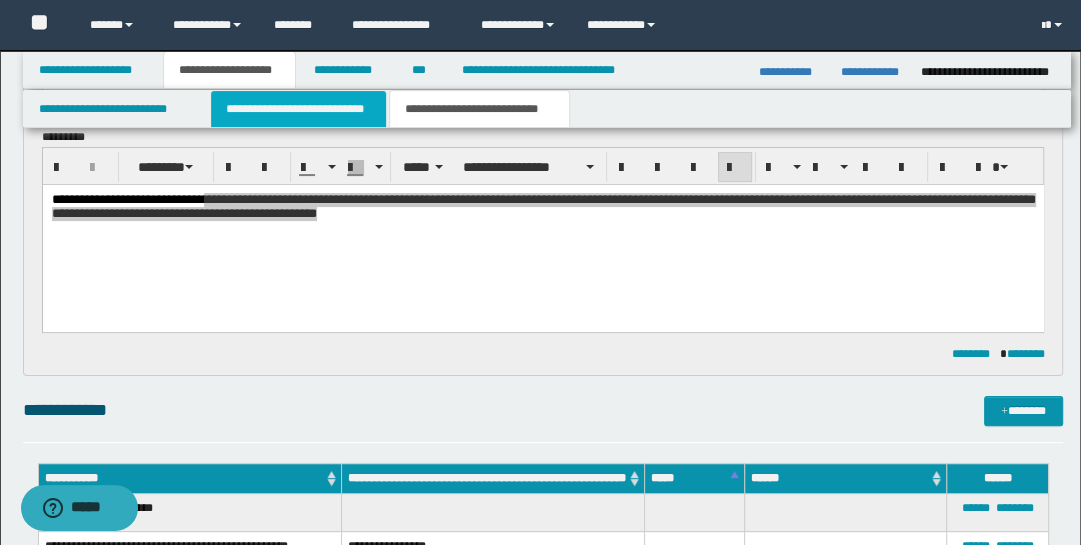 click on "**********" at bounding box center (299, 109) 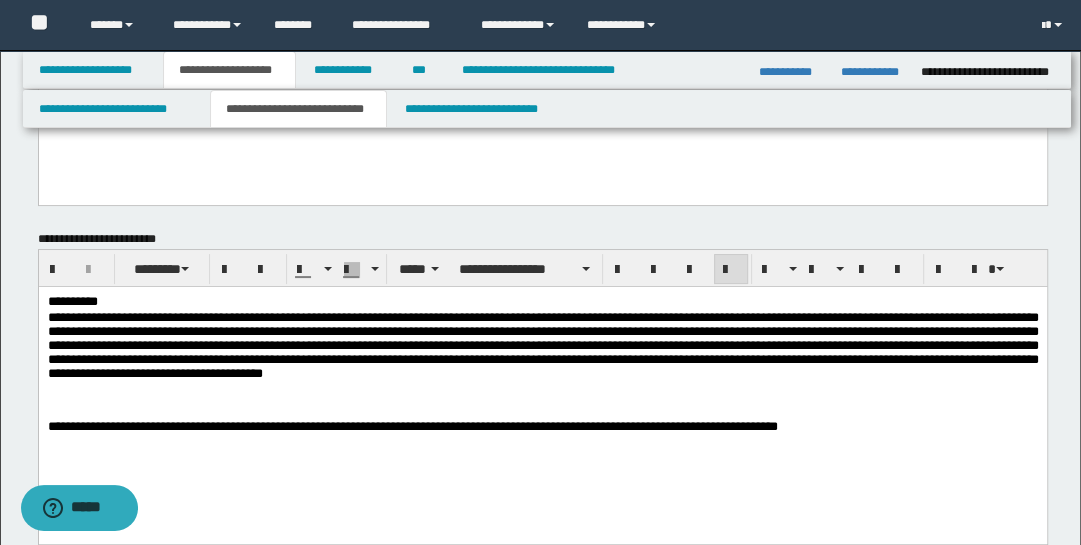 scroll, scrollTop: 177, scrollLeft: 0, axis: vertical 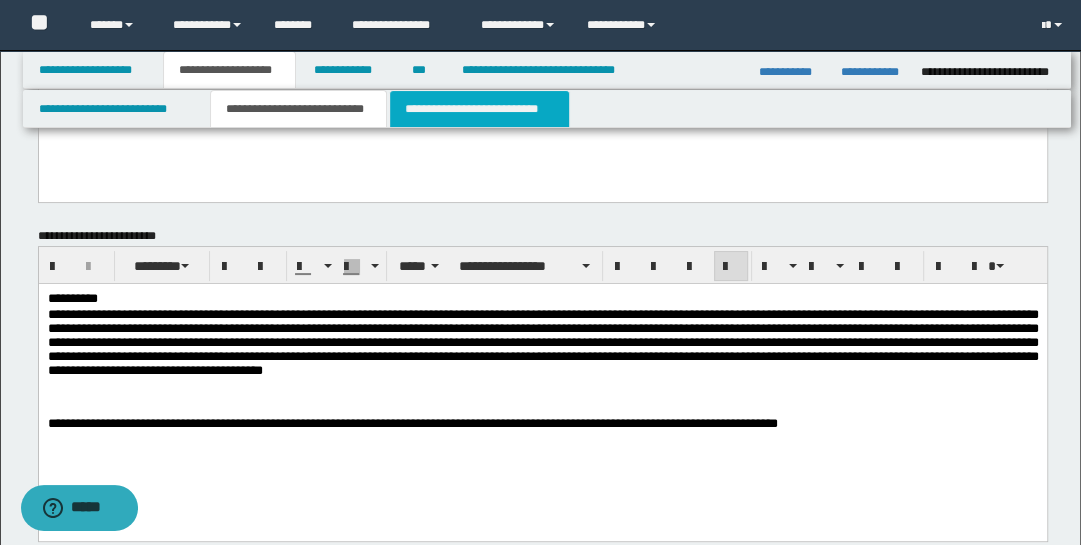 click on "**********" at bounding box center (479, 109) 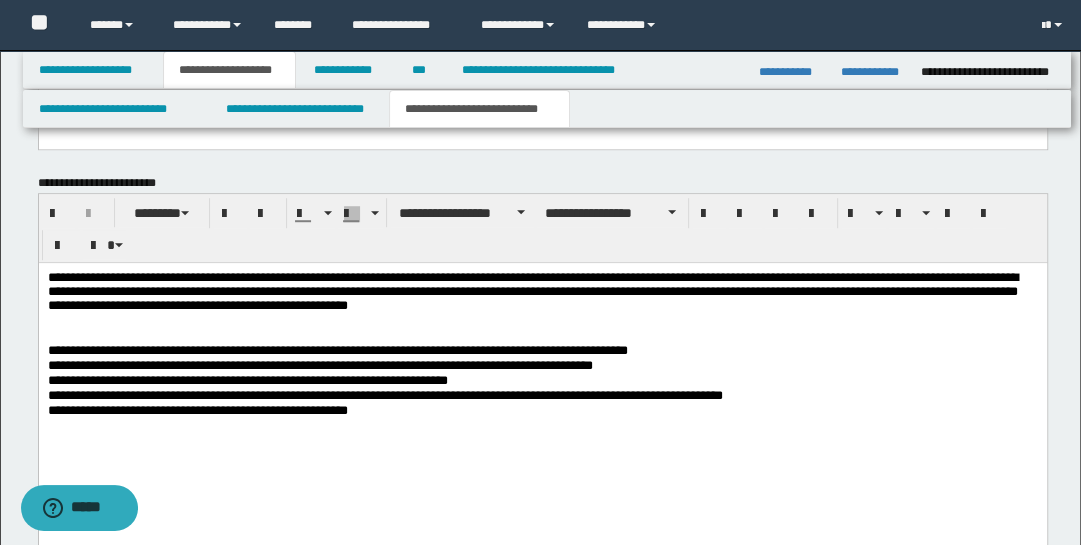 scroll, scrollTop: 1059, scrollLeft: 0, axis: vertical 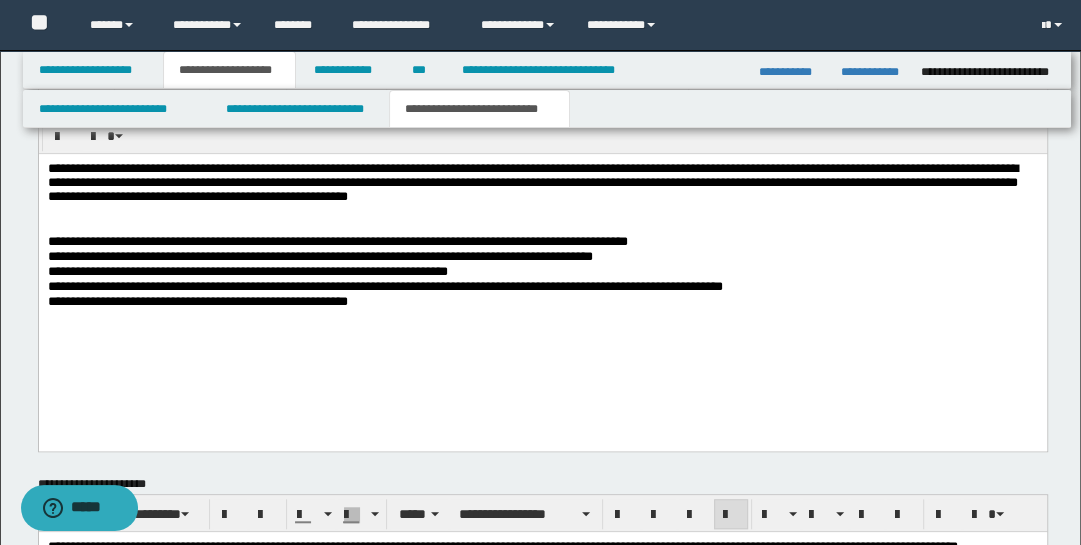 drag, startPoint x: 185, startPoint y: 198, endPoint x: 202, endPoint y: 203, distance: 17.720045 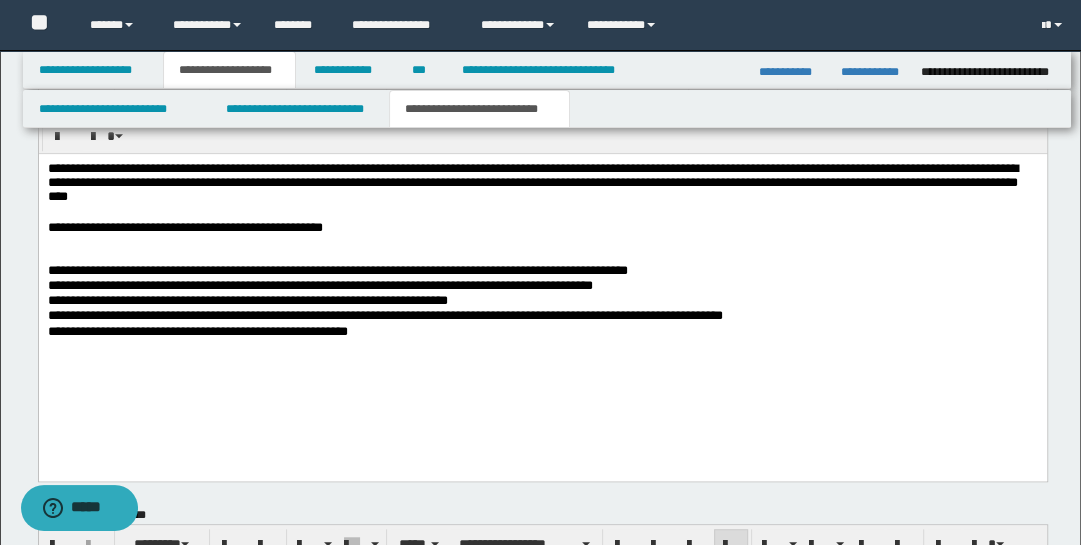 click on "**********" at bounding box center [542, 183] 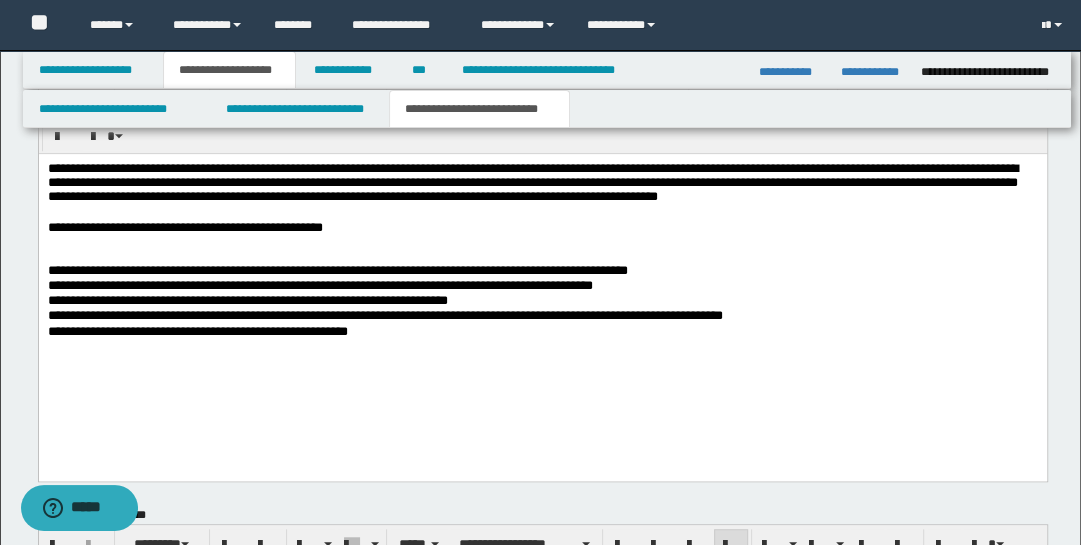 click on "**********" at bounding box center [542, 183] 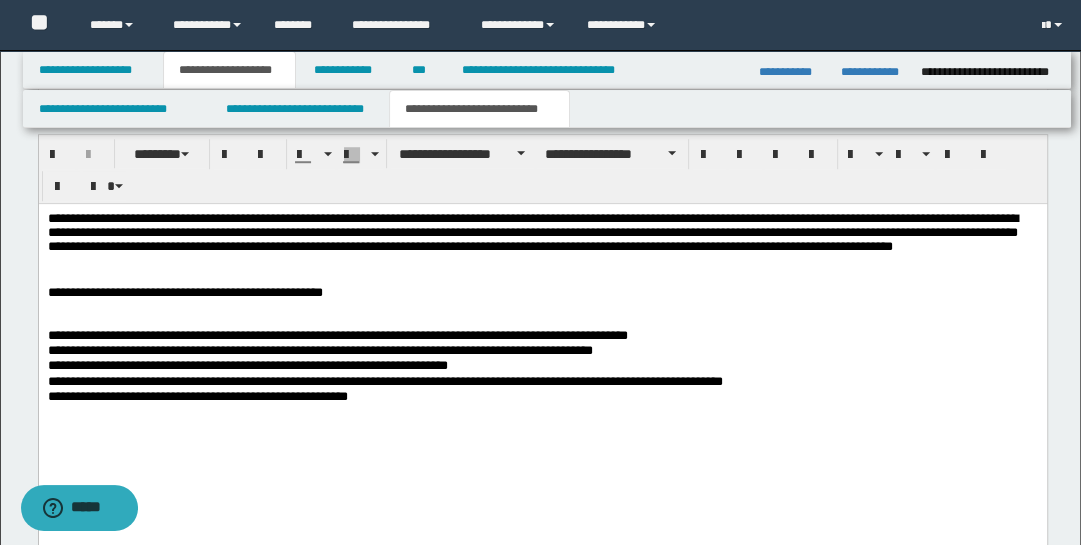 scroll, scrollTop: 964, scrollLeft: 0, axis: vertical 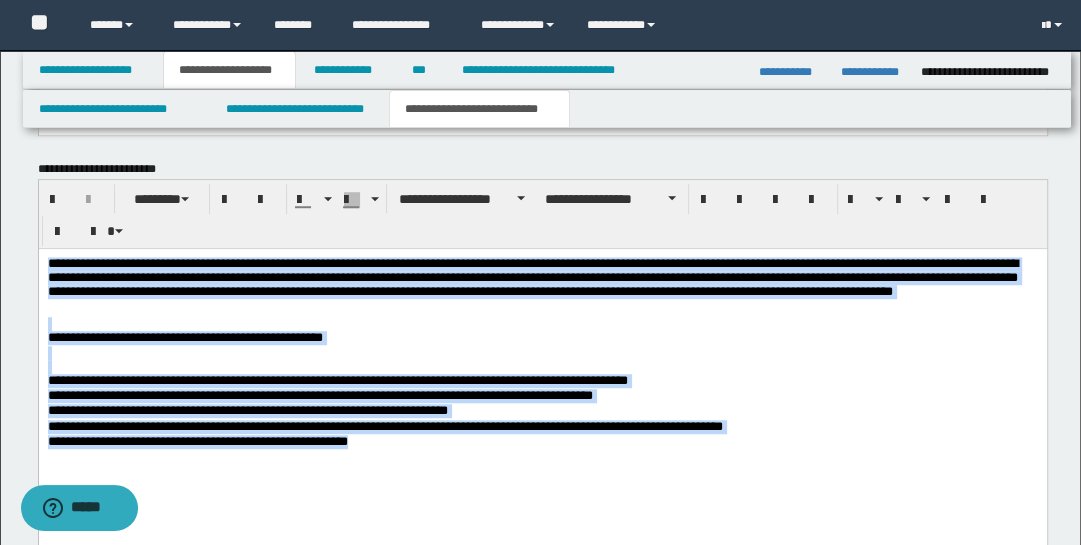 drag, startPoint x: 46, startPoint y: 258, endPoint x: 549, endPoint y: 445, distance: 536.6358 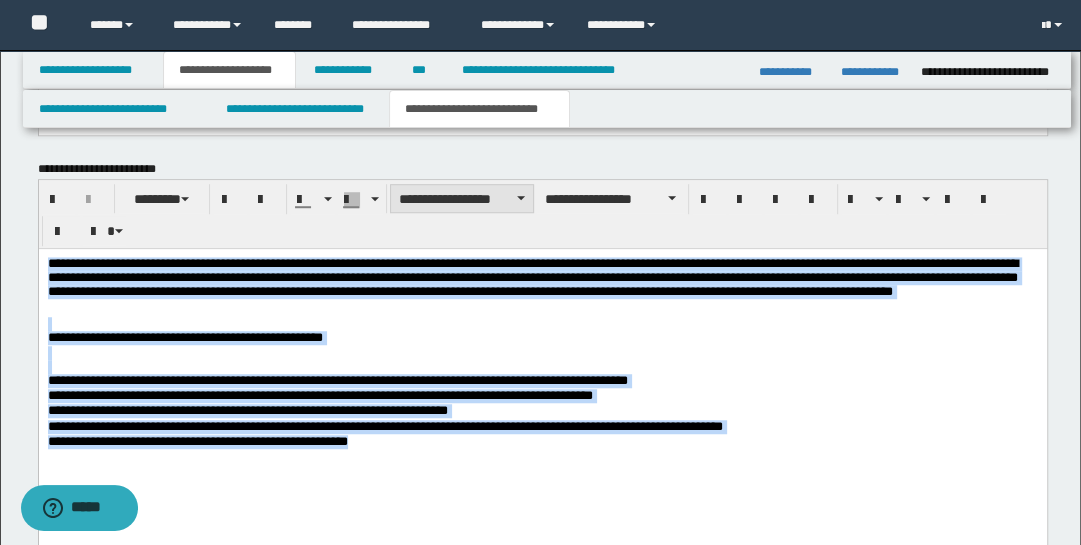click at bounding box center [521, 198] 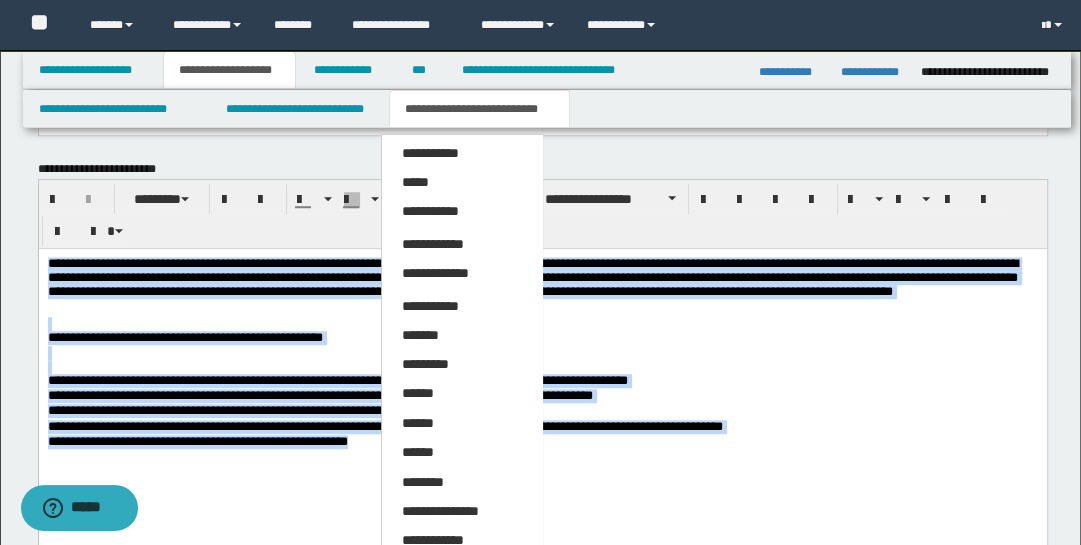 click on "*****" at bounding box center [461, 183] 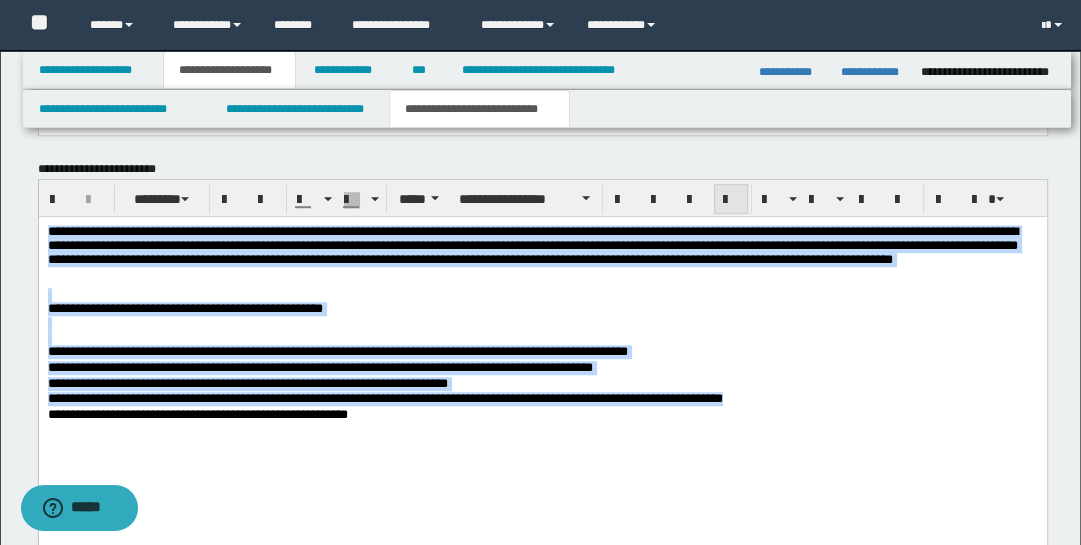 click at bounding box center [731, 199] 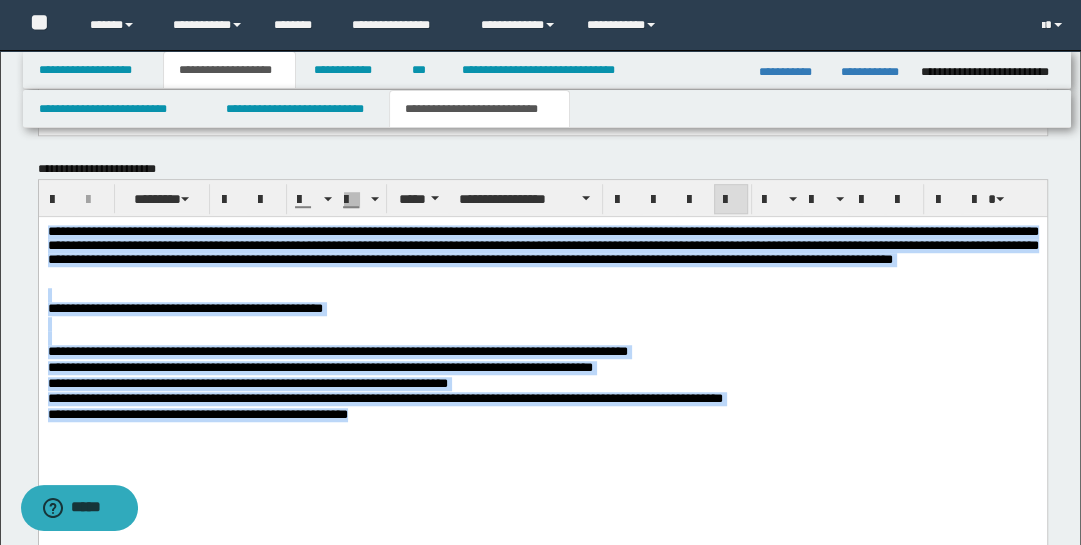 click on "**********" at bounding box center [542, 309] 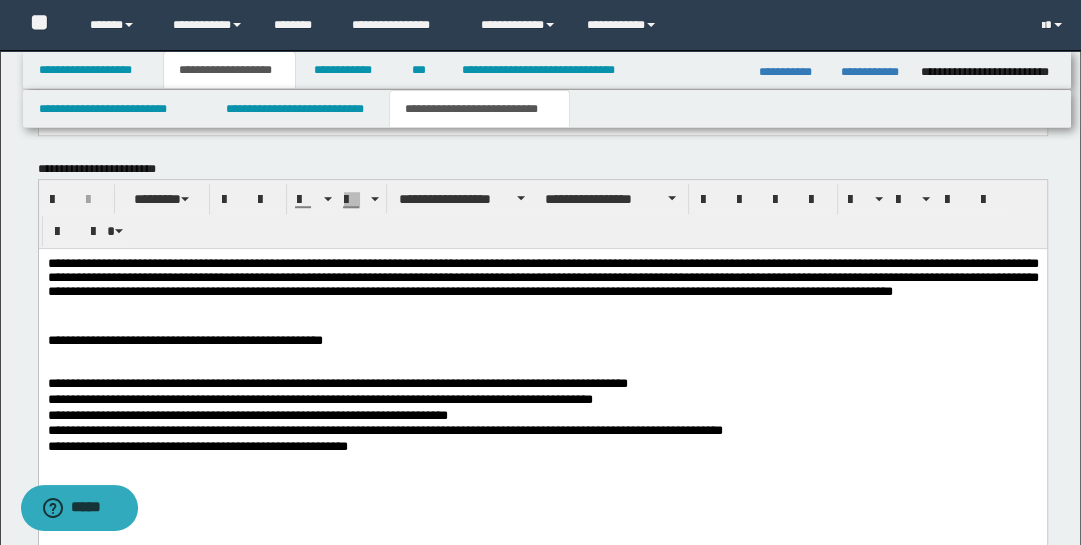 drag, startPoint x: 699, startPoint y: 533, endPoint x: 700, endPoint y: 504, distance: 29.017237 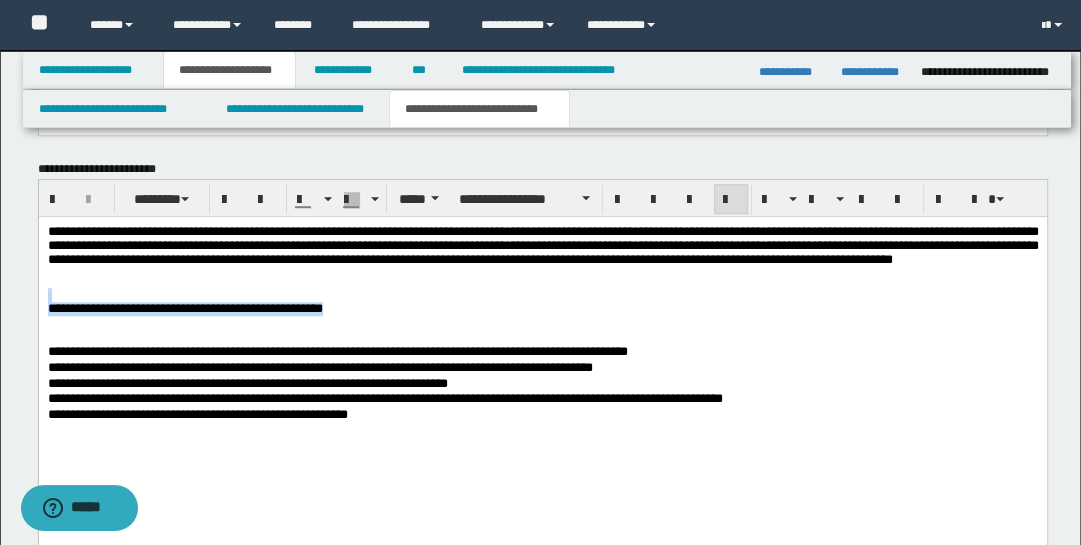 click on "**********" at bounding box center (542, 255) 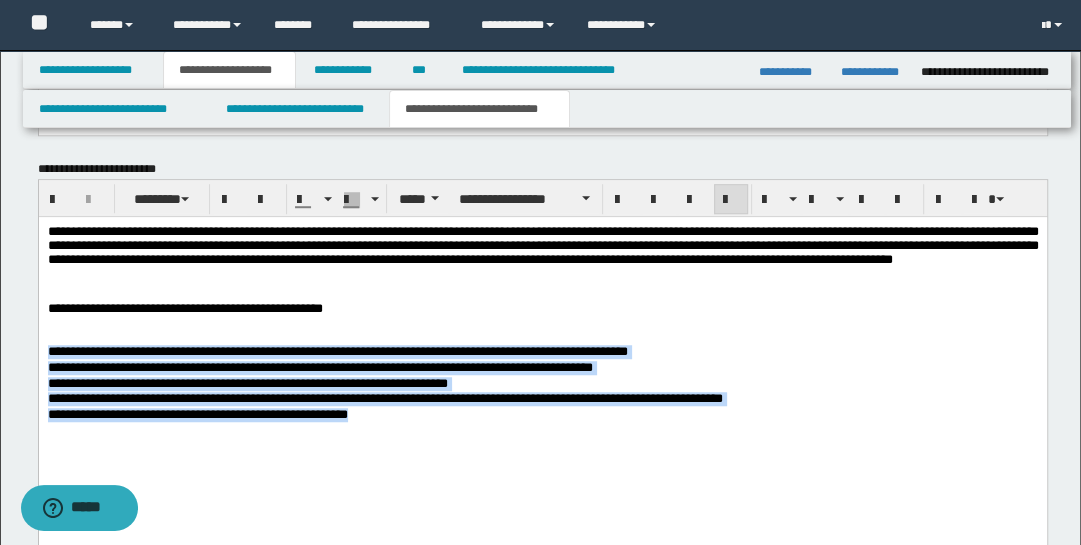 drag, startPoint x: 394, startPoint y: 421, endPoint x: 48, endPoint y: 362, distance: 350.9943 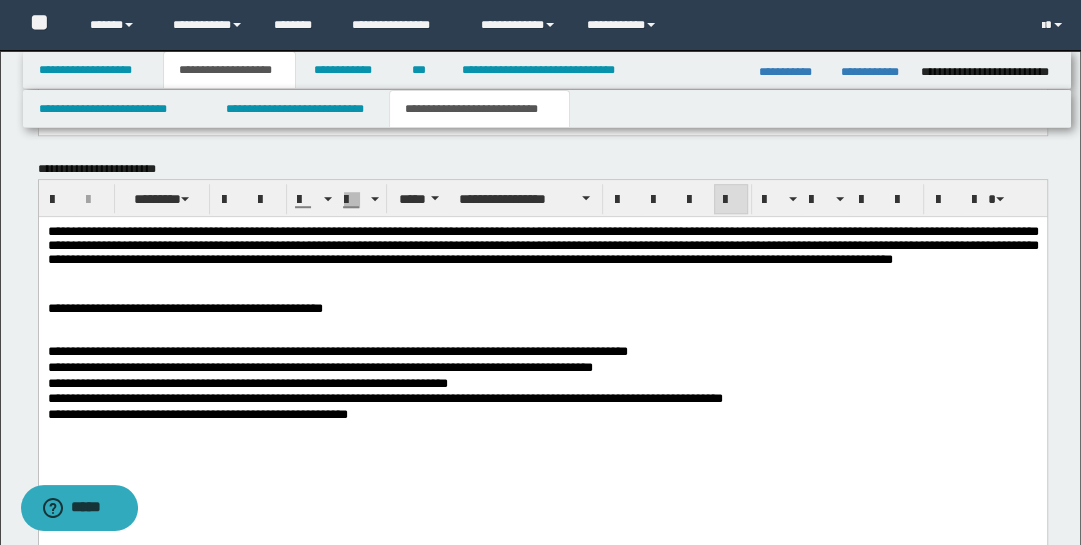 click on "**********" at bounding box center [542, 363] 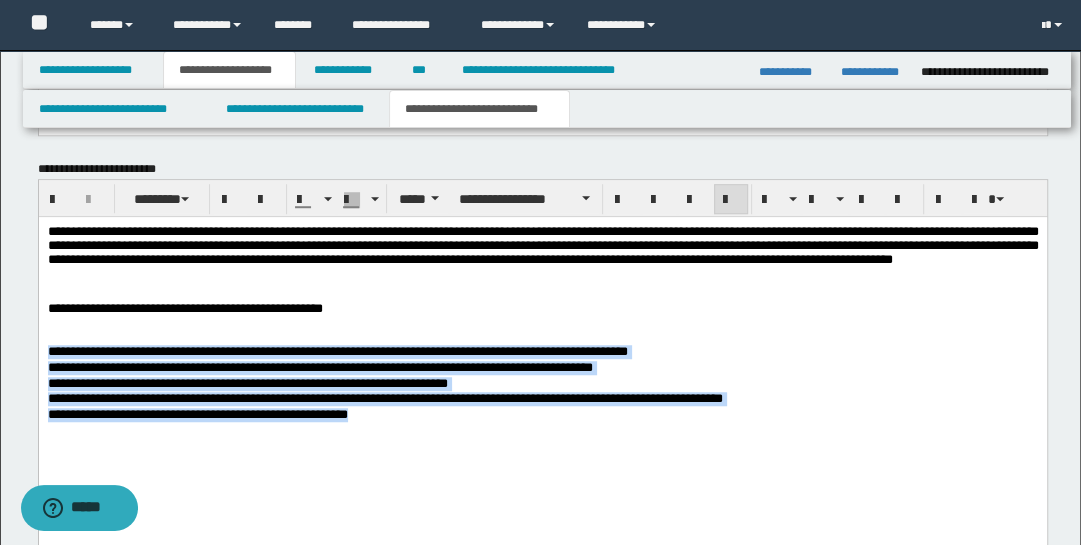drag, startPoint x: 400, startPoint y: 418, endPoint x: 41, endPoint y: 352, distance: 365.01645 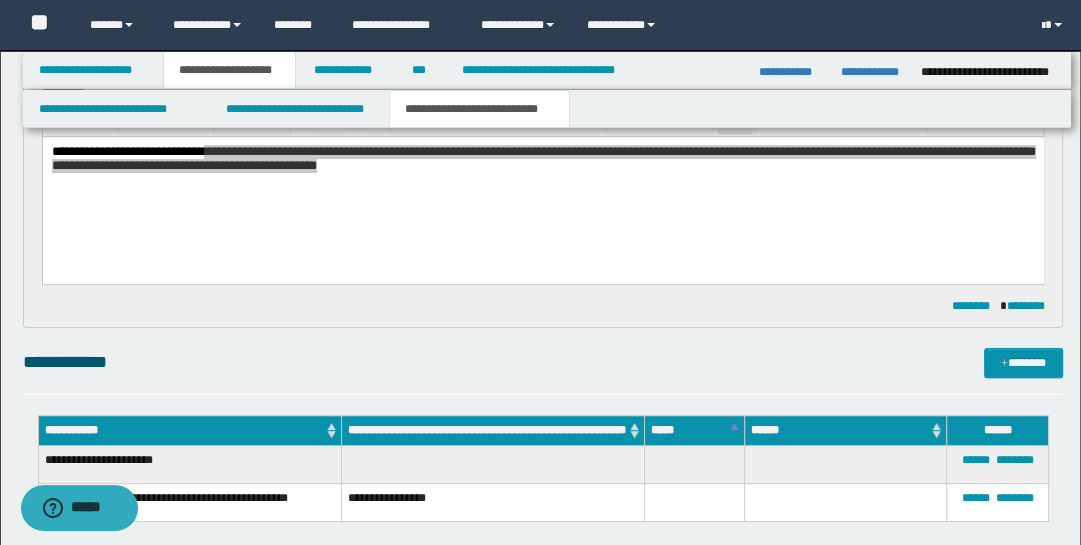 scroll, scrollTop: 274, scrollLeft: 0, axis: vertical 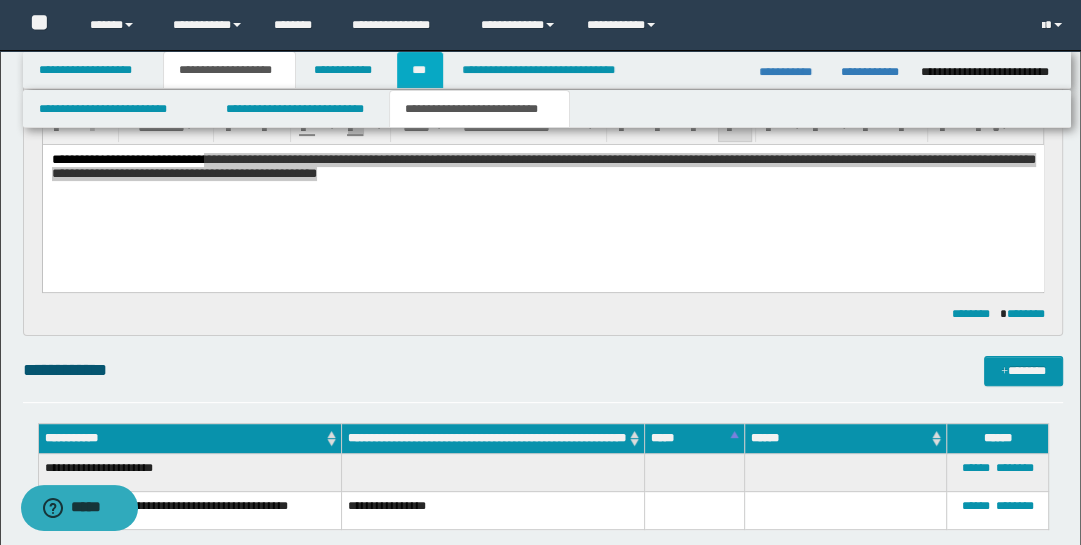 click on "***" at bounding box center (420, 70) 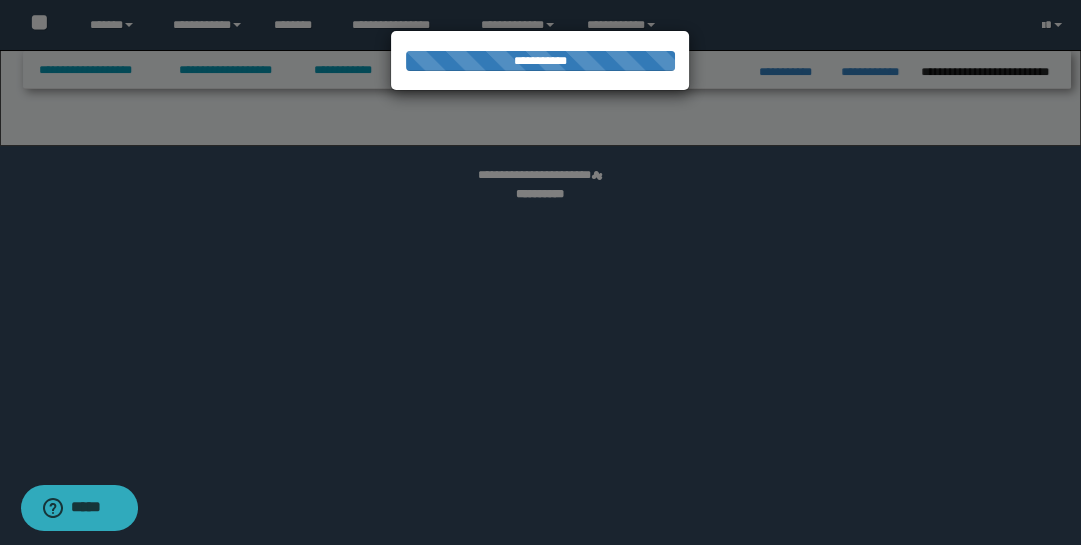 select on "***" 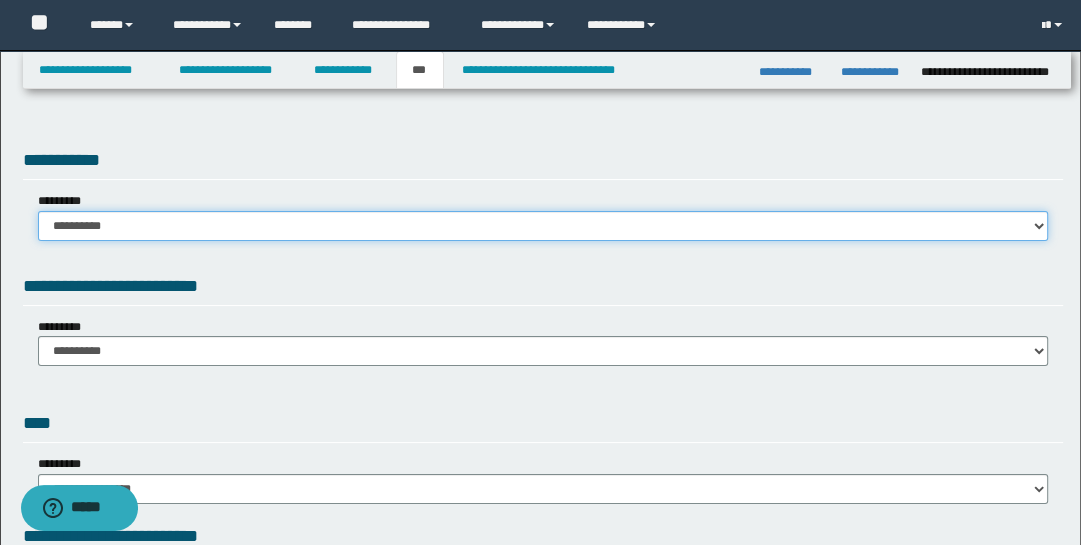 click on "**********" at bounding box center (543, 226) 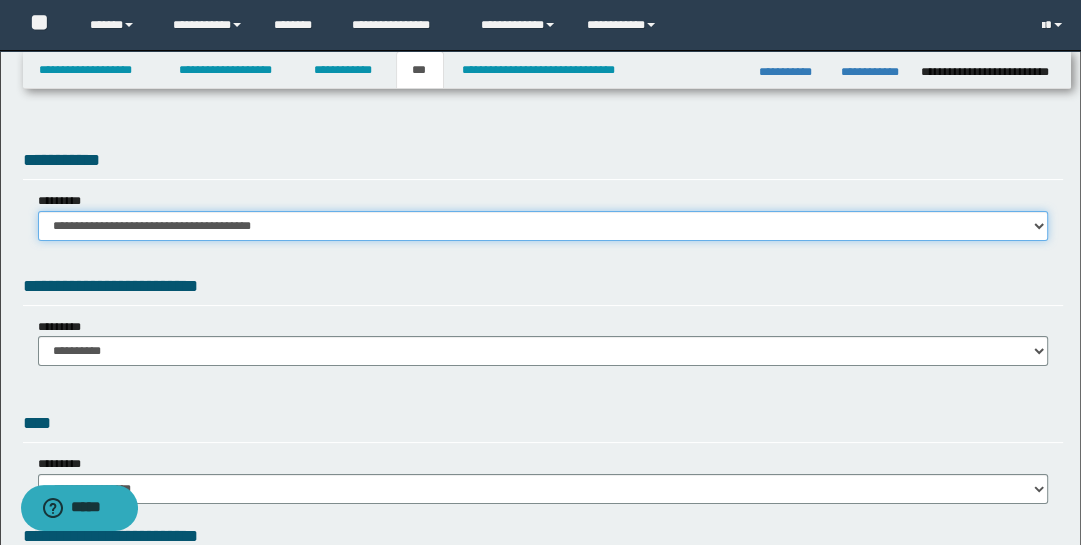click on "**********" at bounding box center (543, 226) 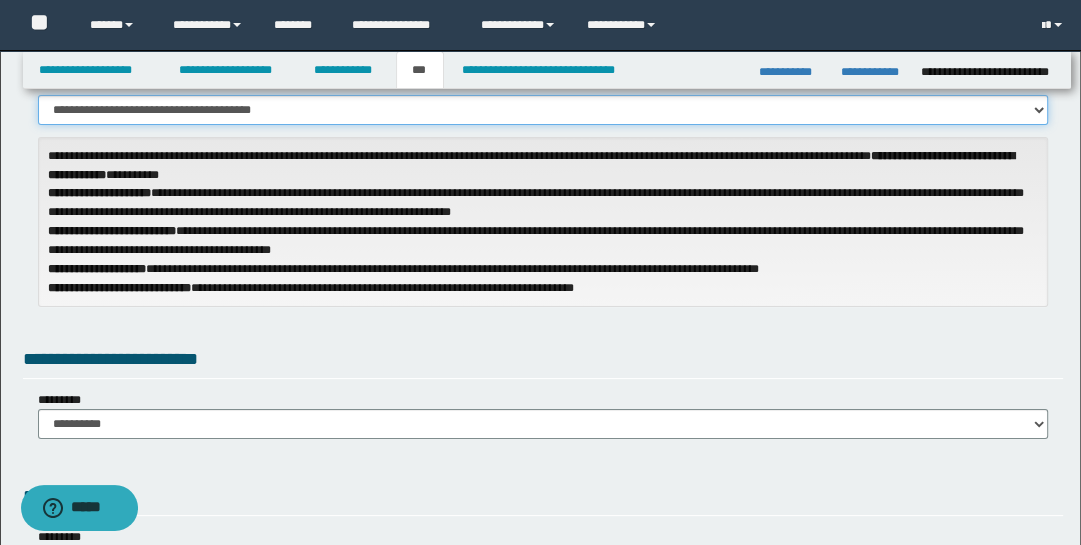 scroll, scrollTop: 224, scrollLeft: 0, axis: vertical 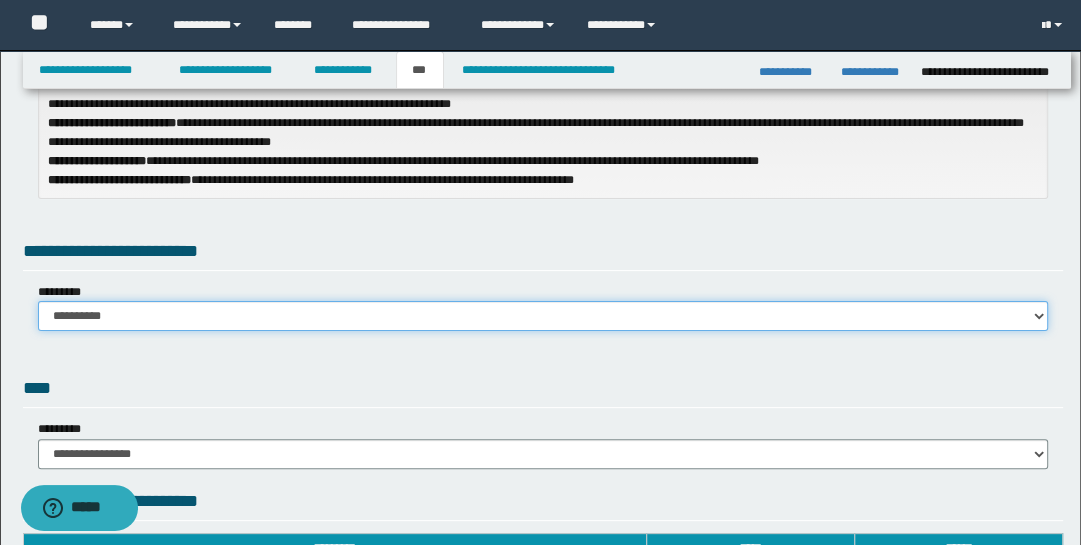 drag, startPoint x: 1032, startPoint y: 316, endPoint x: 1028, endPoint y: 327, distance: 11.7046995 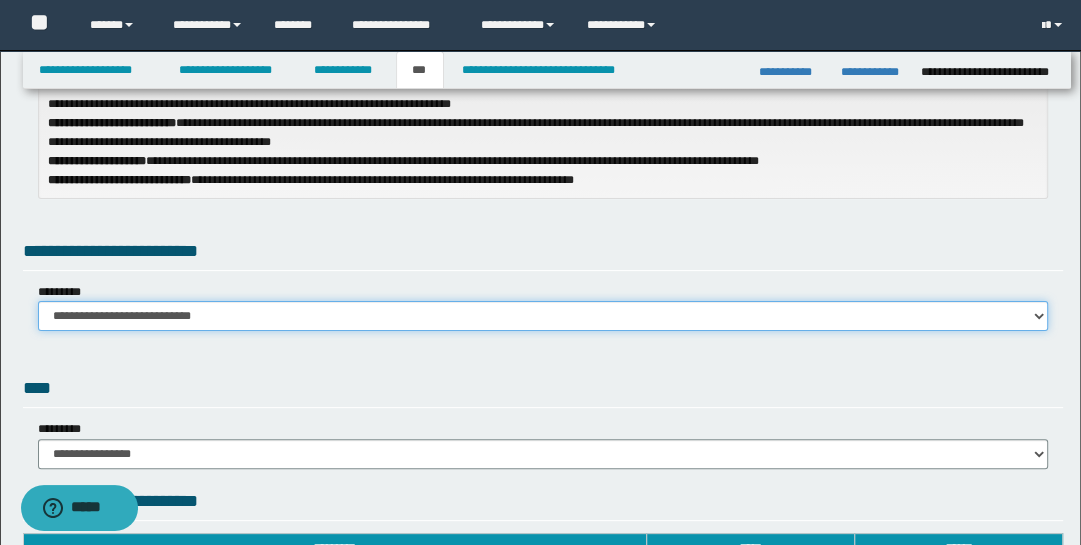 click on "**********" at bounding box center [543, 316] 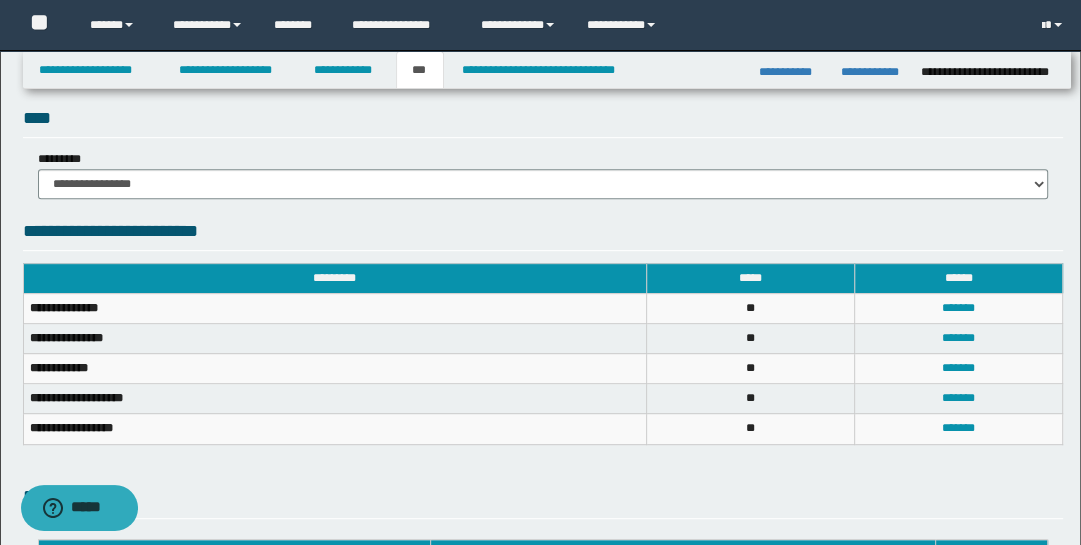 scroll, scrollTop: 576, scrollLeft: 0, axis: vertical 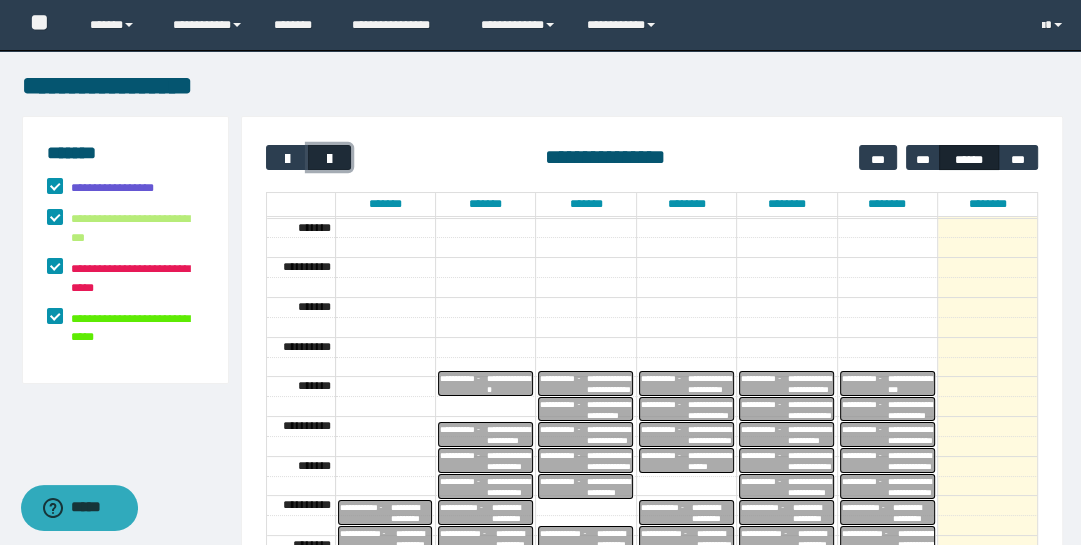 click at bounding box center (329, 159) 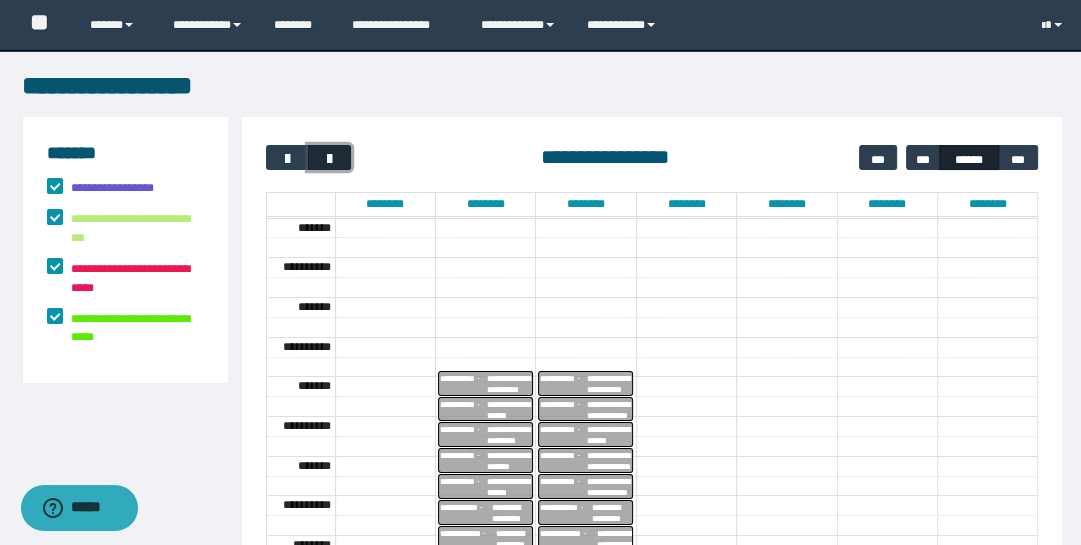click at bounding box center (329, 159) 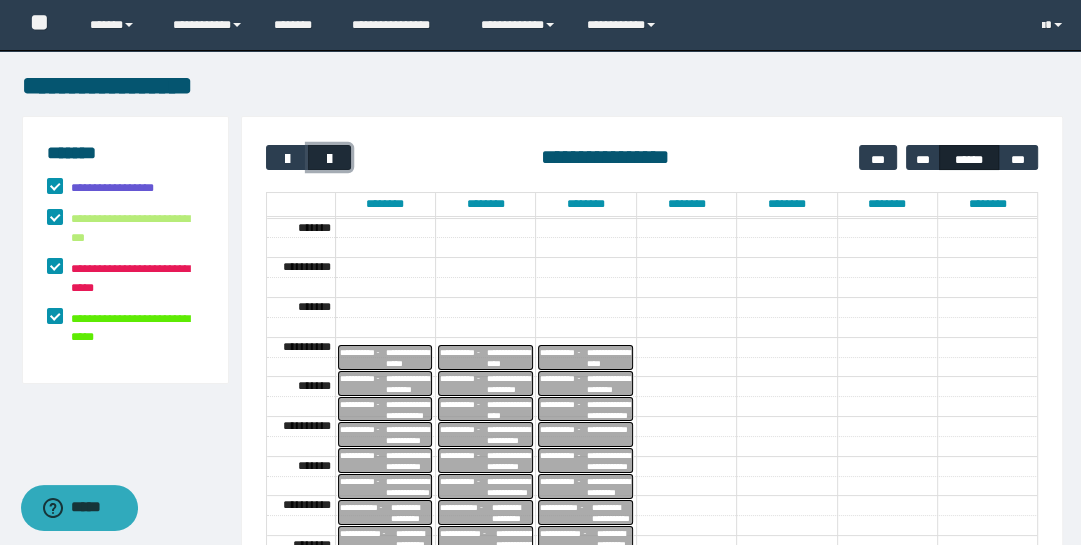 click at bounding box center [329, 159] 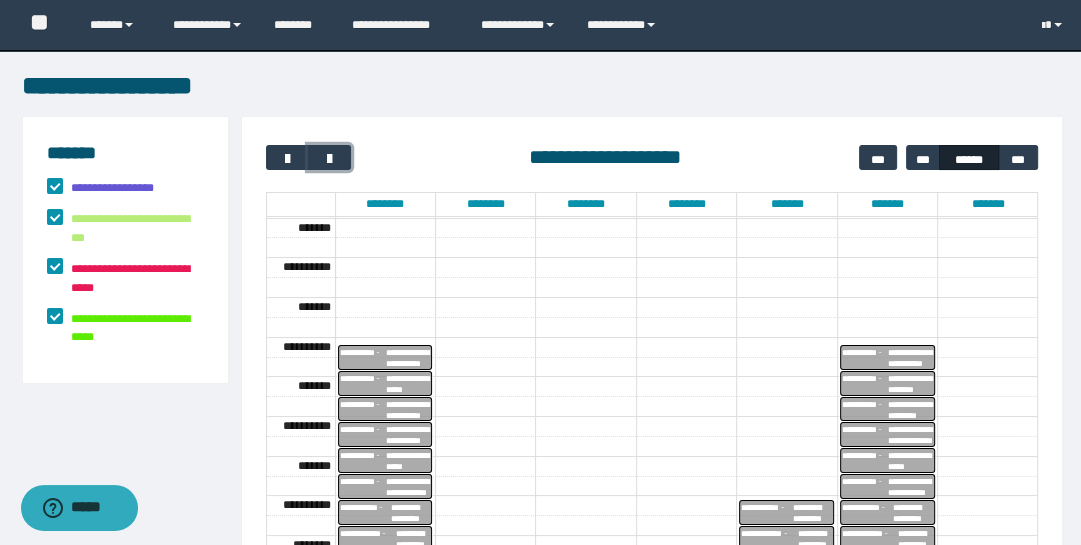 scroll, scrollTop: 350, scrollLeft: 0, axis: vertical 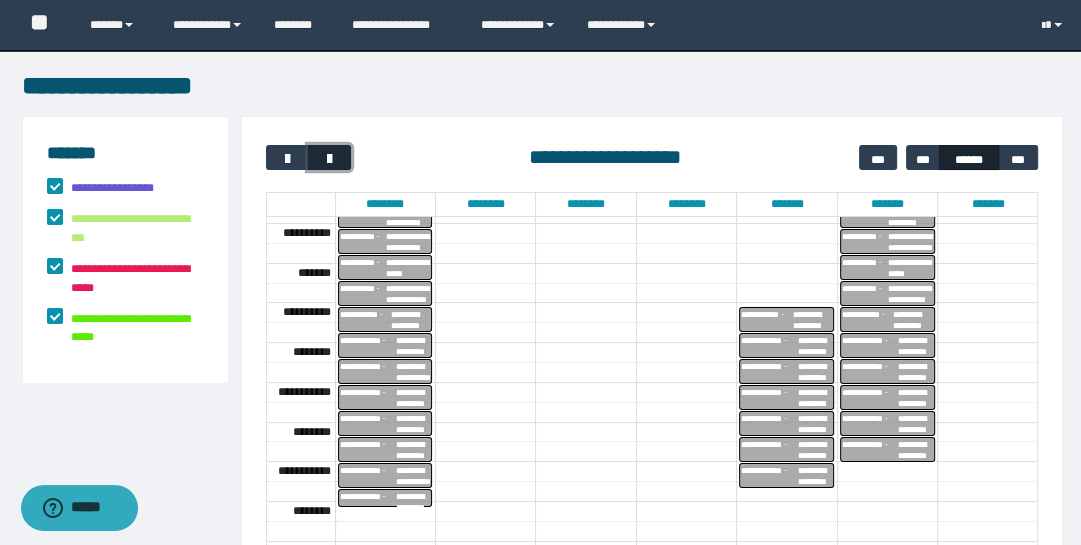 click at bounding box center [329, 159] 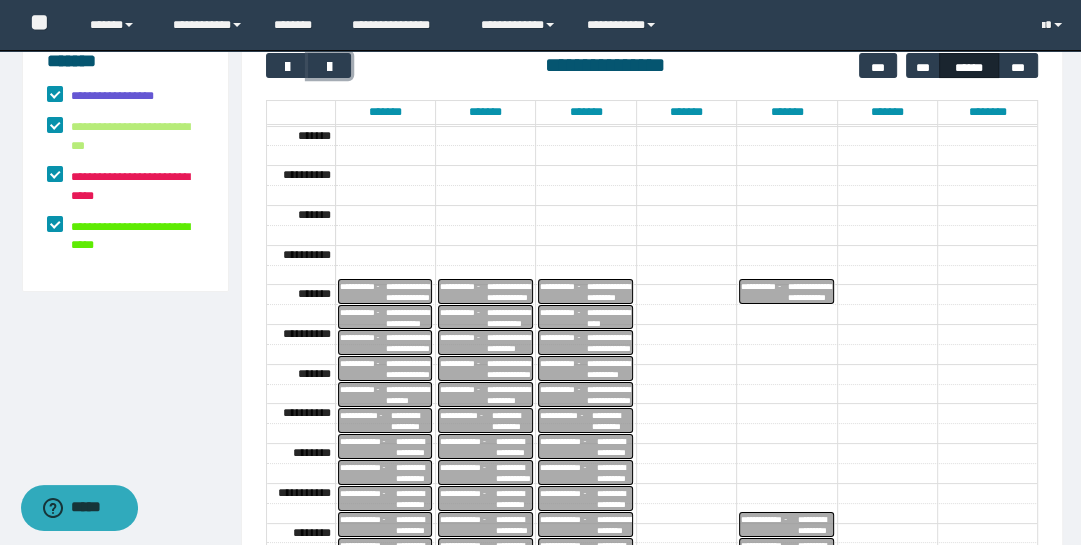 scroll, scrollTop: 129, scrollLeft: 0, axis: vertical 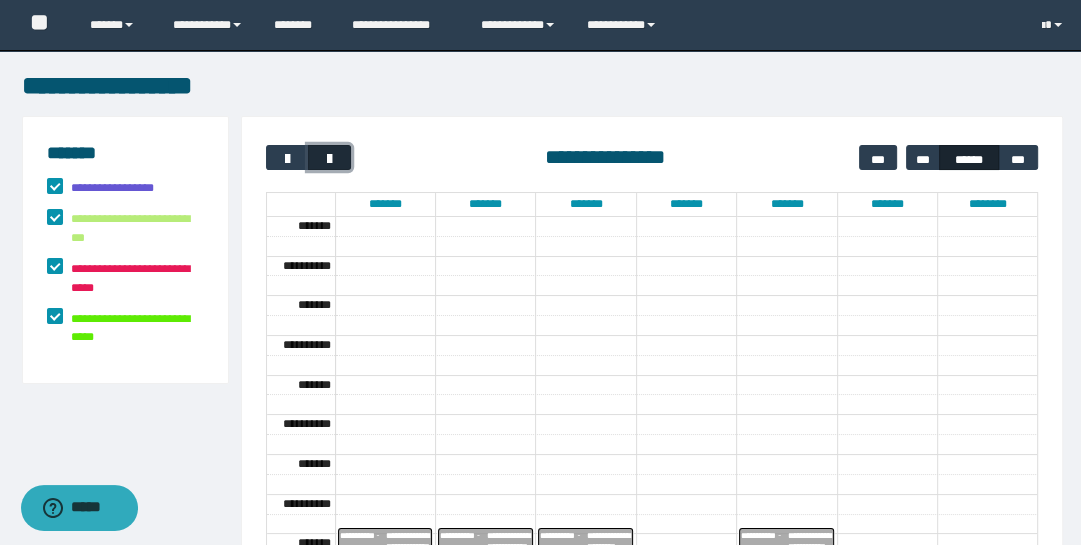 click at bounding box center (329, 159) 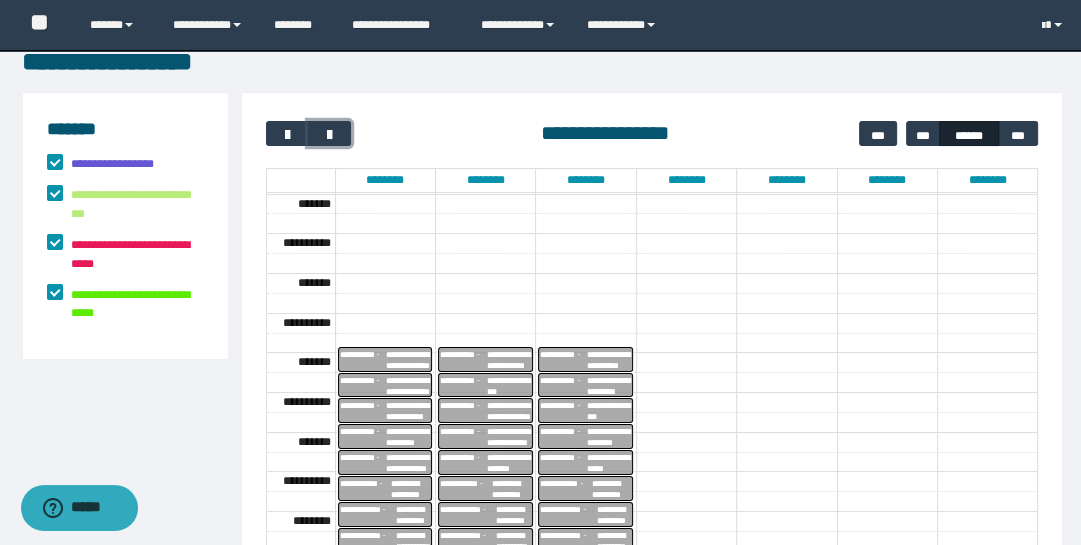 scroll, scrollTop: 48, scrollLeft: 0, axis: vertical 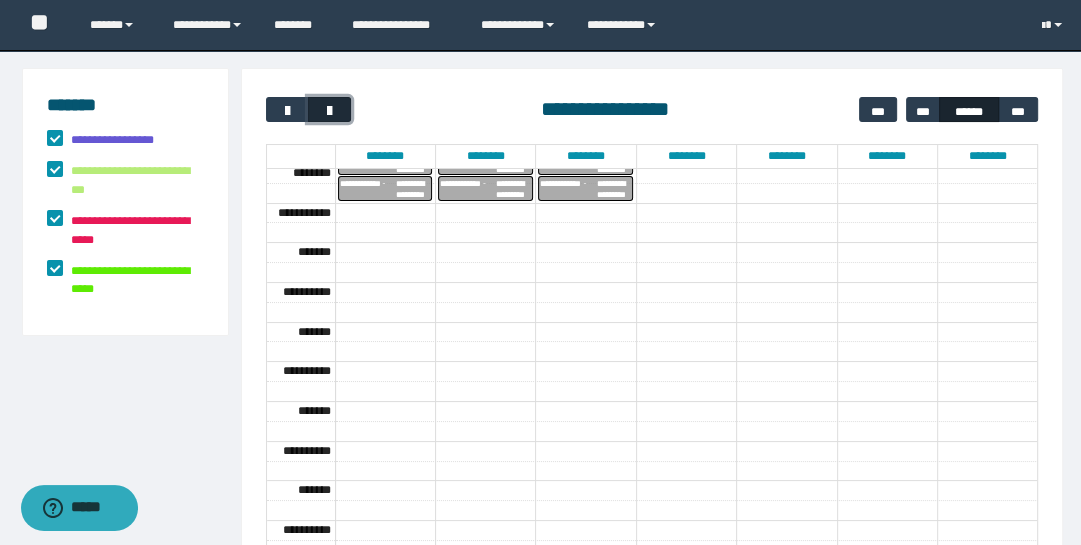 click at bounding box center [329, 111] 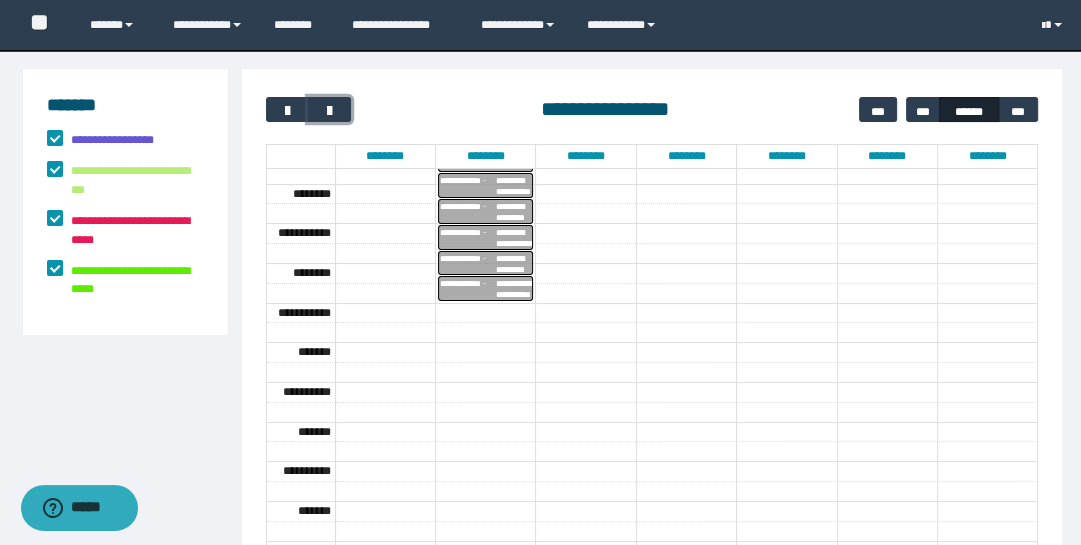 scroll, scrollTop: 542, scrollLeft: 0, axis: vertical 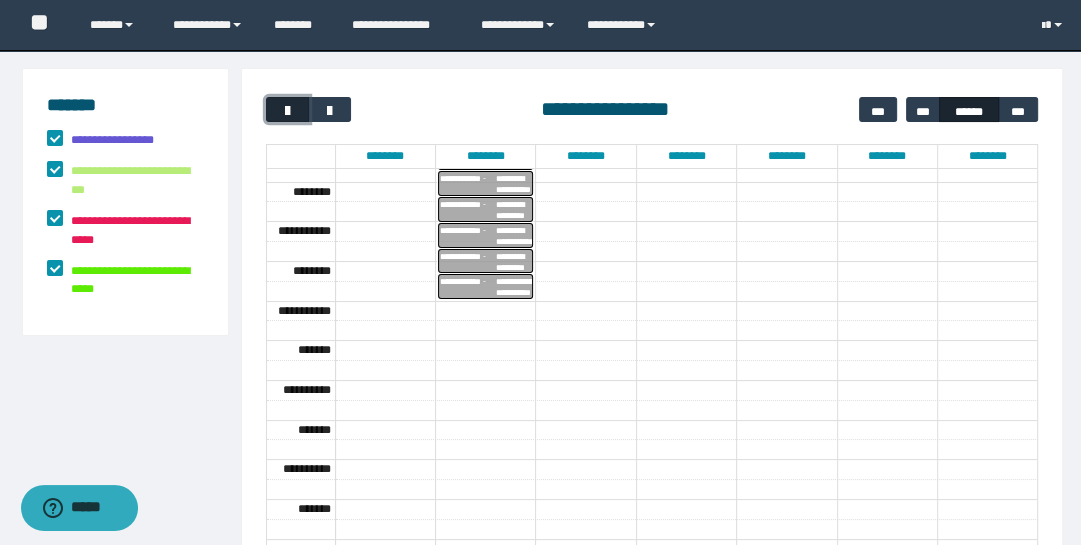 click at bounding box center [287, 111] 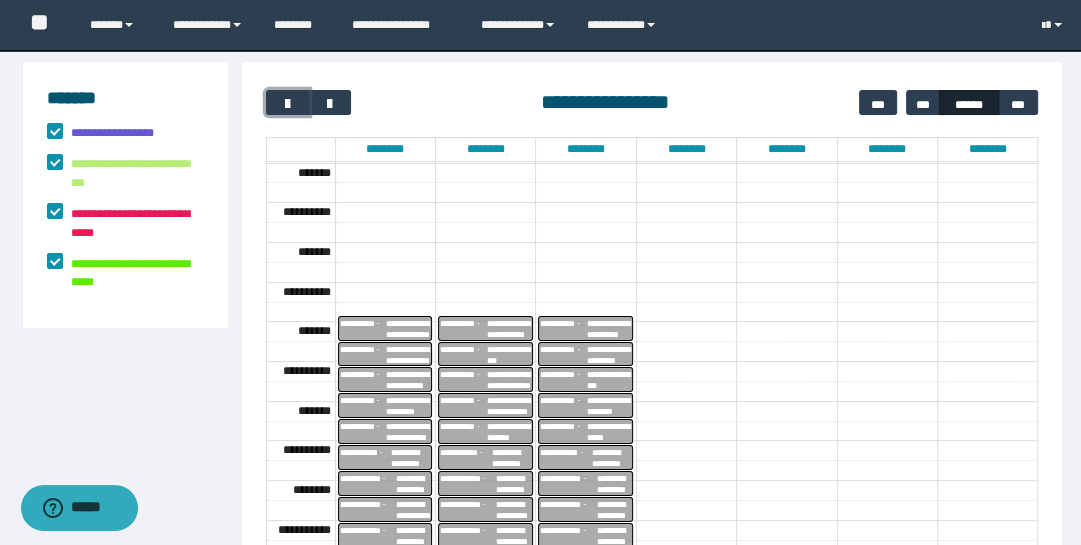 scroll, scrollTop: 61, scrollLeft: 0, axis: vertical 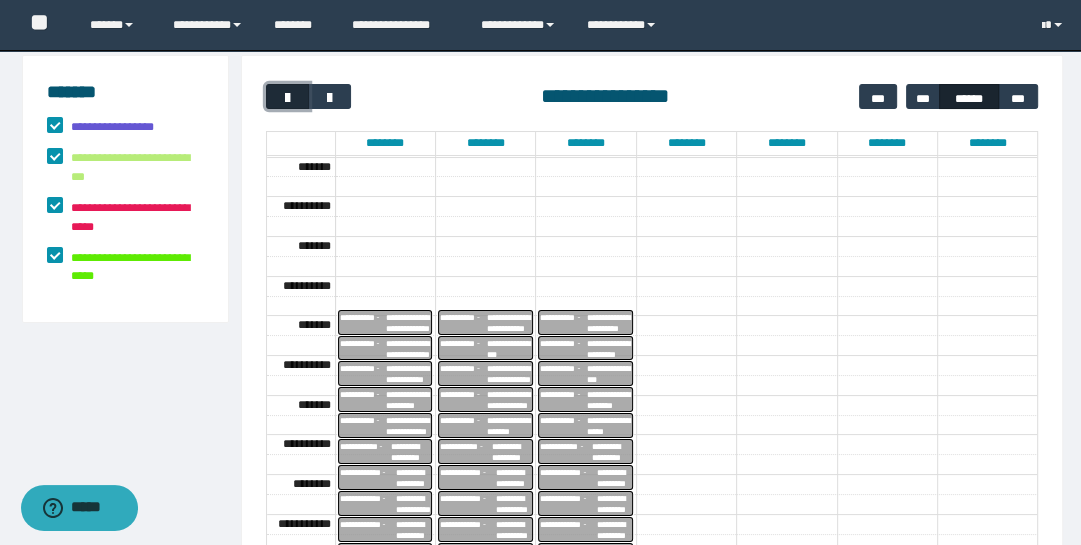 click at bounding box center [287, 98] 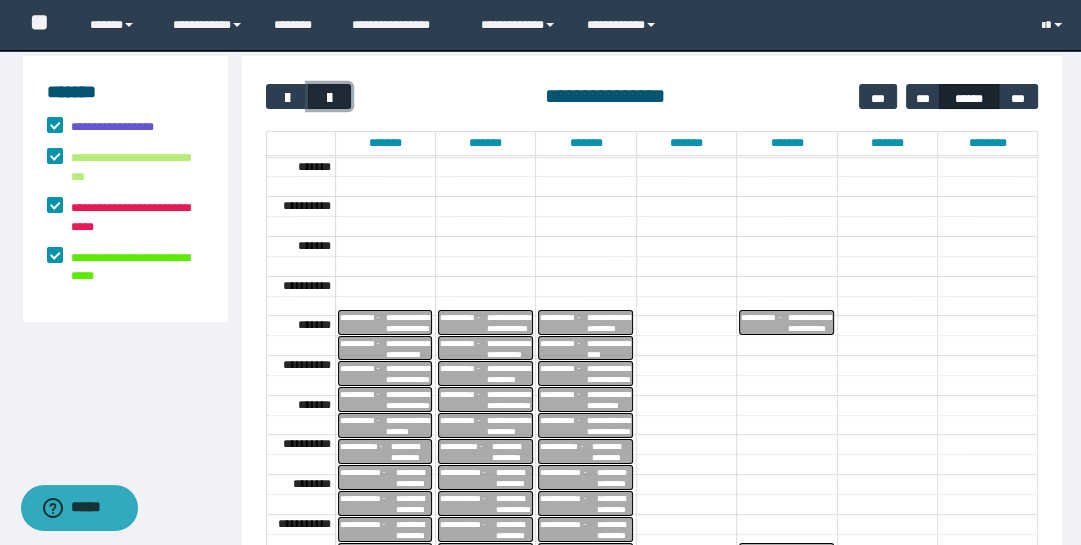 click at bounding box center (329, 98) 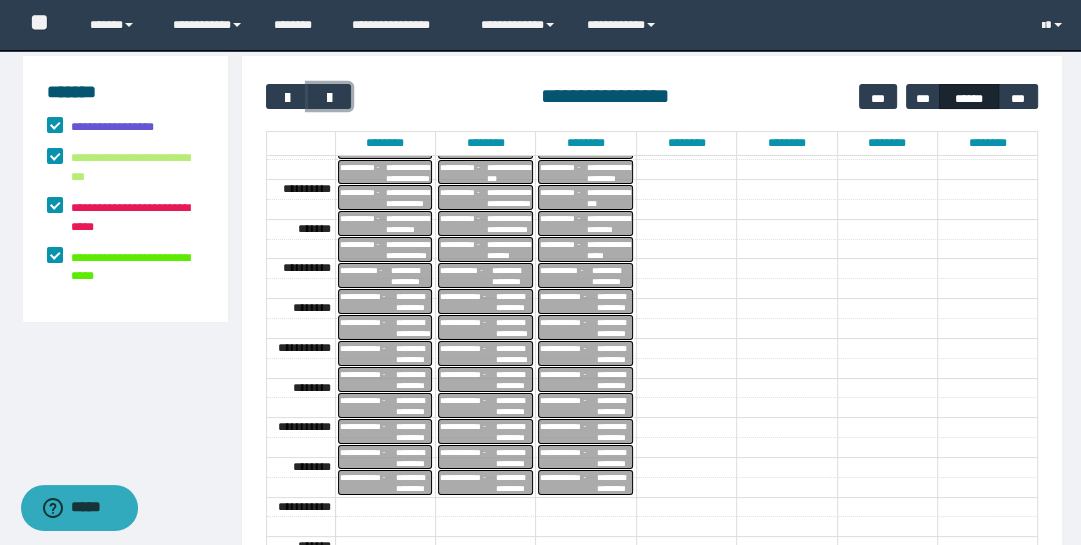scroll, scrollTop: 353, scrollLeft: 0, axis: vertical 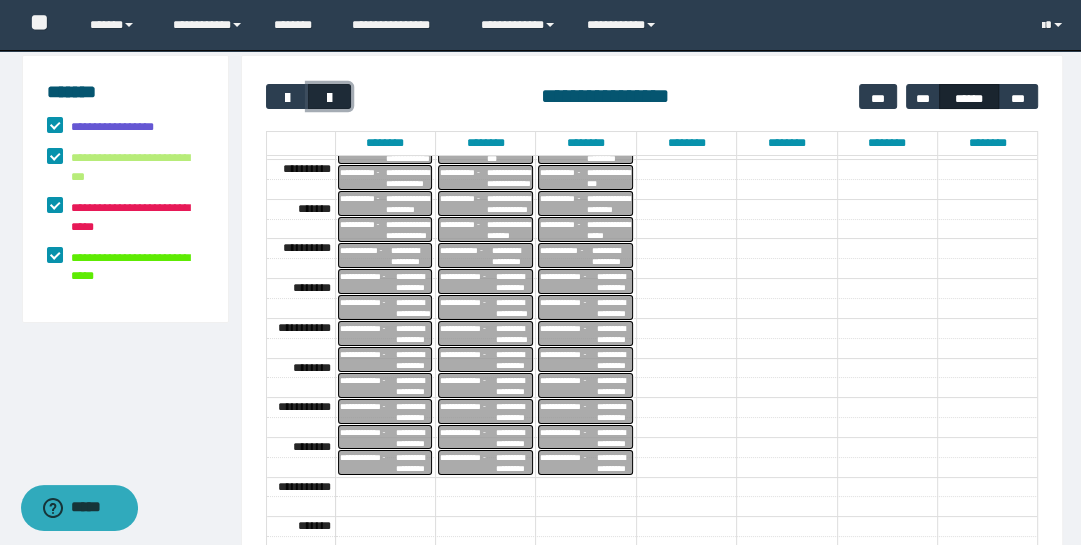 click at bounding box center (329, 98) 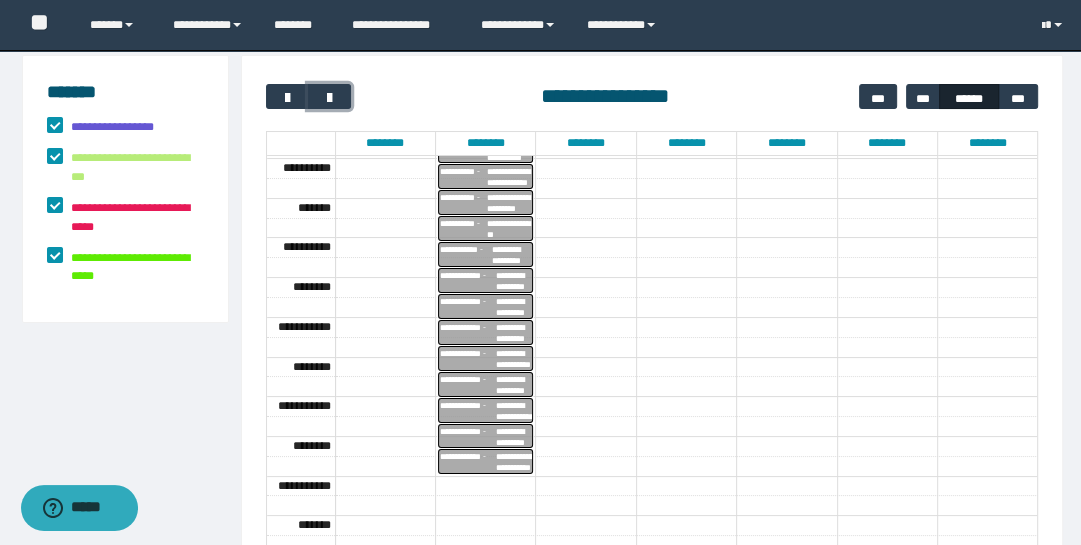 scroll, scrollTop: 355, scrollLeft: 0, axis: vertical 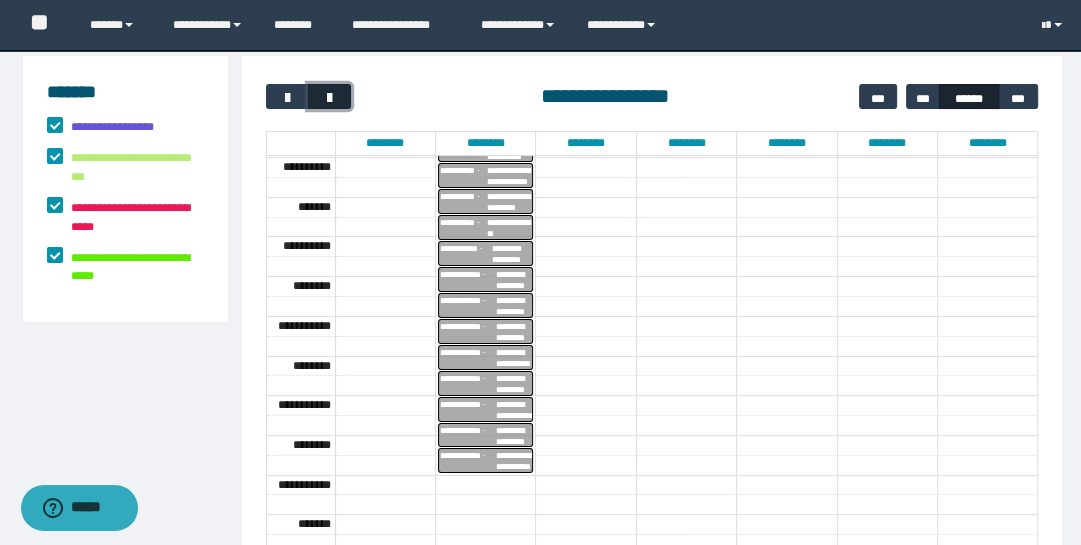 click at bounding box center (329, 98) 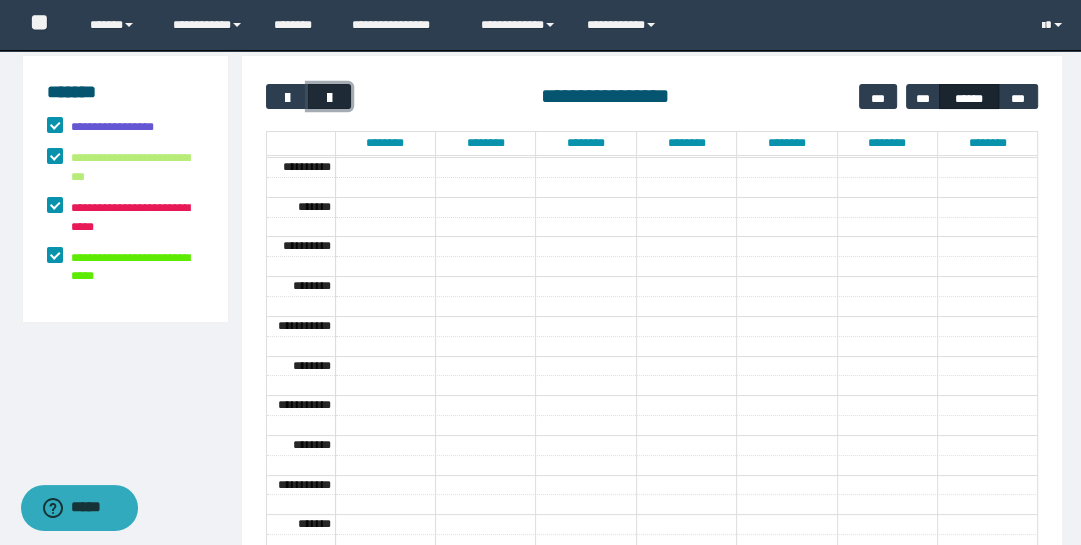 scroll, scrollTop: 157, scrollLeft: 0, axis: vertical 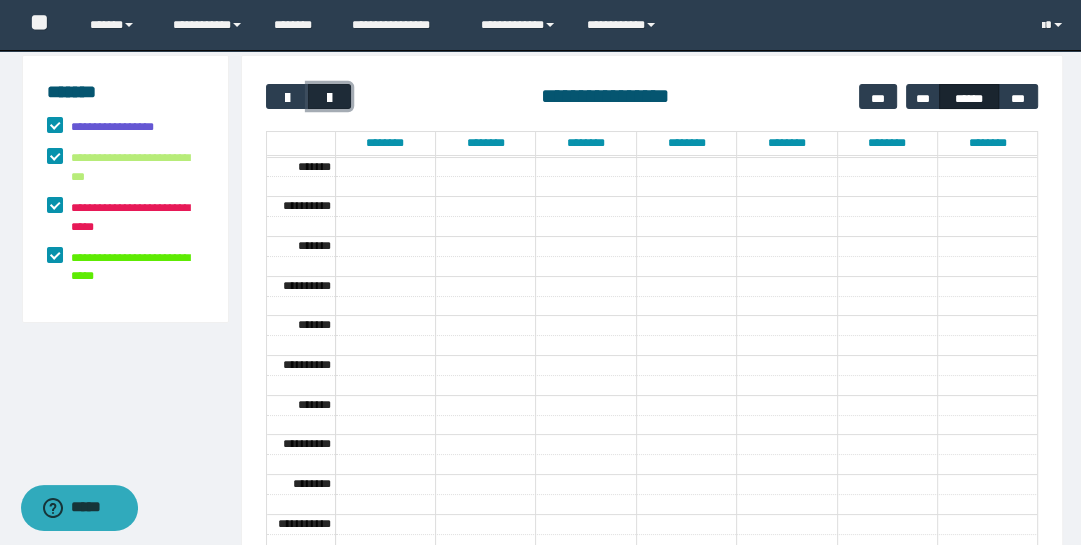 click at bounding box center (329, 98) 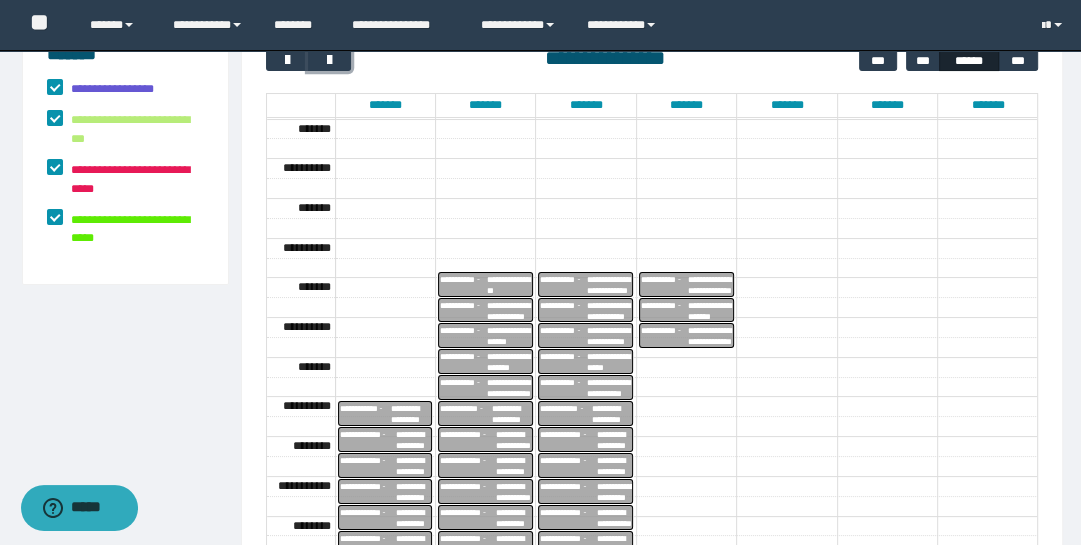 scroll, scrollTop: 101, scrollLeft: 0, axis: vertical 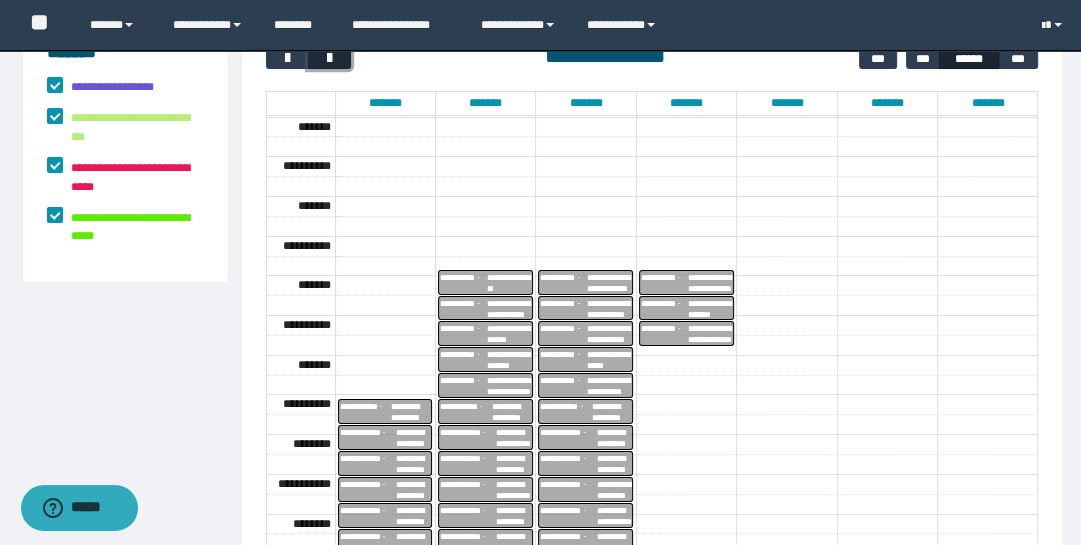 click at bounding box center (329, 58) 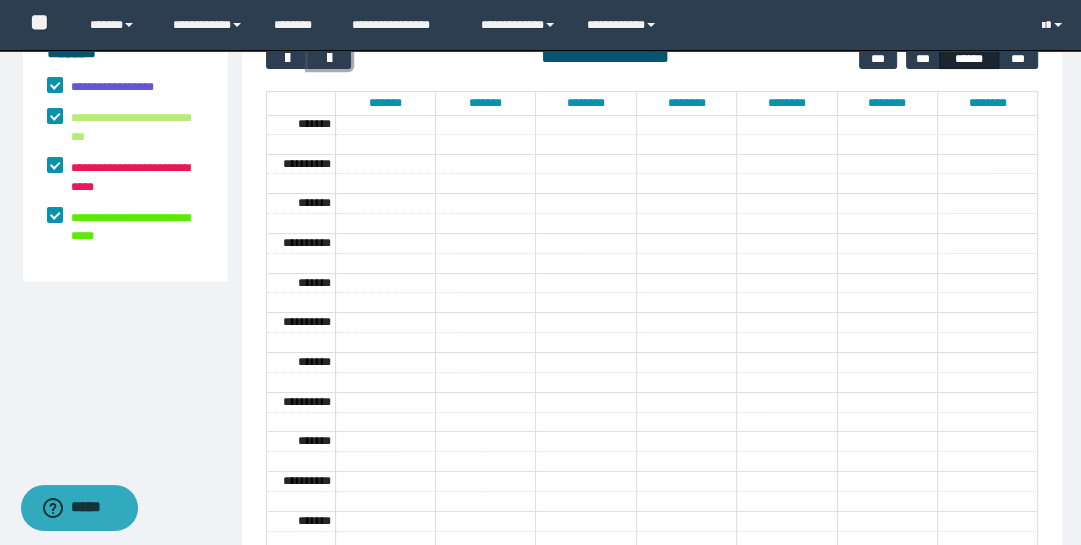 scroll, scrollTop: 0, scrollLeft: 0, axis: both 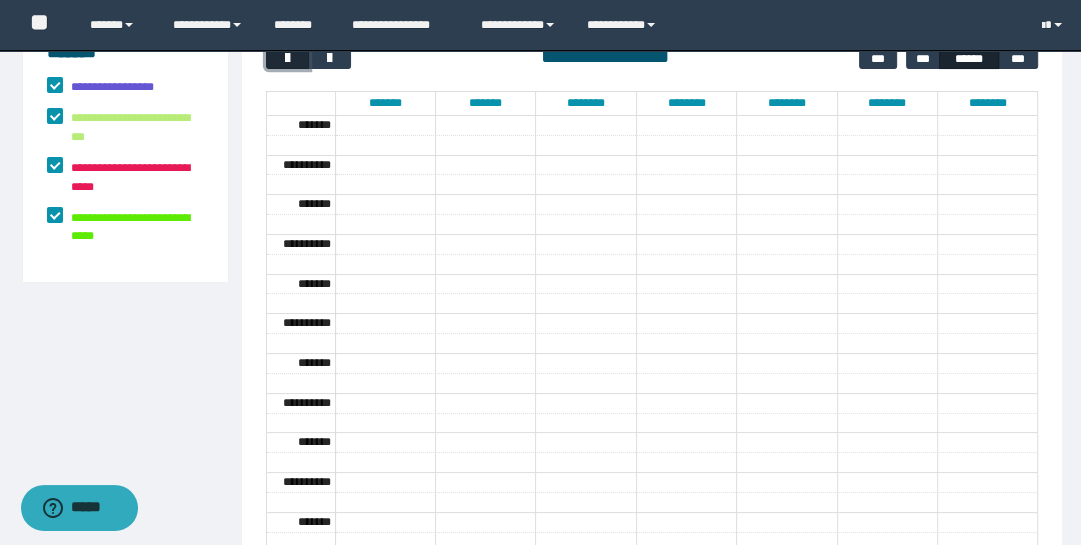 click at bounding box center (287, 58) 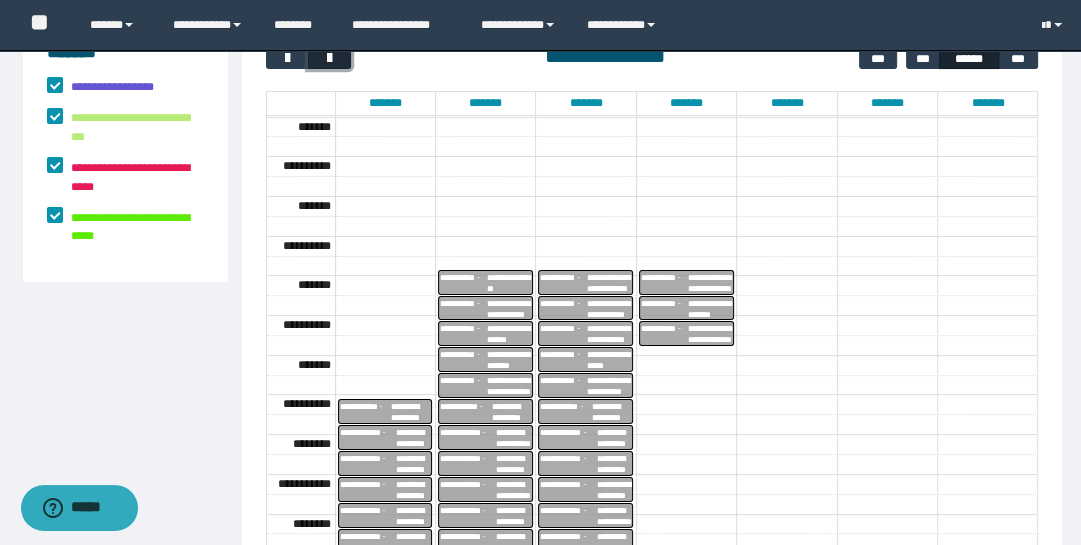 click at bounding box center [329, 58] 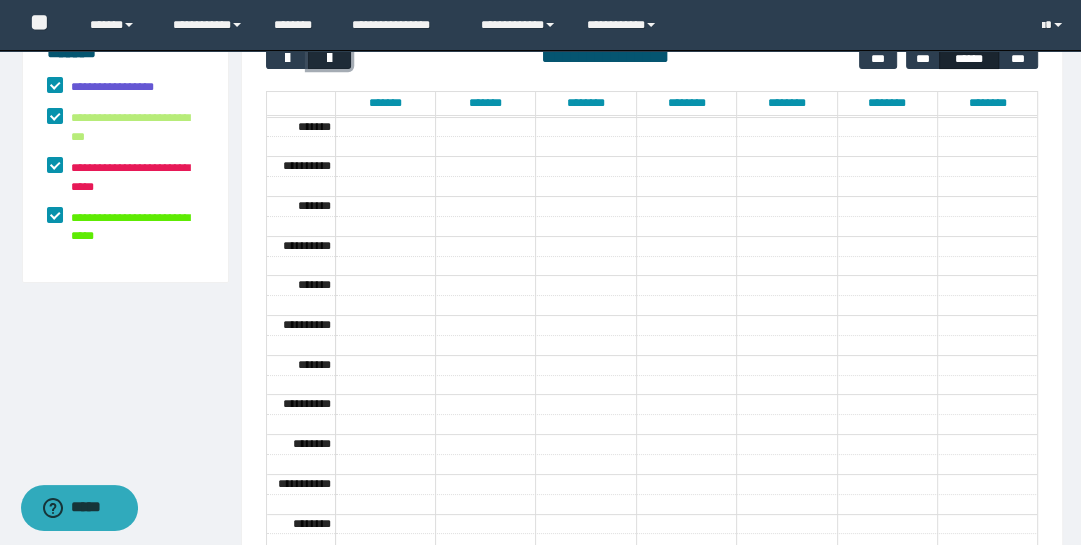 click at bounding box center [329, 58] 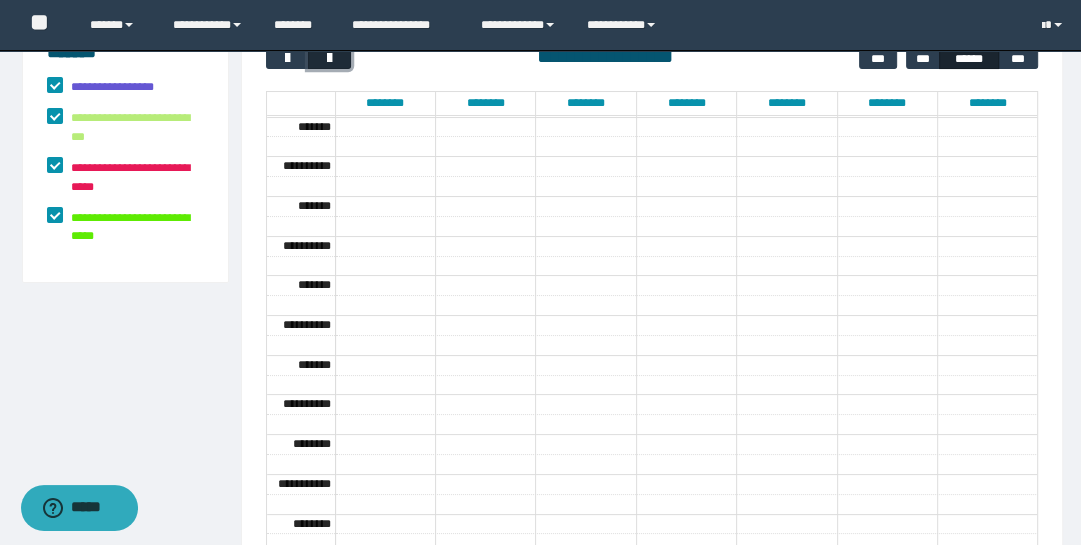 click at bounding box center [329, 58] 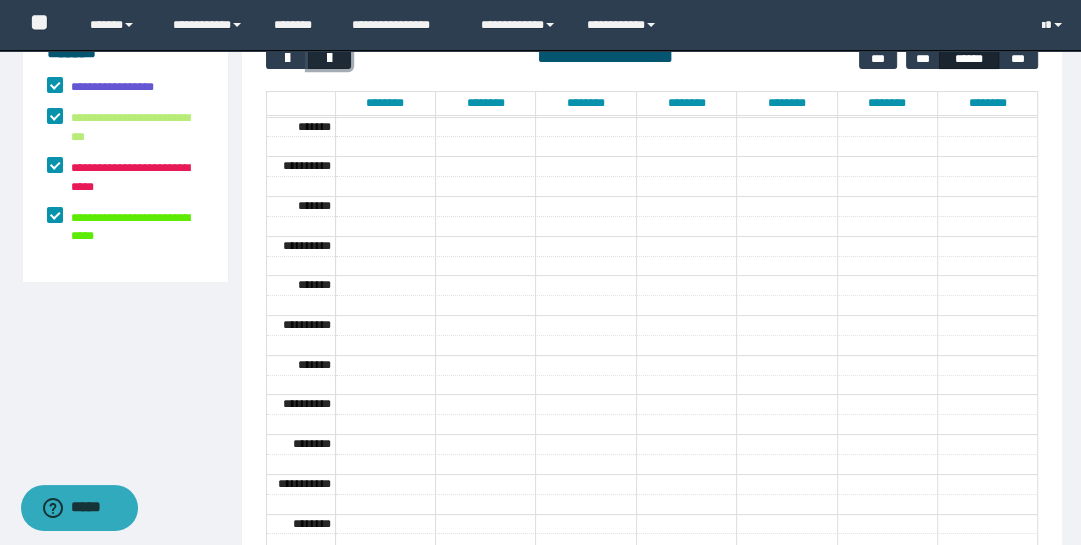 click at bounding box center (329, 58) 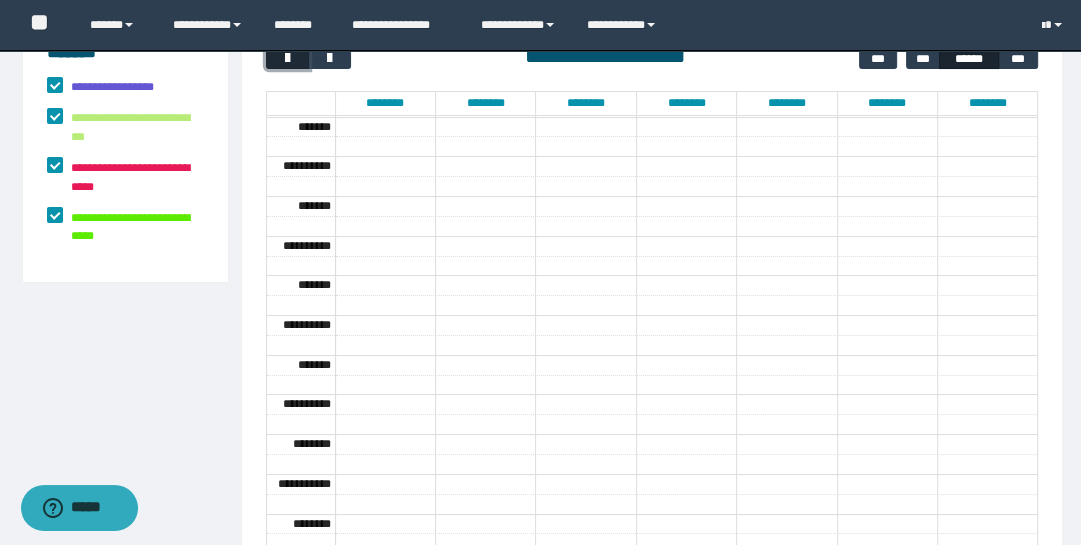 click at bounding box center (287, 58) 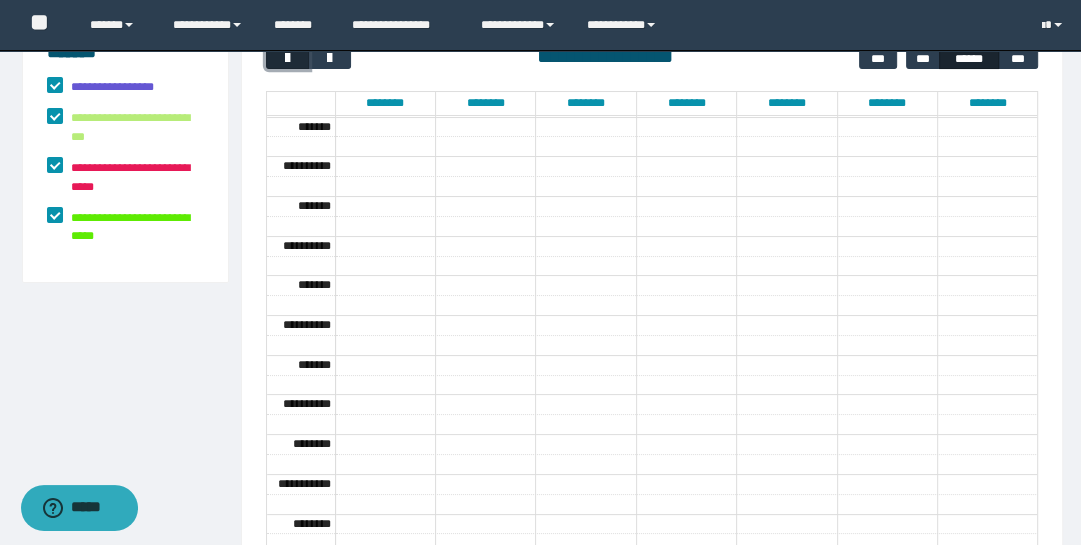 click at bounding box center (287, 58) 